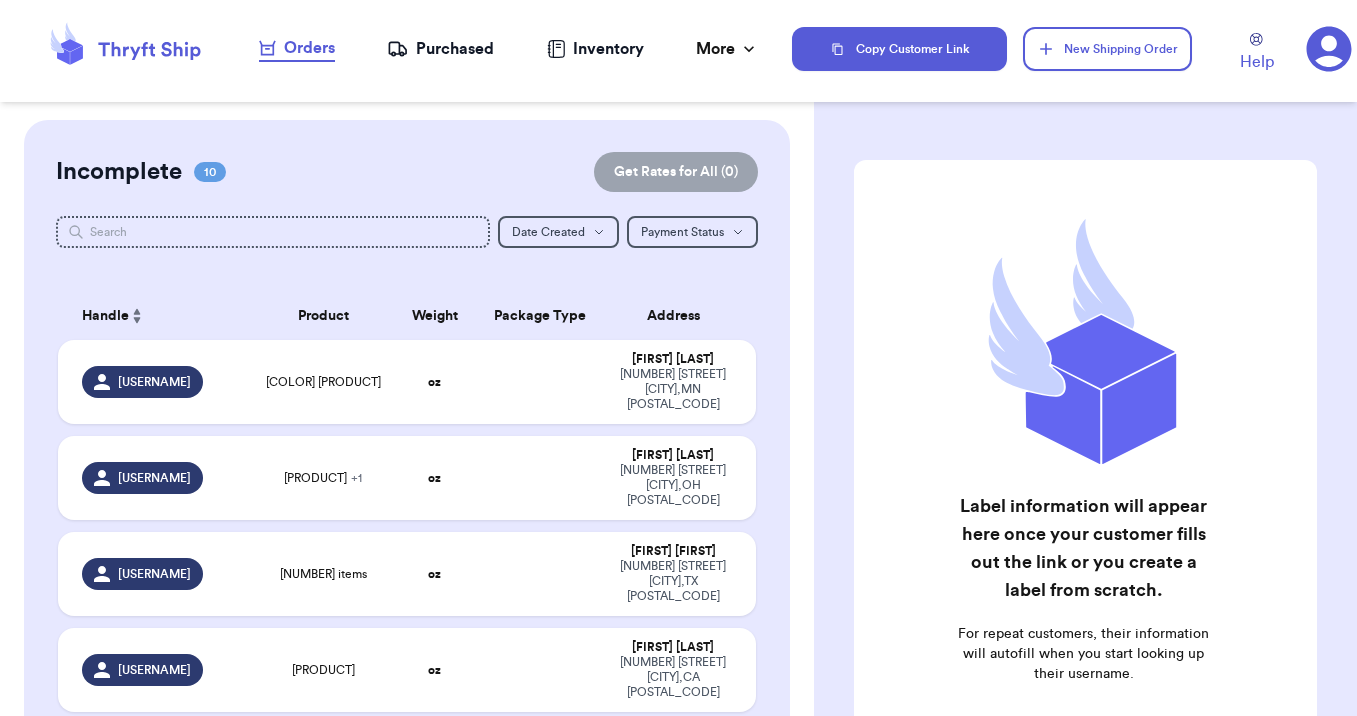 scroll, scrollTop: 0, scrollLeft: 0, axis: both 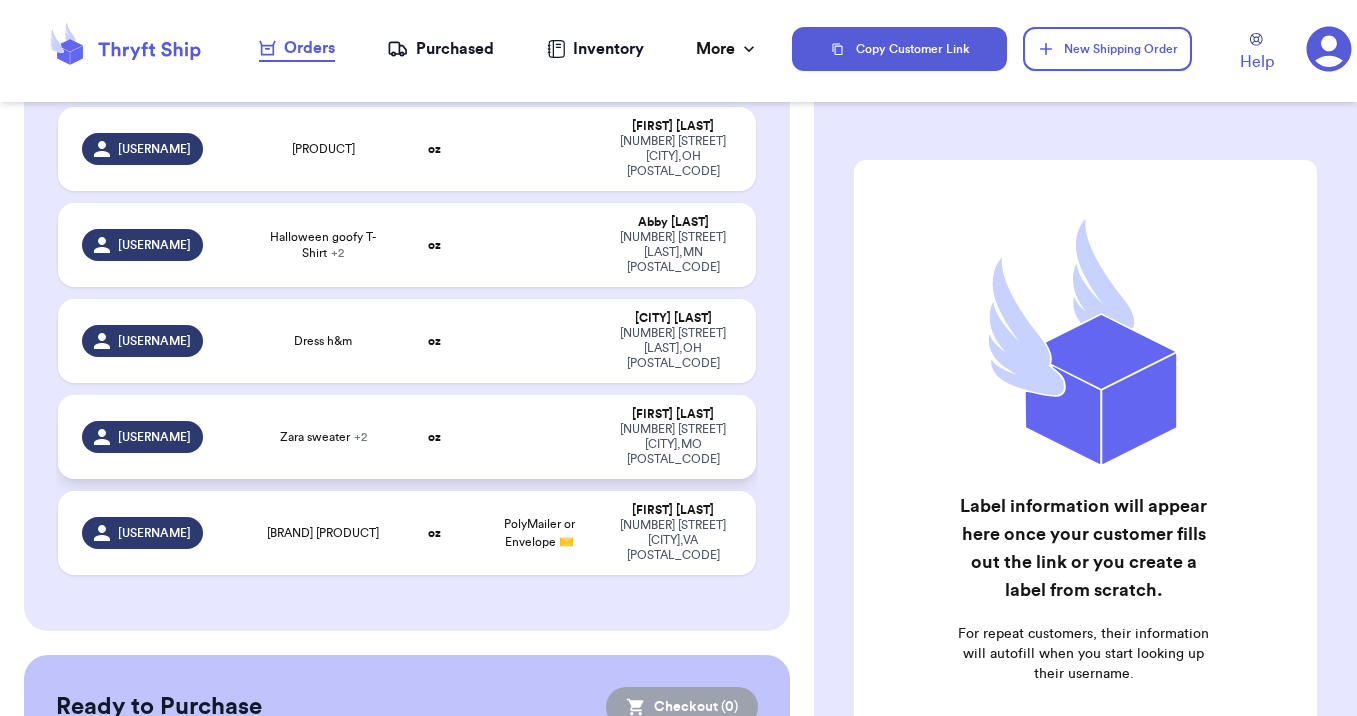 click on "oz" at bounding box center [435, 437] 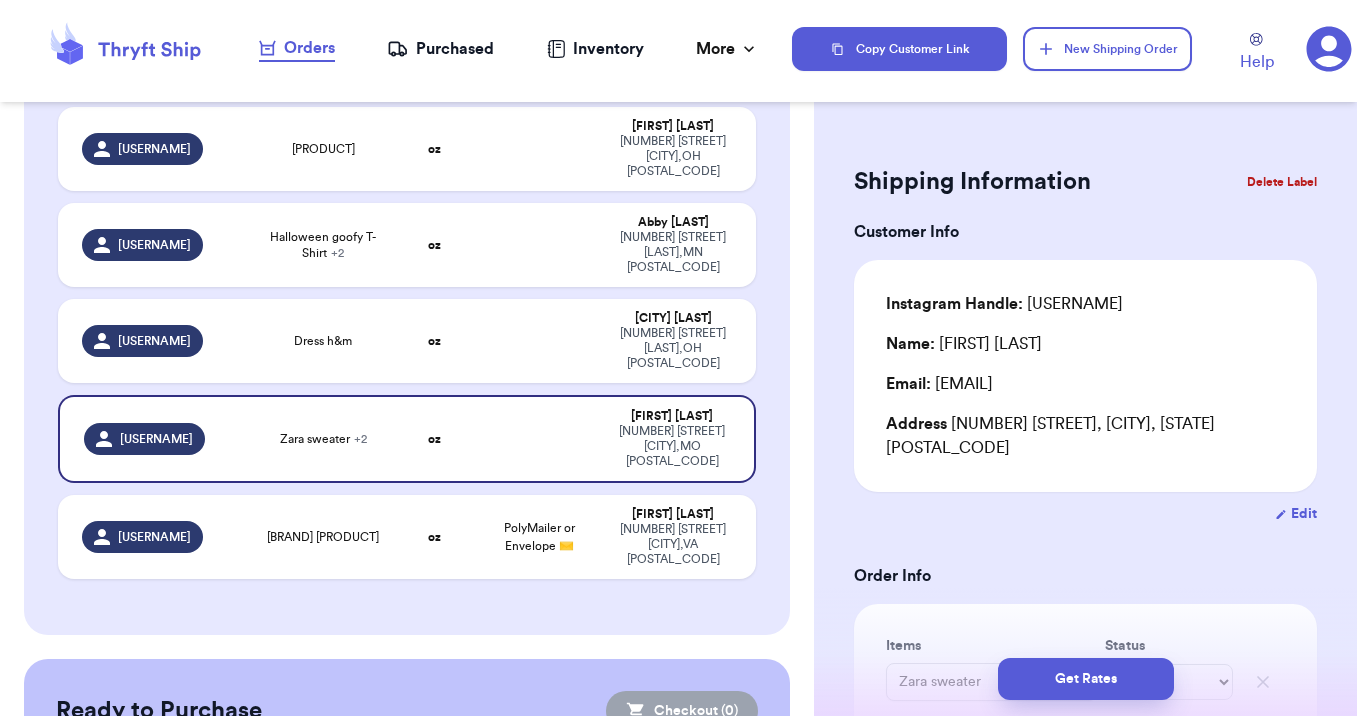 click on "Purchased" at bounding box center [440, 49] 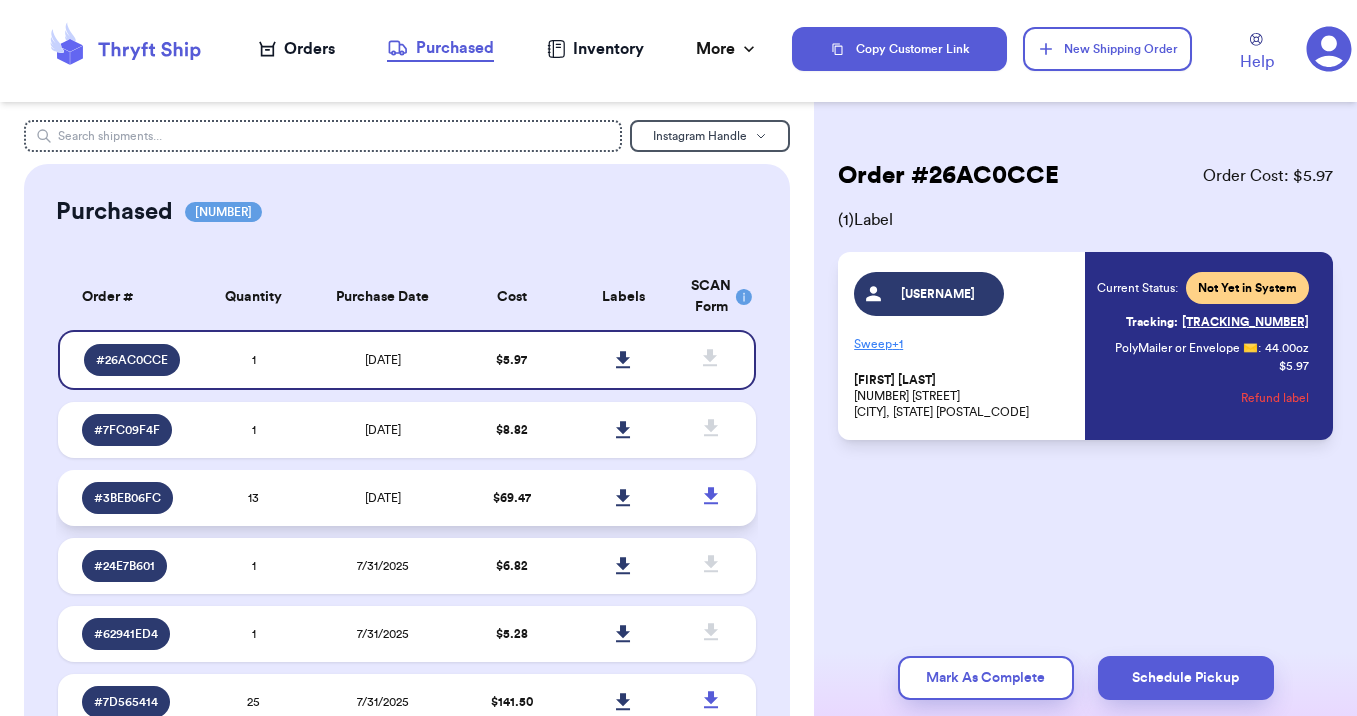 click on "[DATE]" at bounding box center (382, 498) 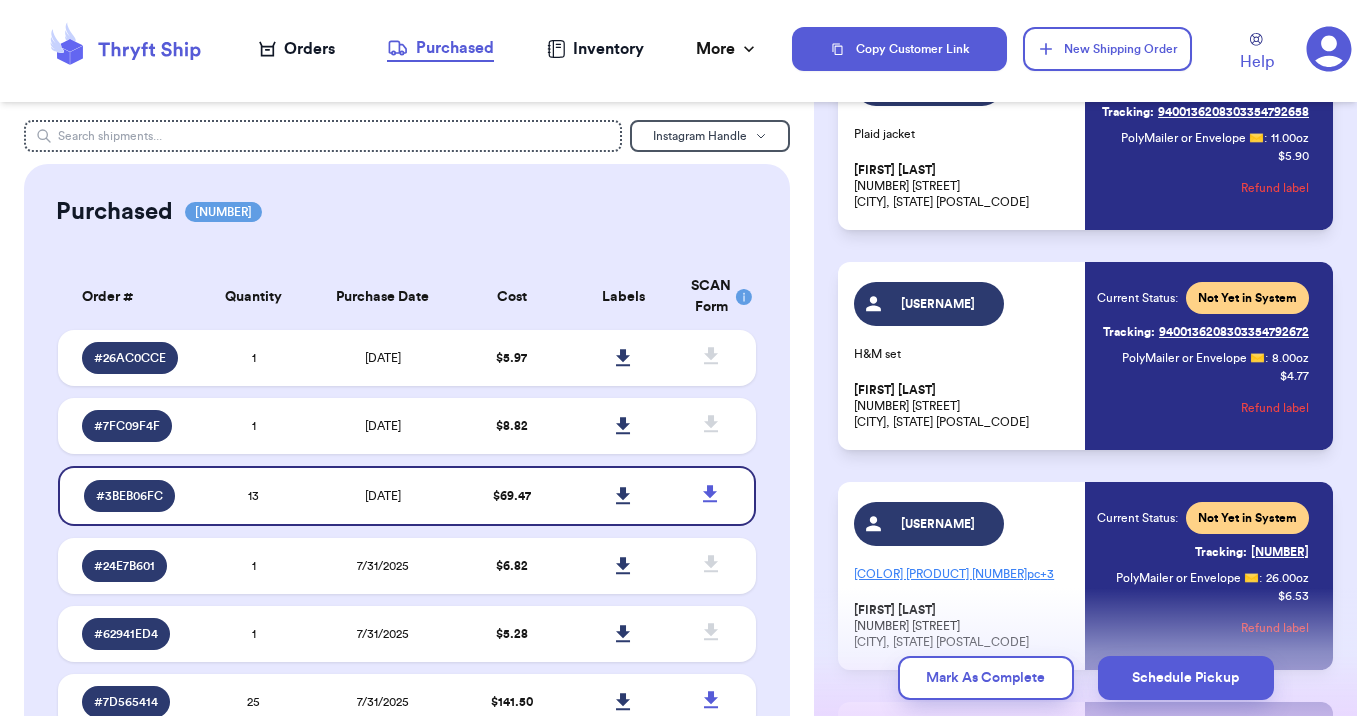 scroll, scrollTop: 651, scrollLeft: 0, axis: vertical 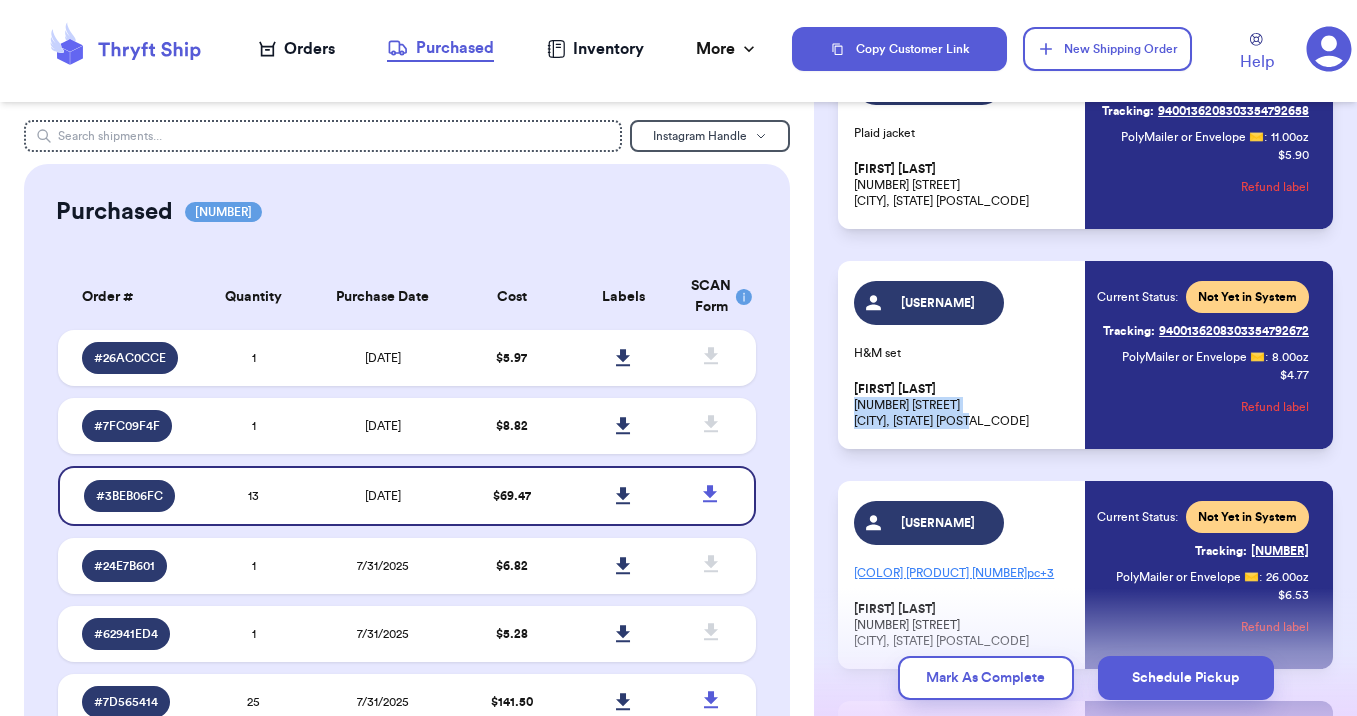 drag, startPoint x: 975, startPoint y: 420, endPoint x: 852, endPoint y: 405, distance: 123.911255 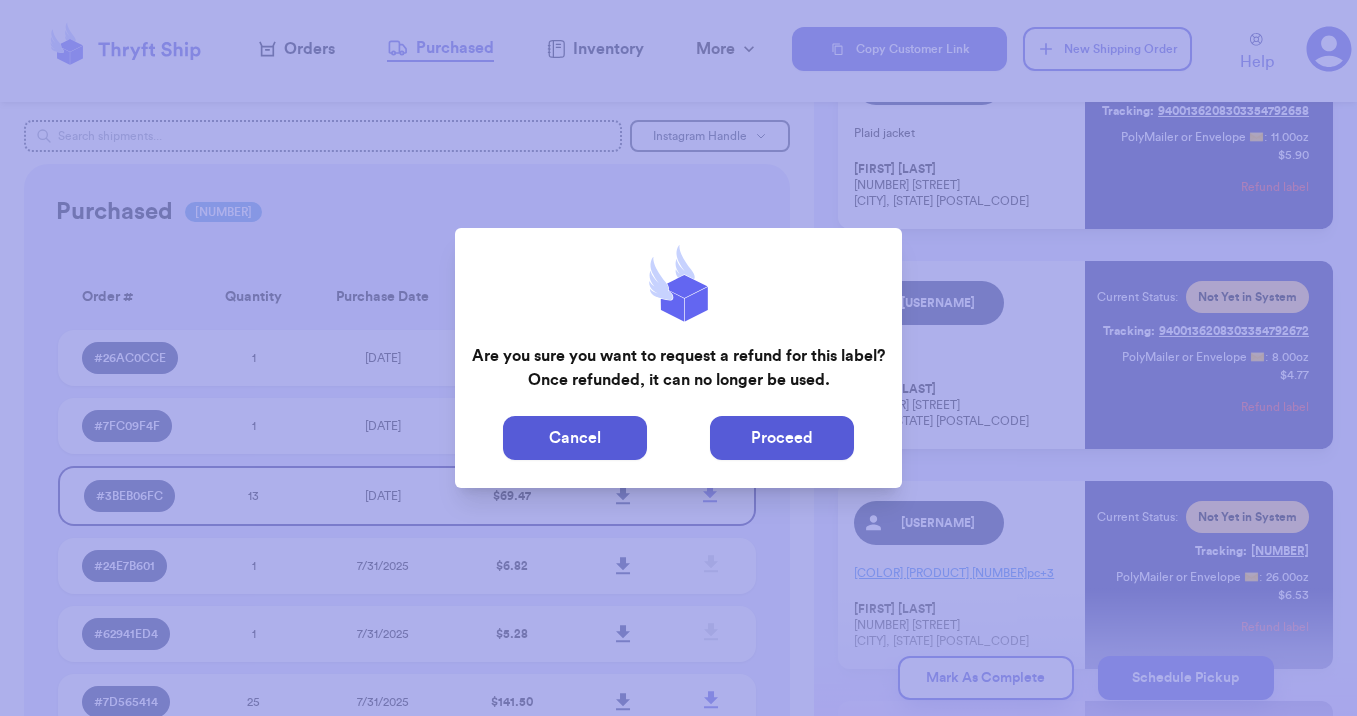 click on "Proceed" at bounding box center [782, 438] 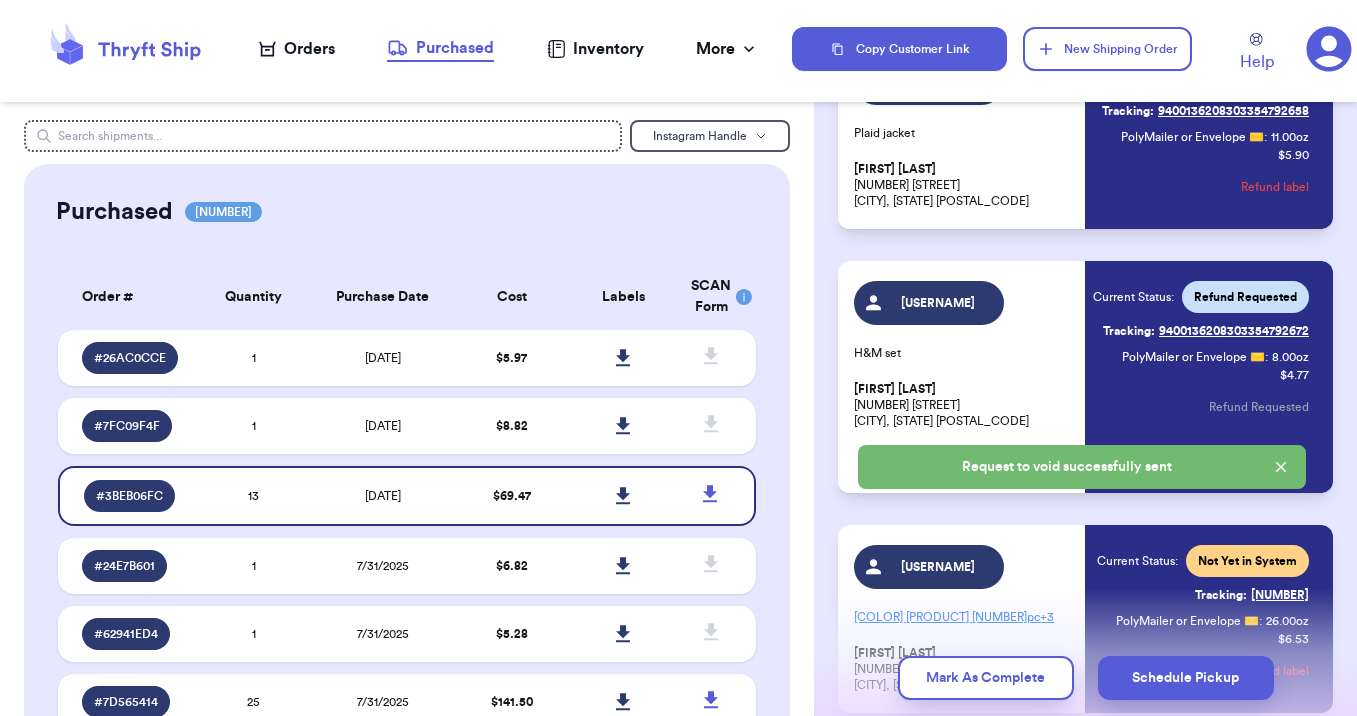 click on "Orders" at bounding box center (297, 49) 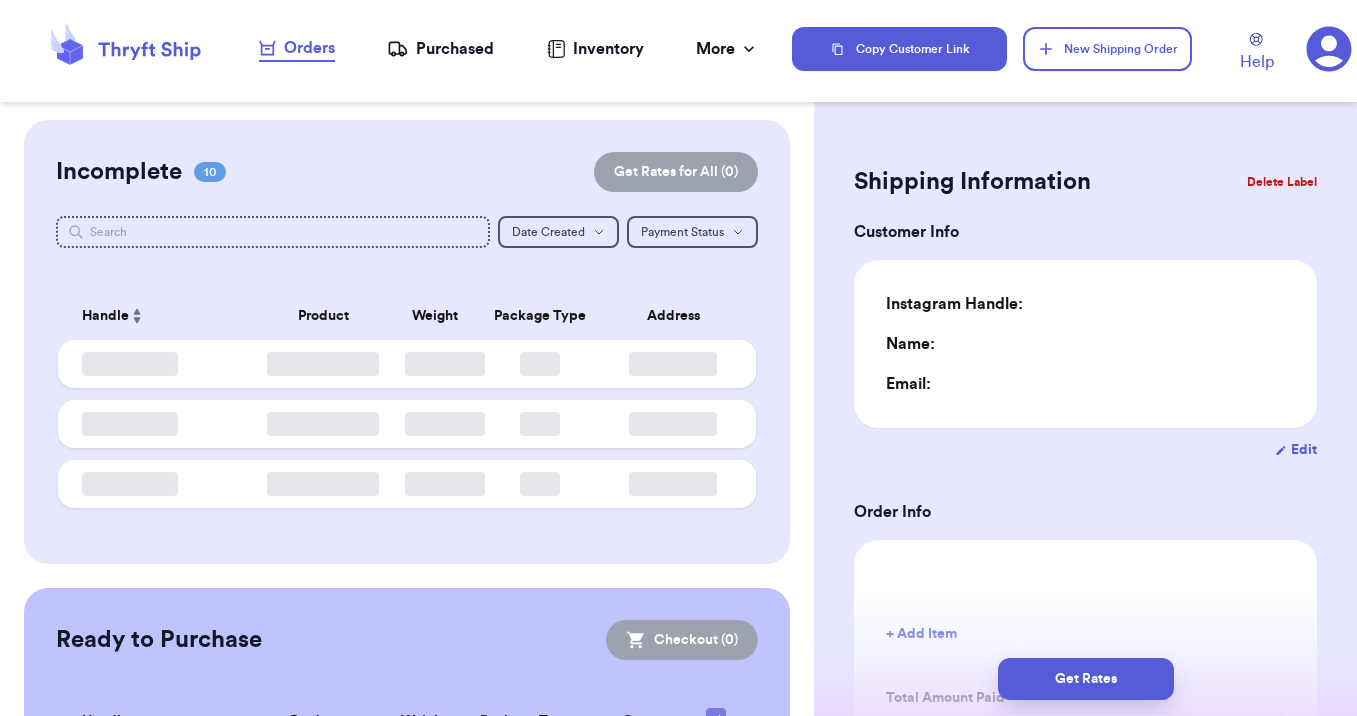 type on "0" 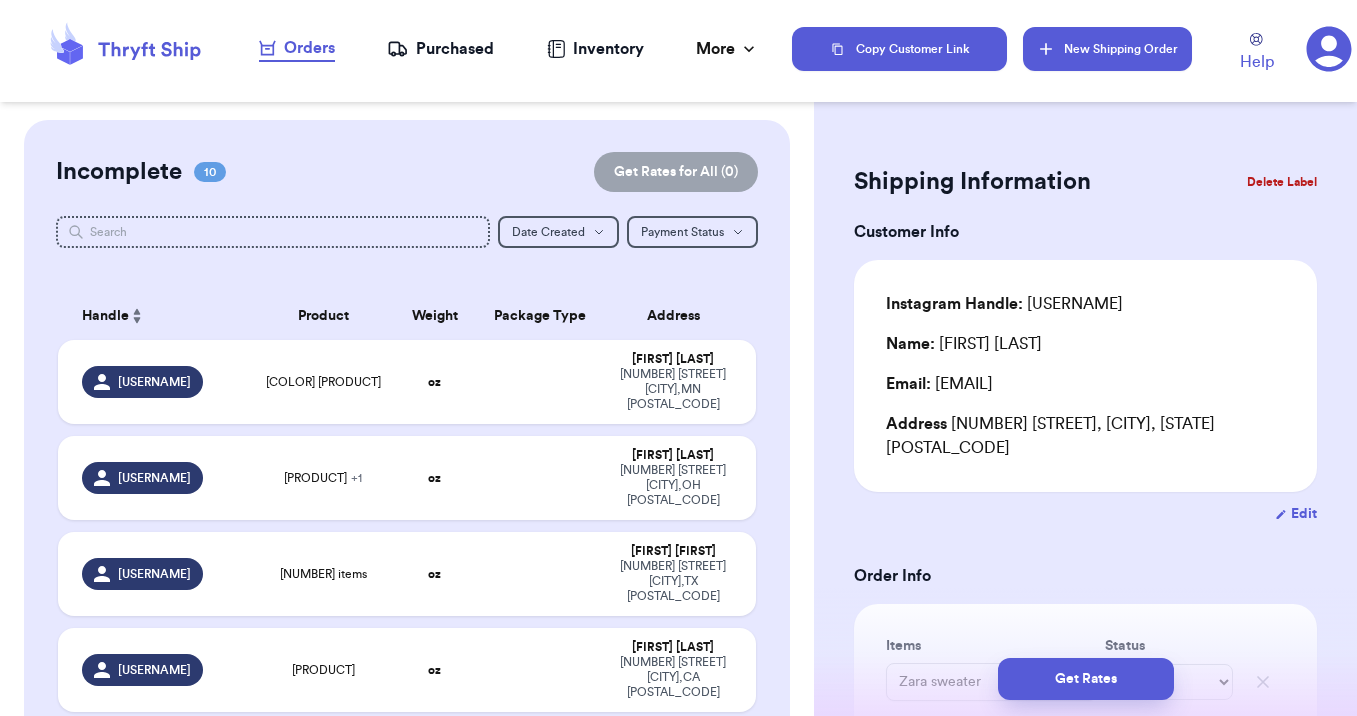click on "New Shipping Order" at bounding box center (1107, 49) 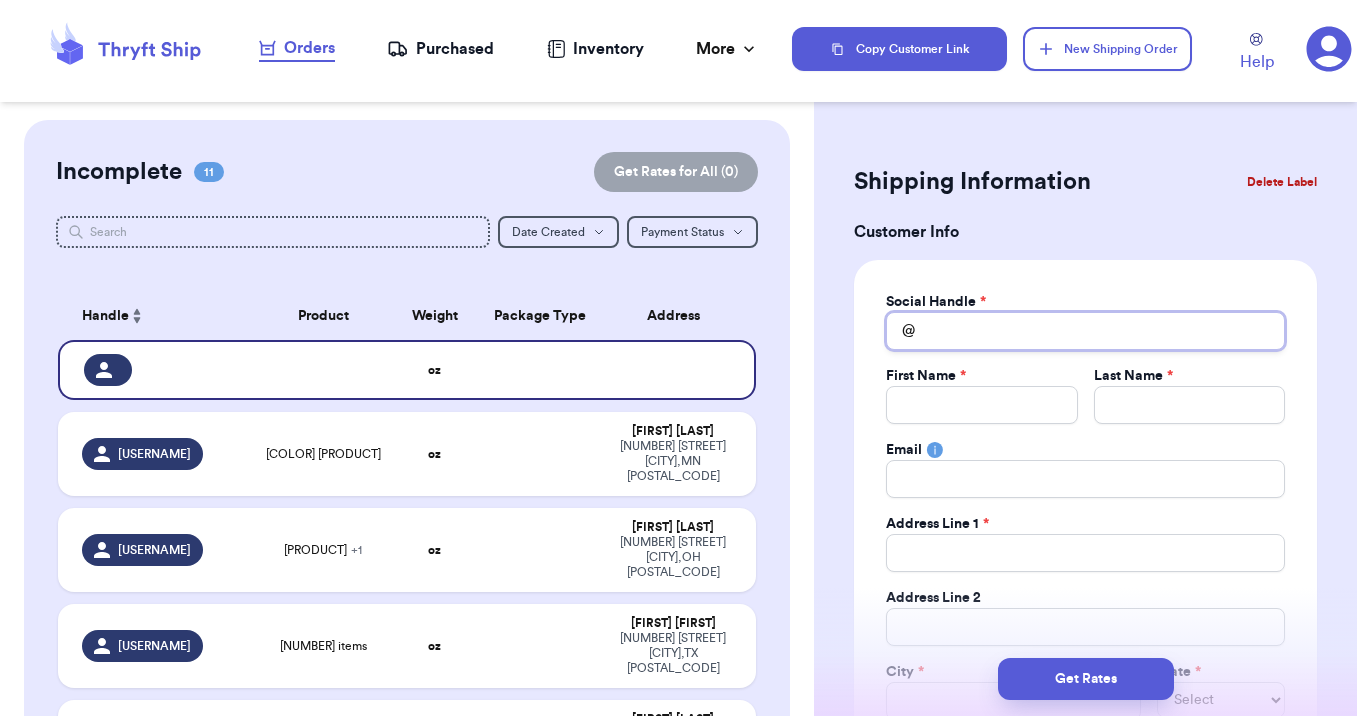 click on "Total Amount Paid" at bounding box center (1085, 331) 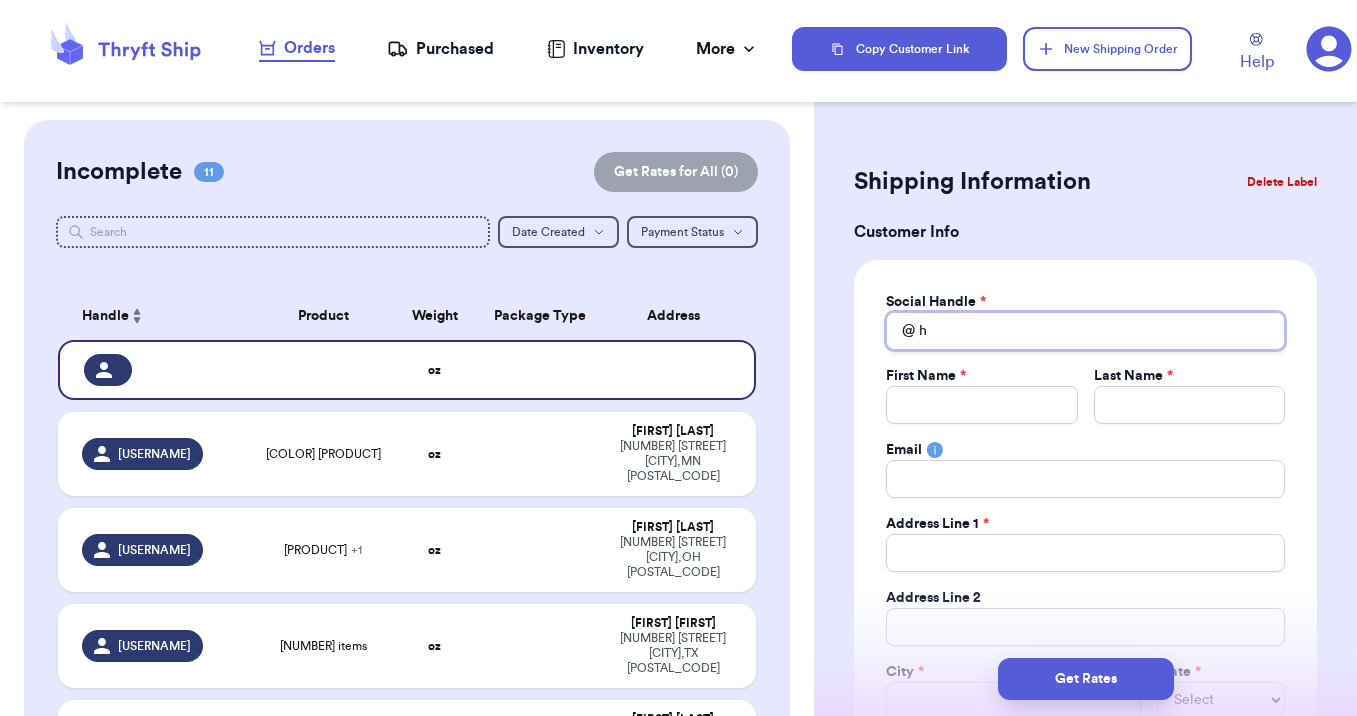 type 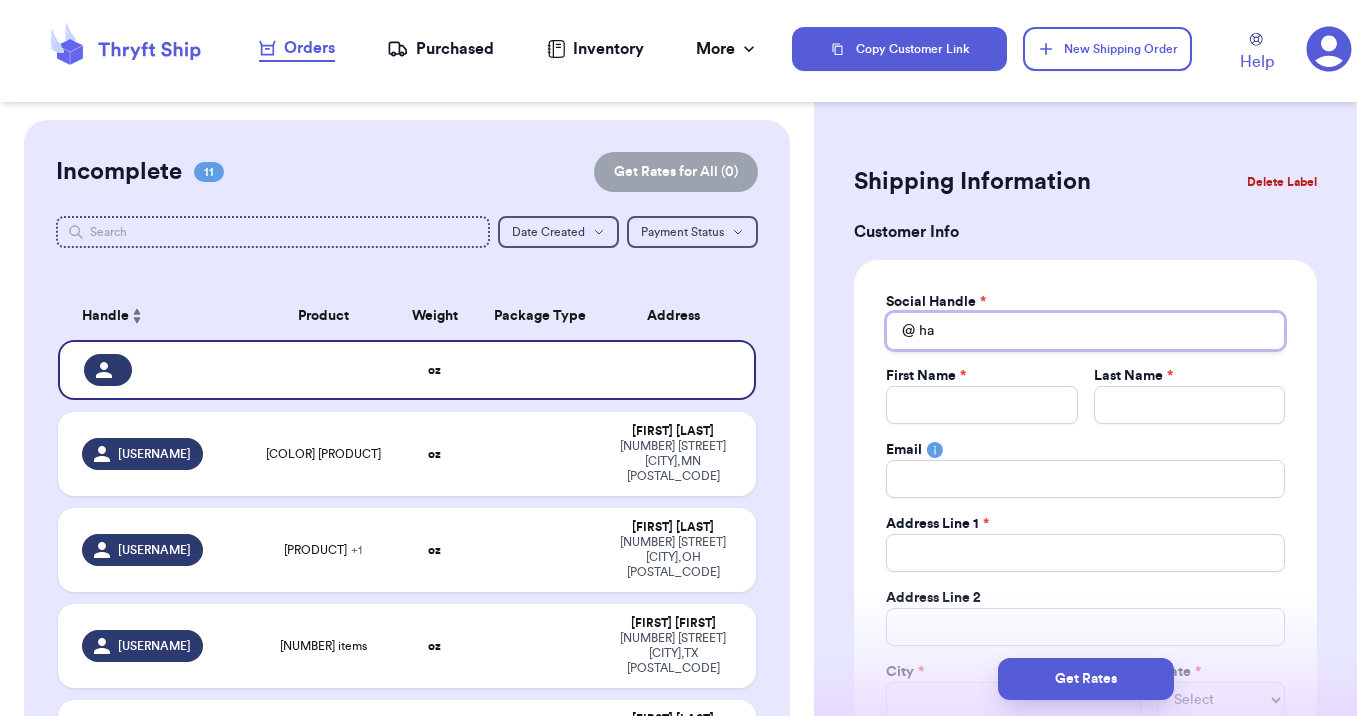 type 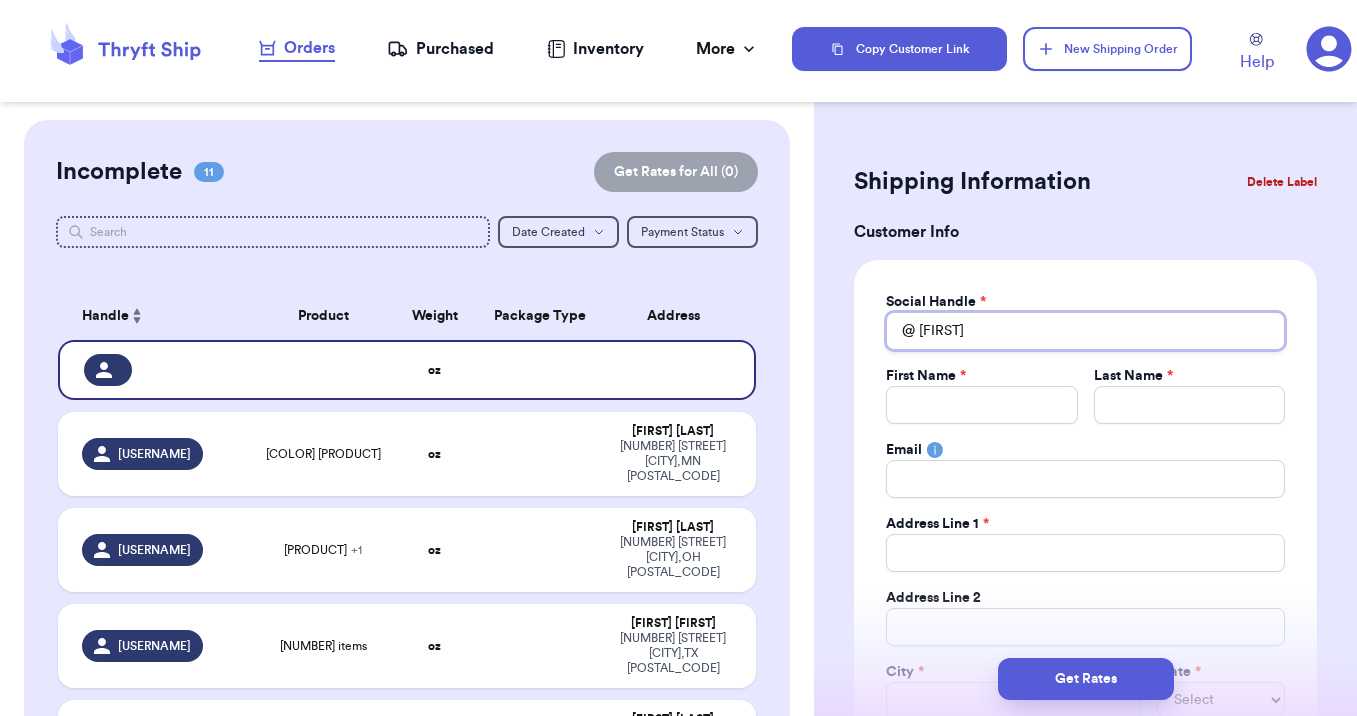type 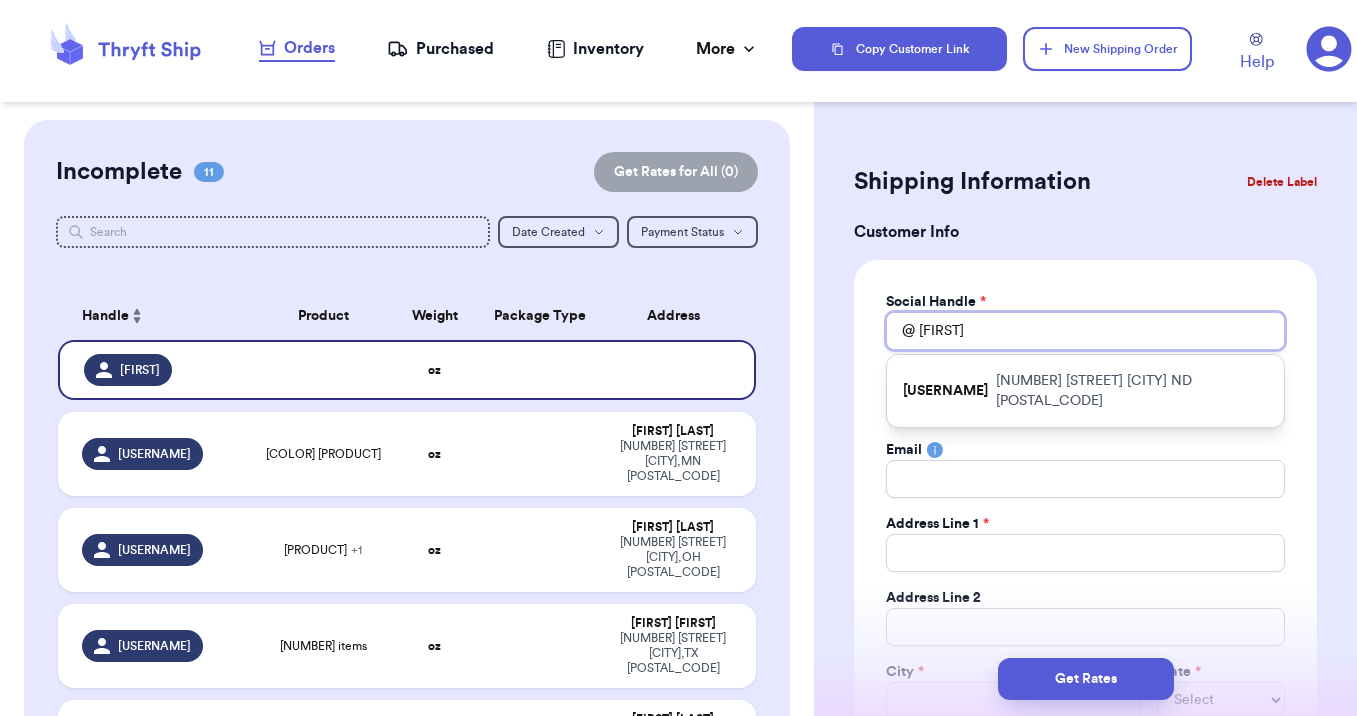 type 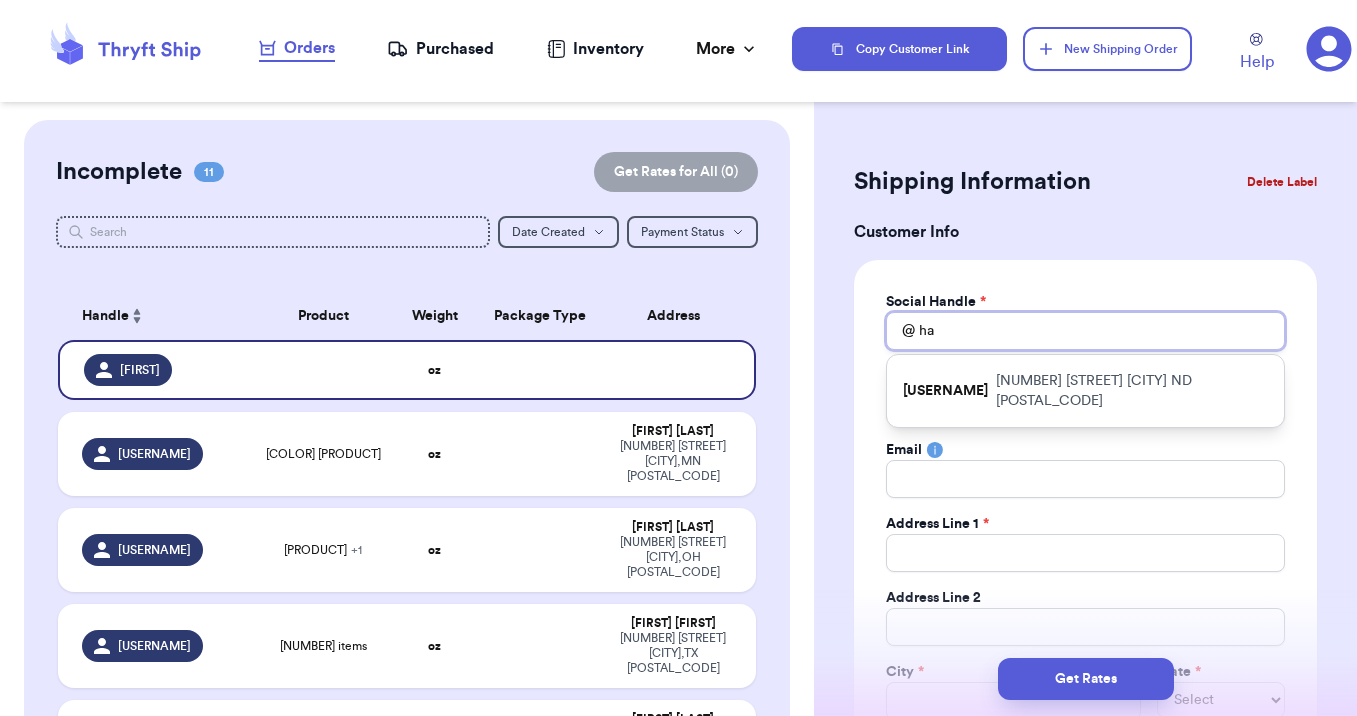 type 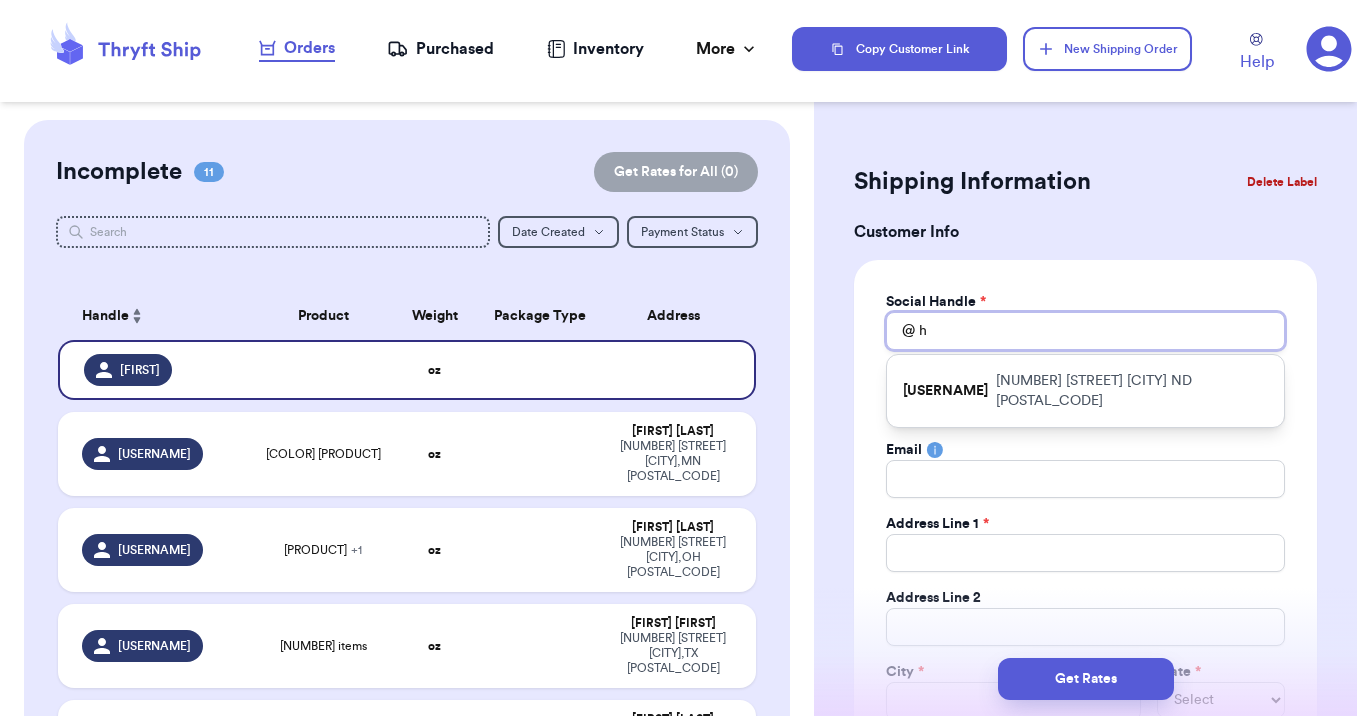 type 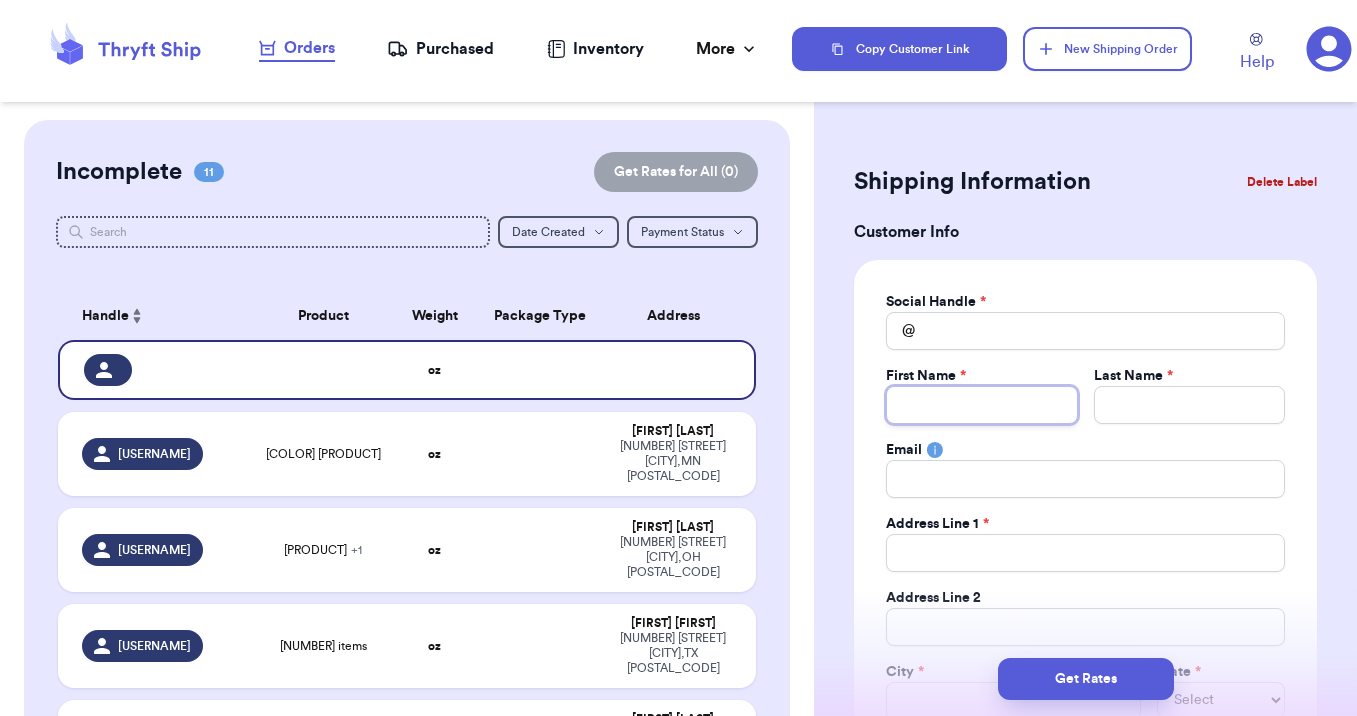 click on "Total Amount Paid" at bounding box center [981, 405] 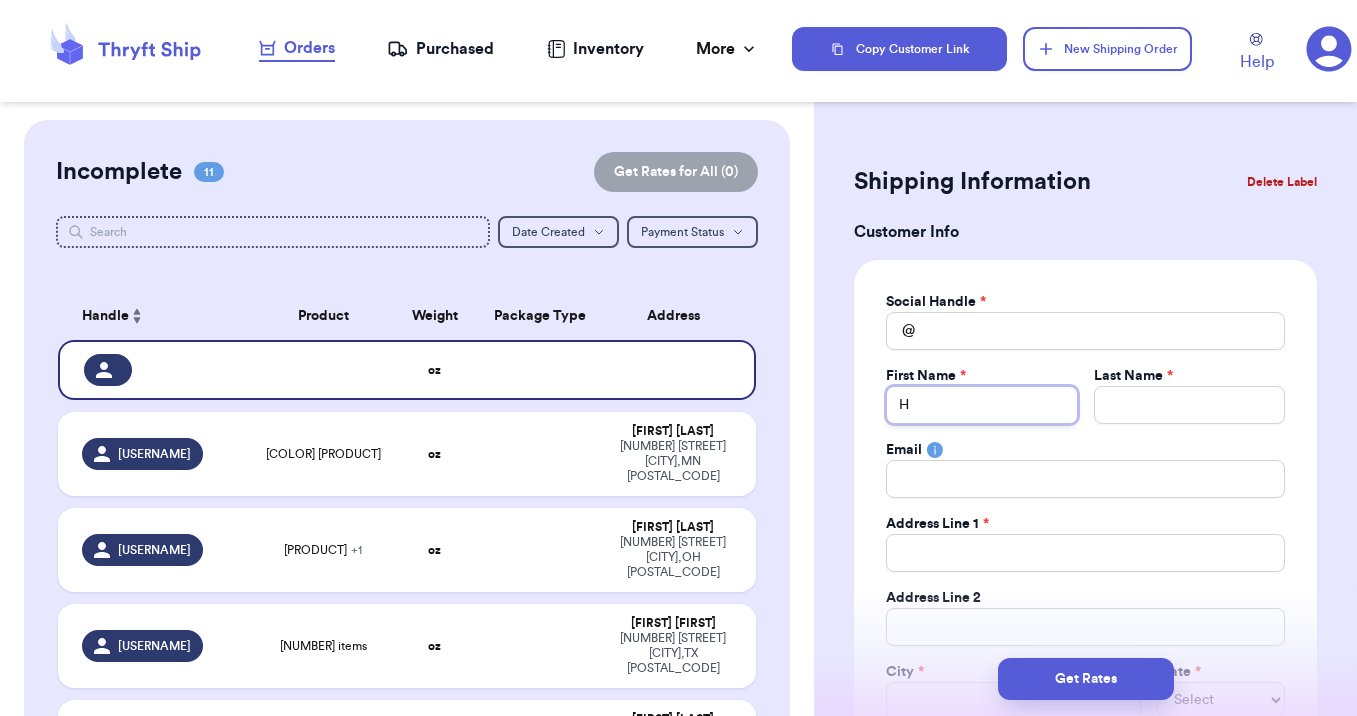 type 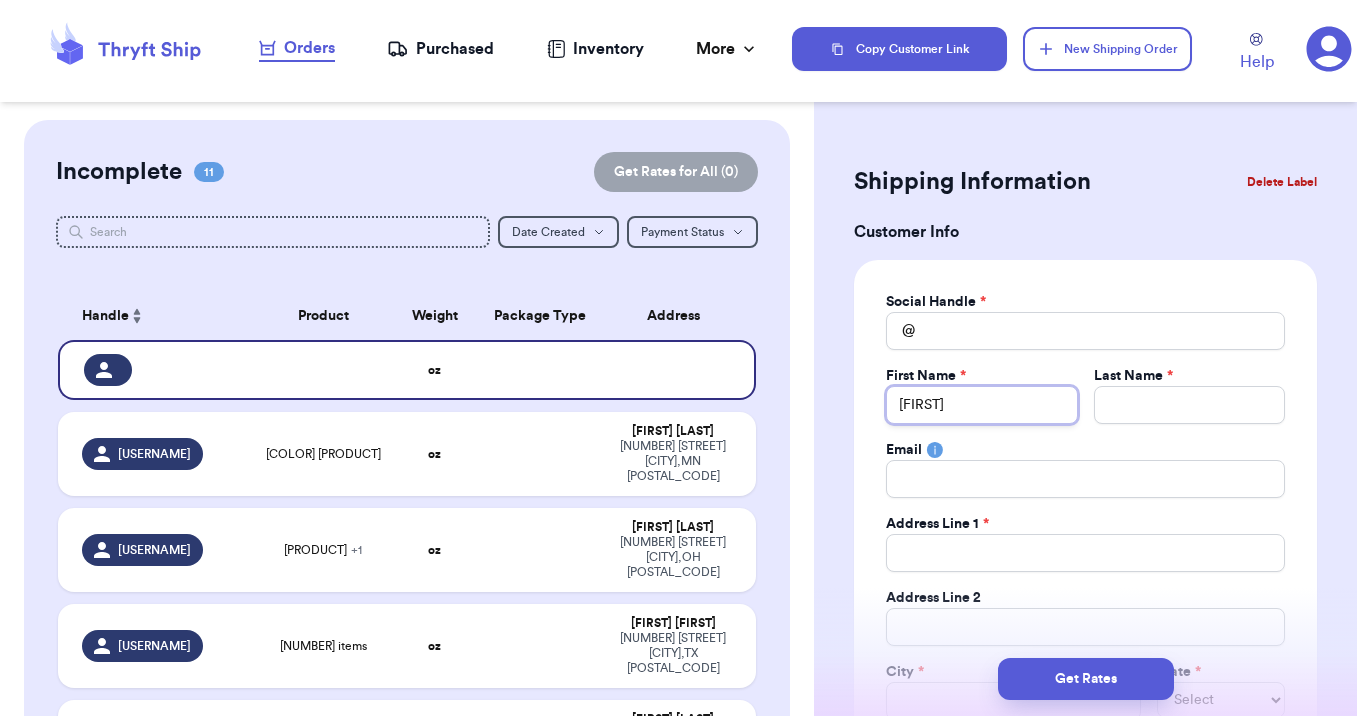 type 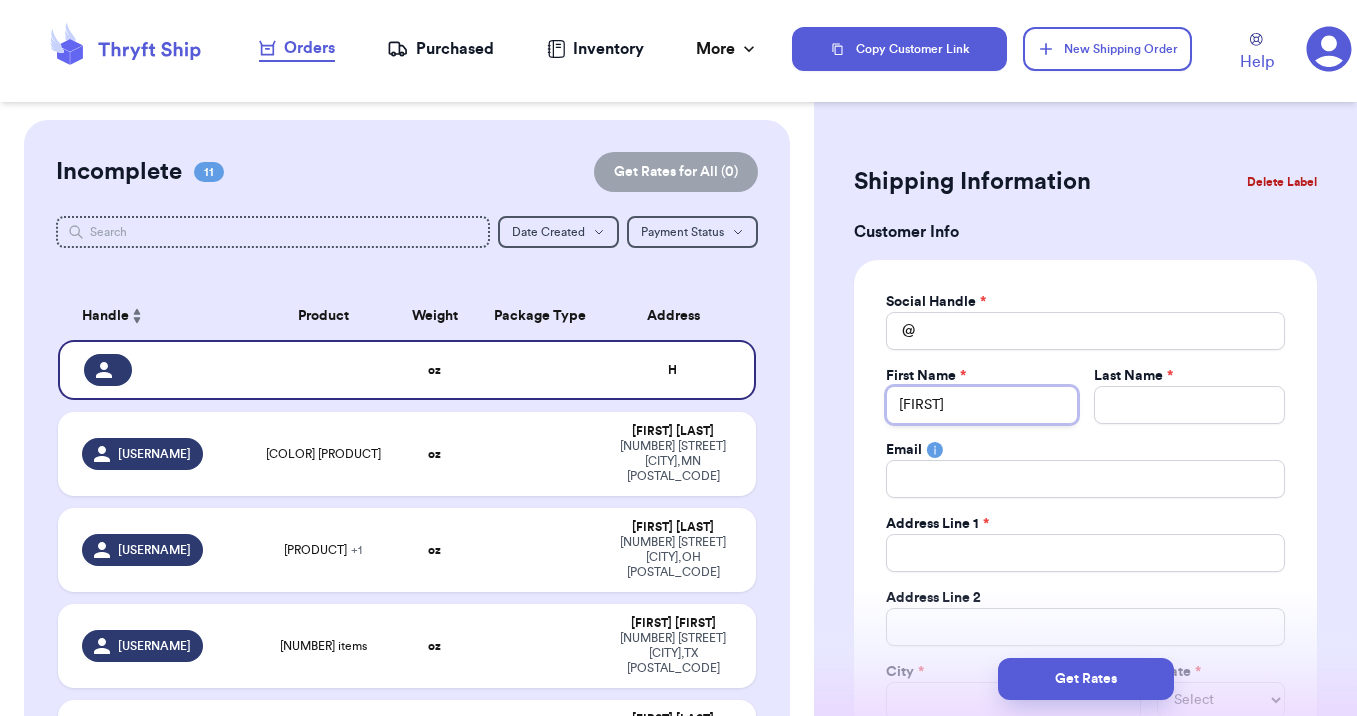 type 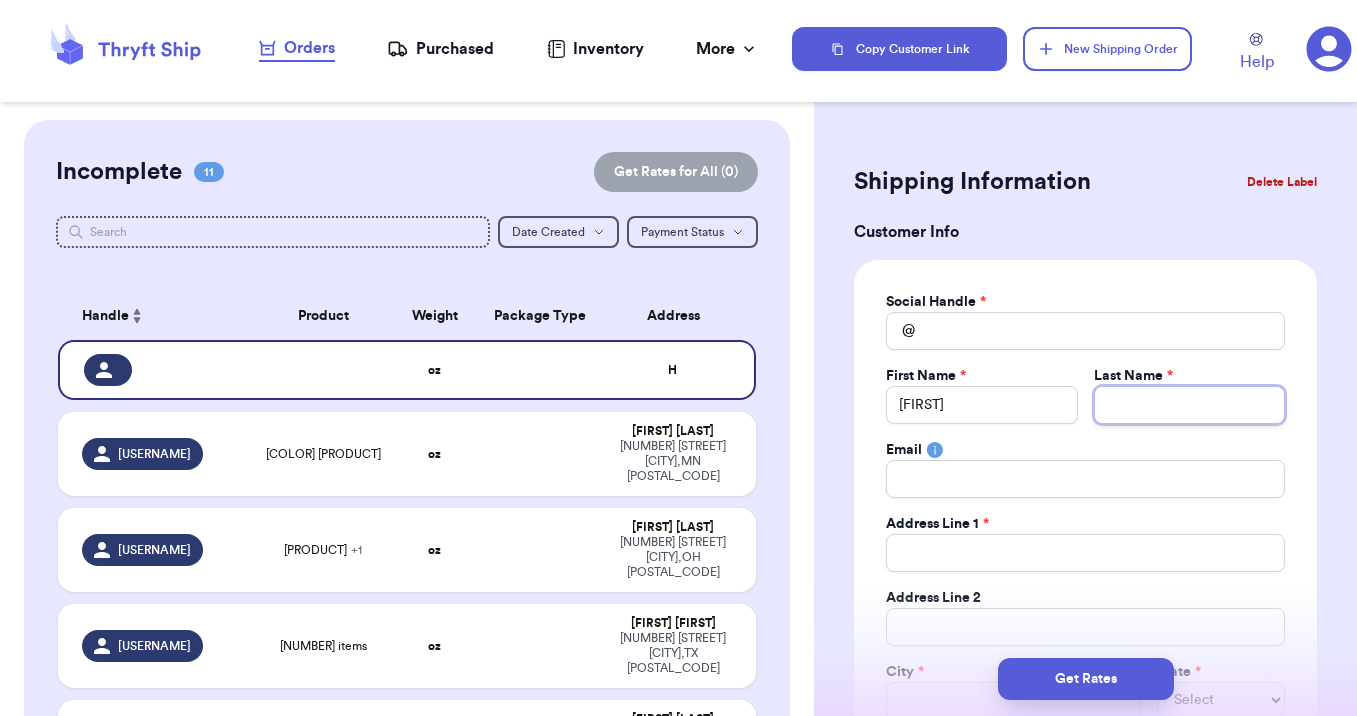 type 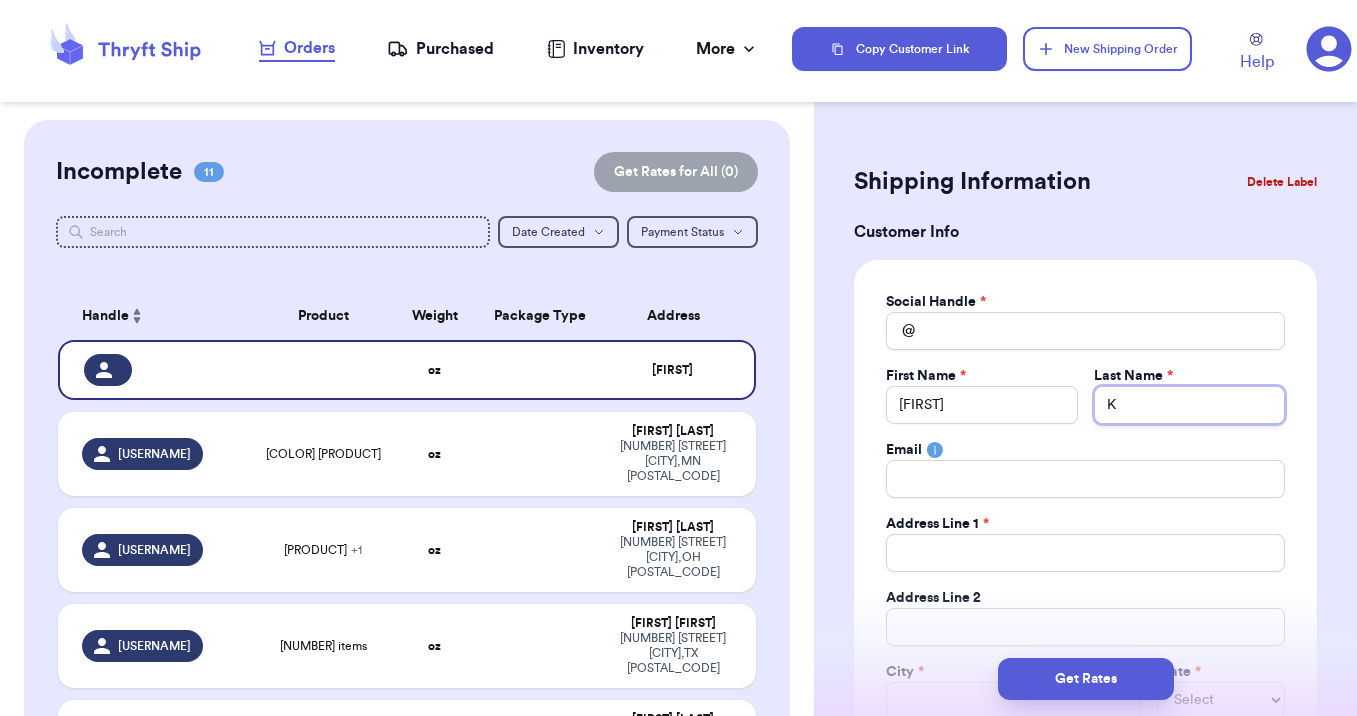 type 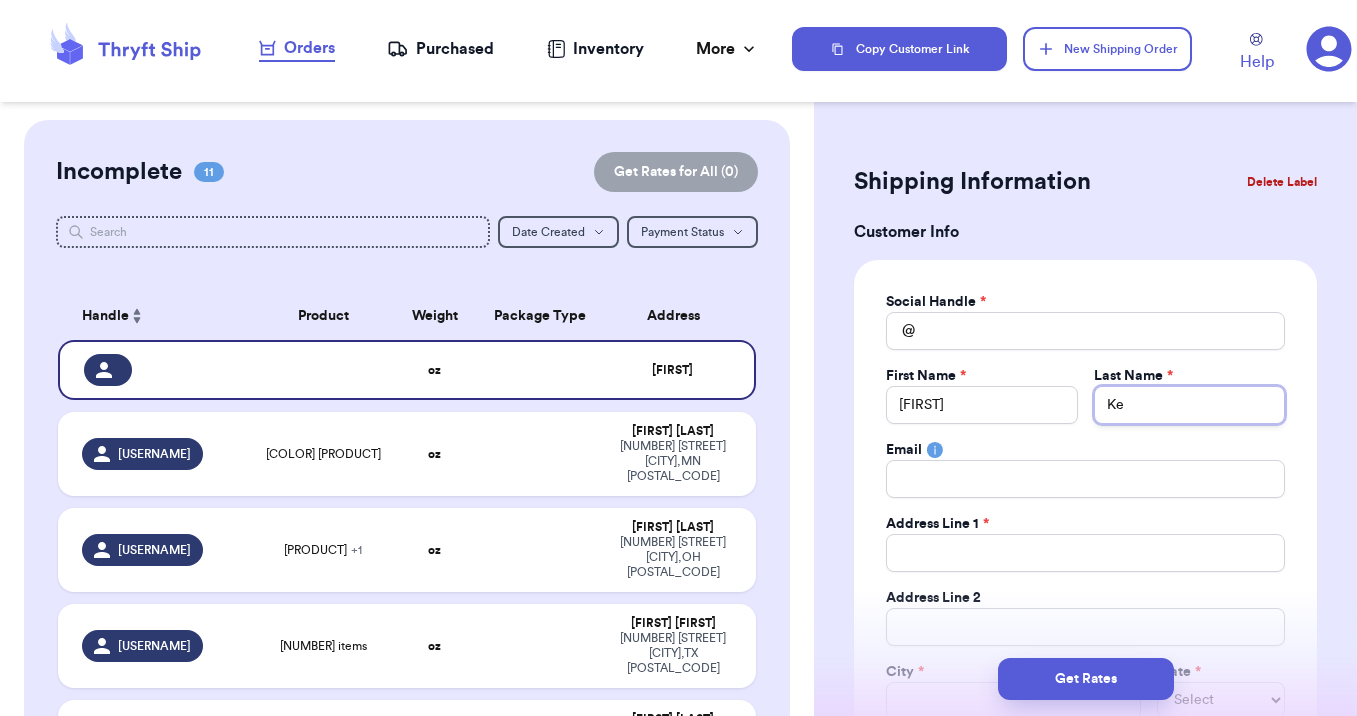 type 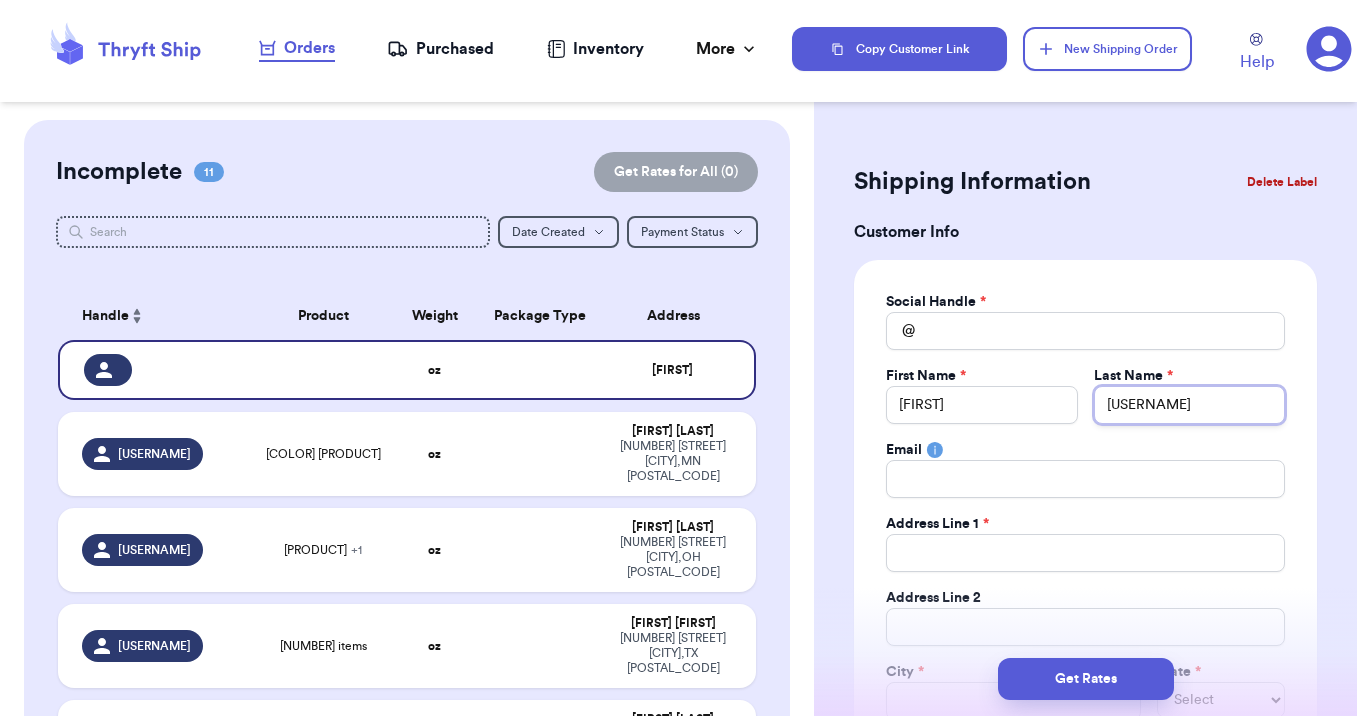 type 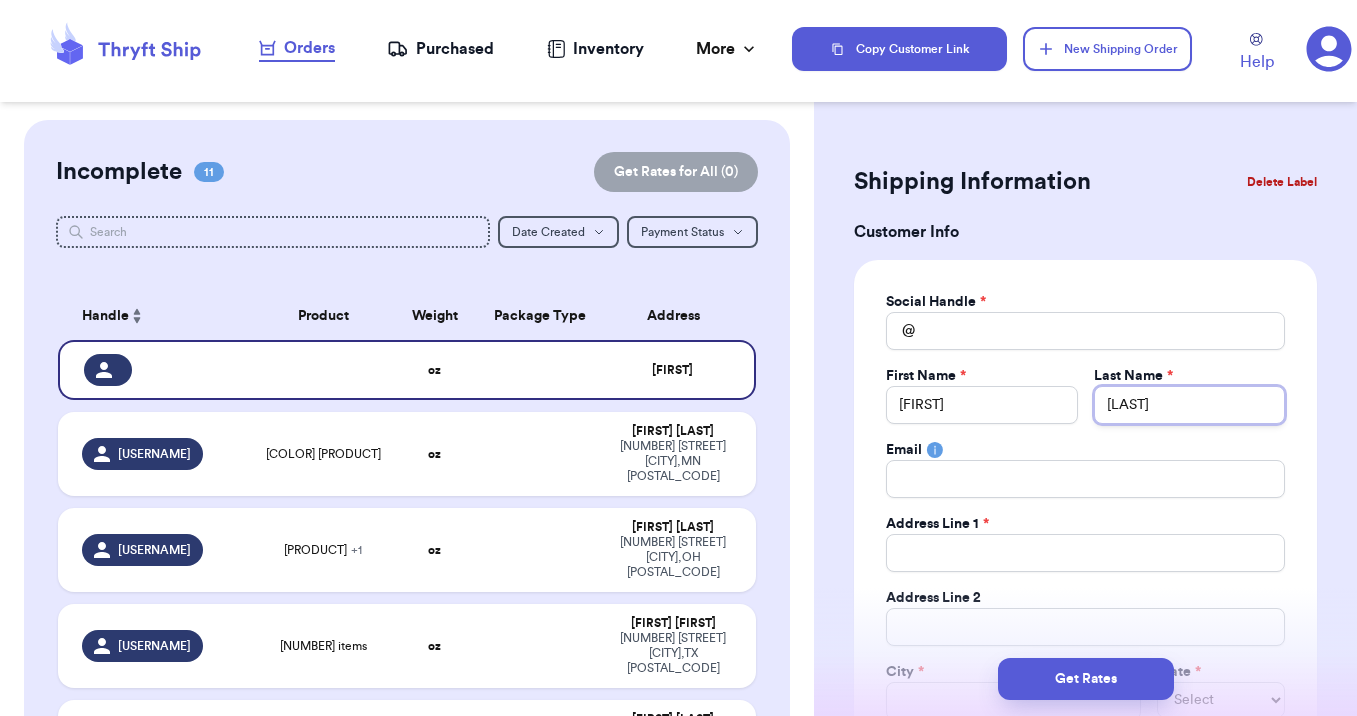 type 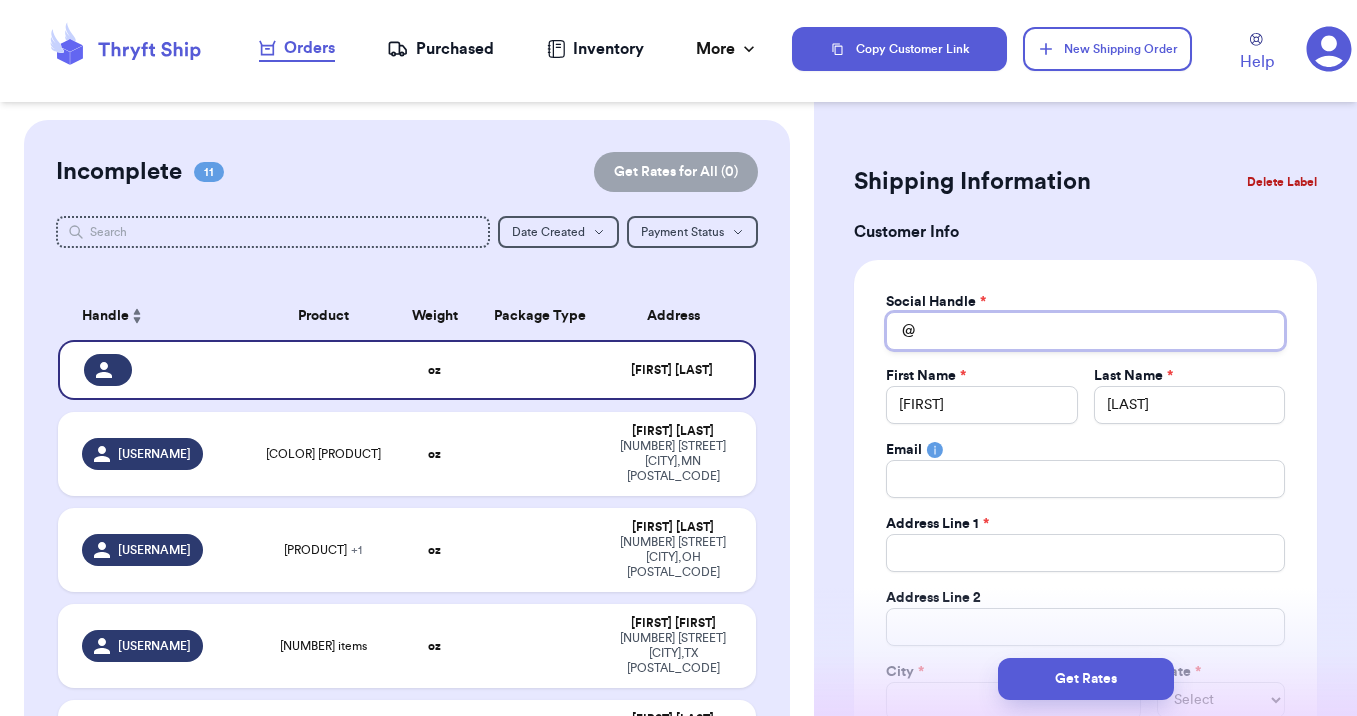 click on "Total Amount Paid" at bounding box center (1085, 331) 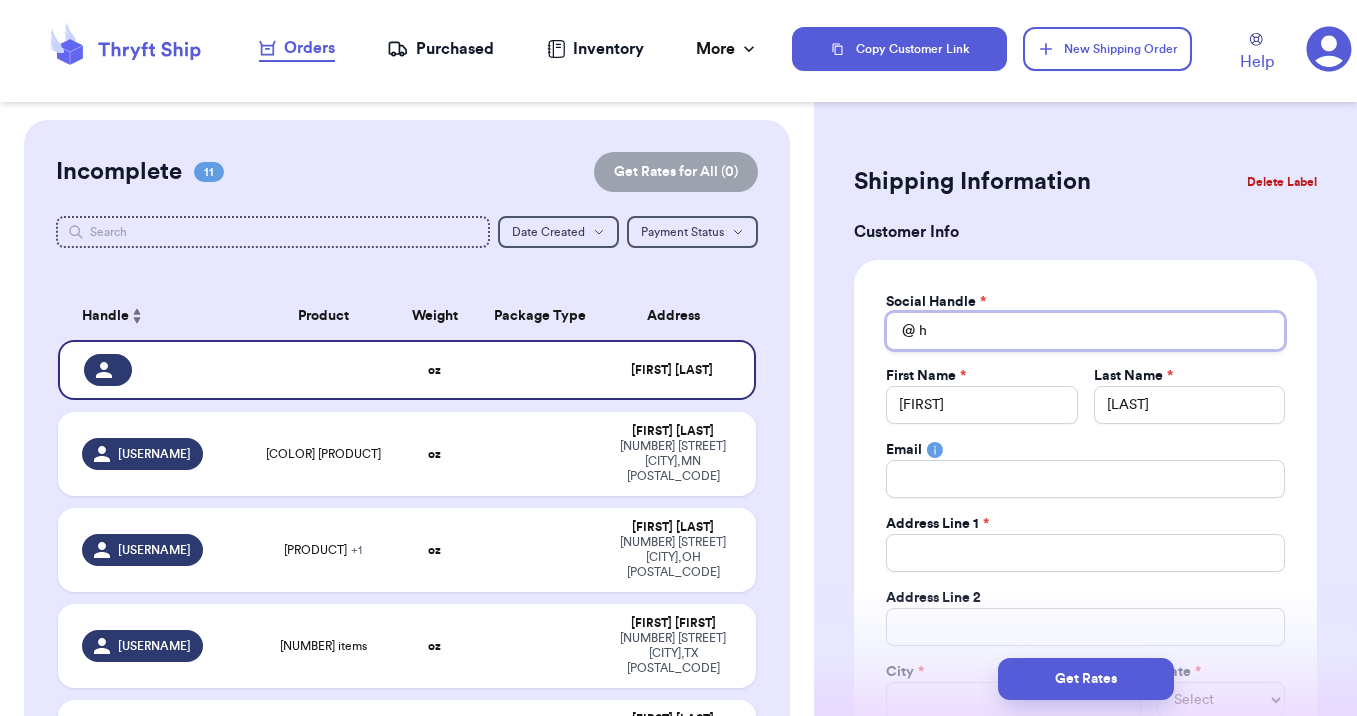 type 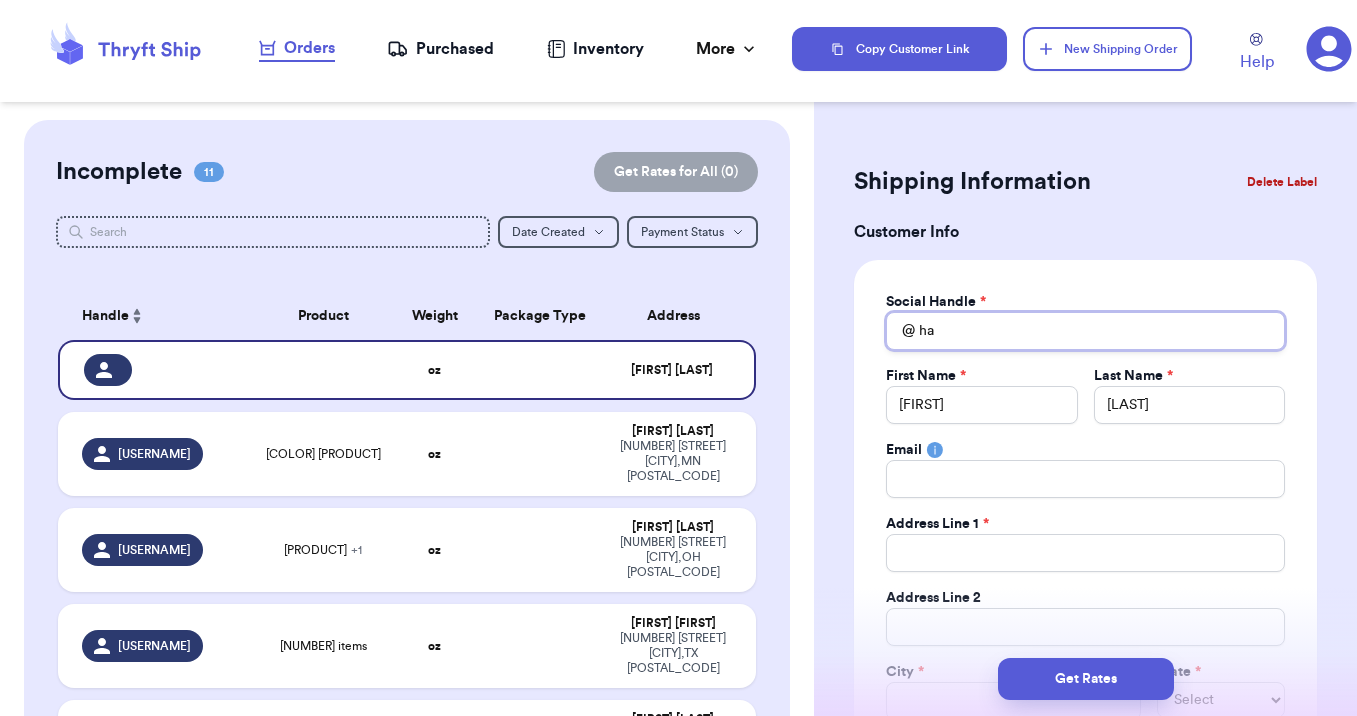 type 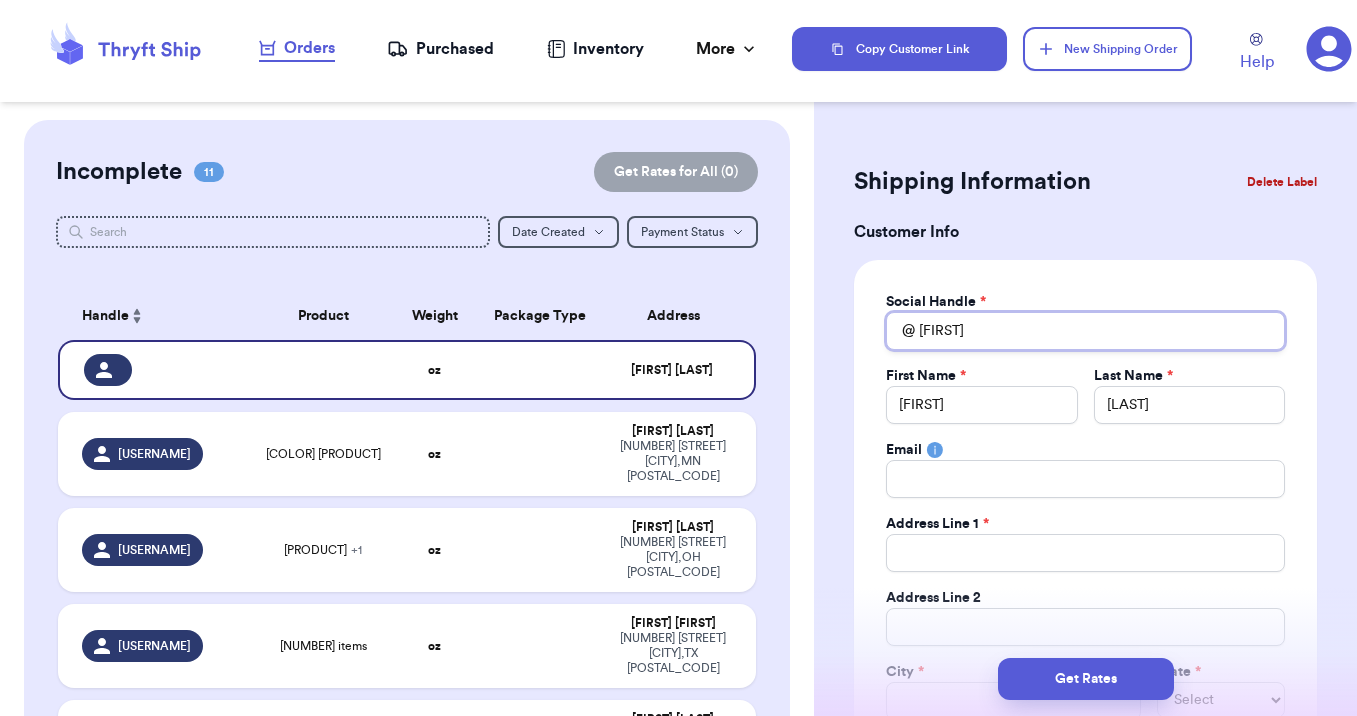 type 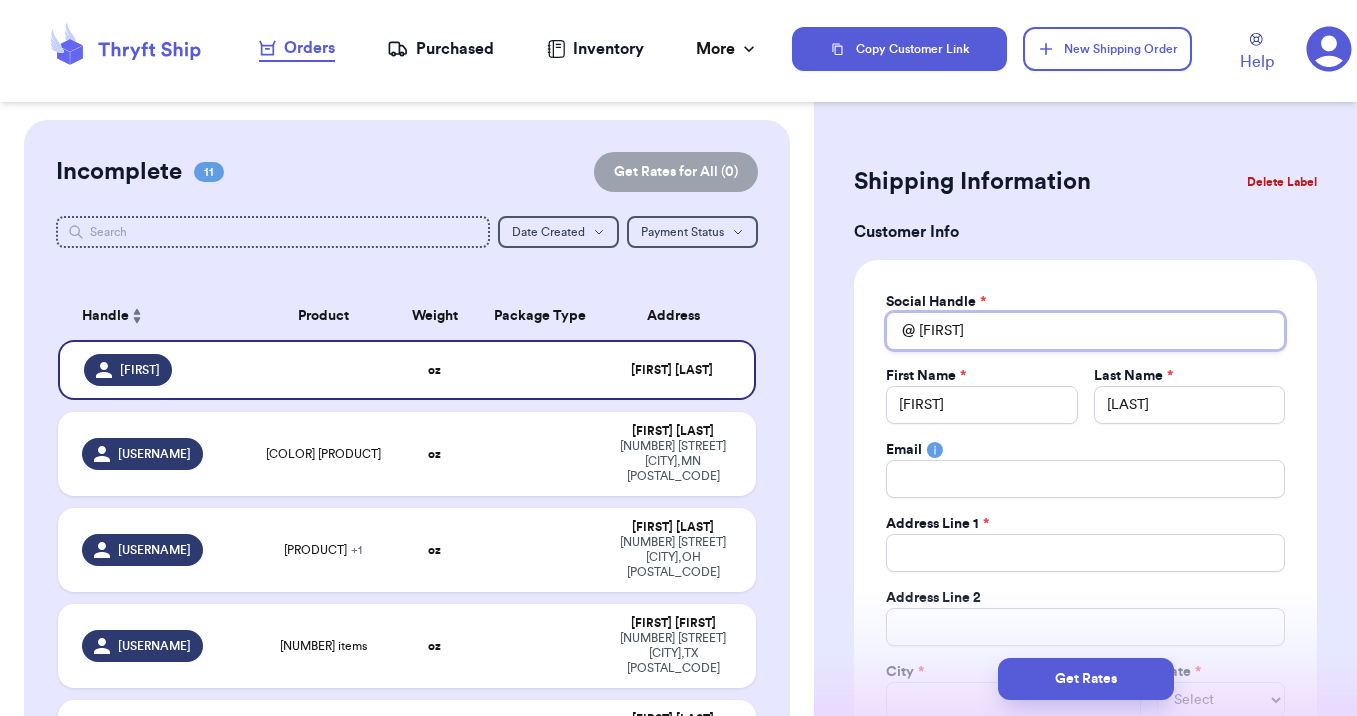 type 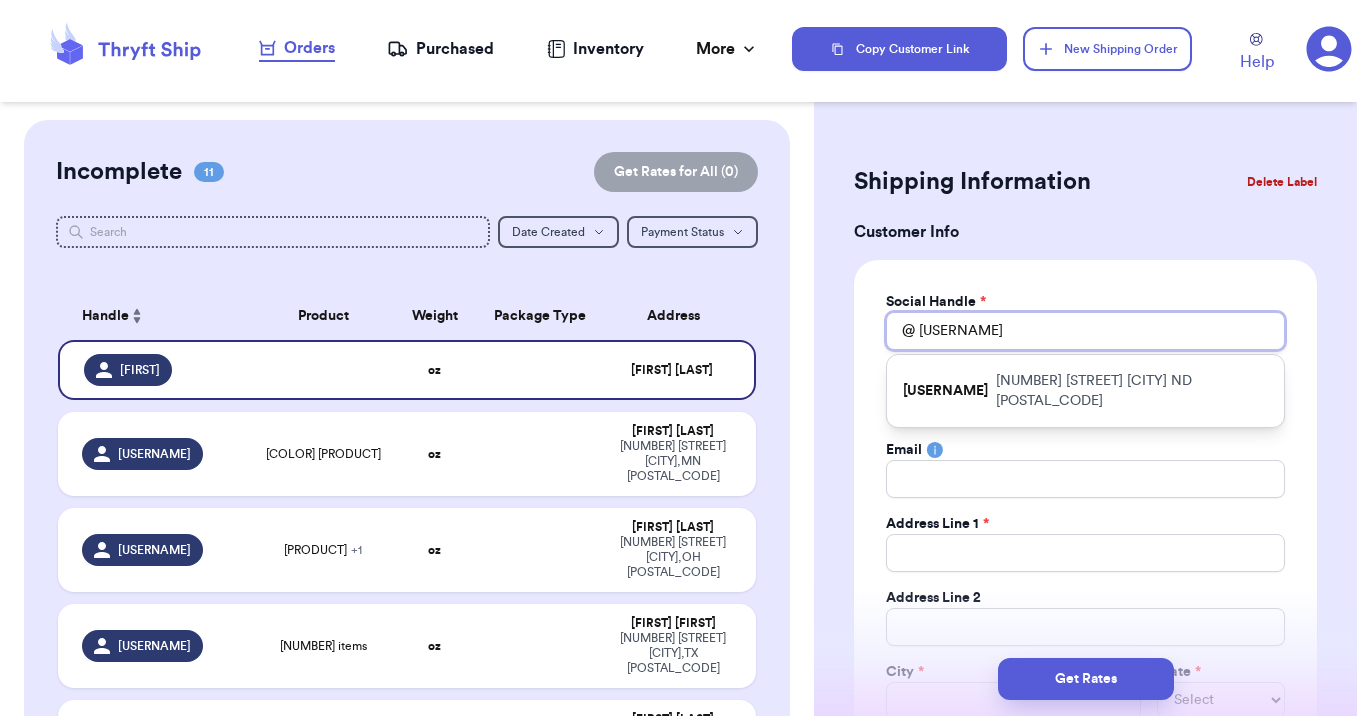 type 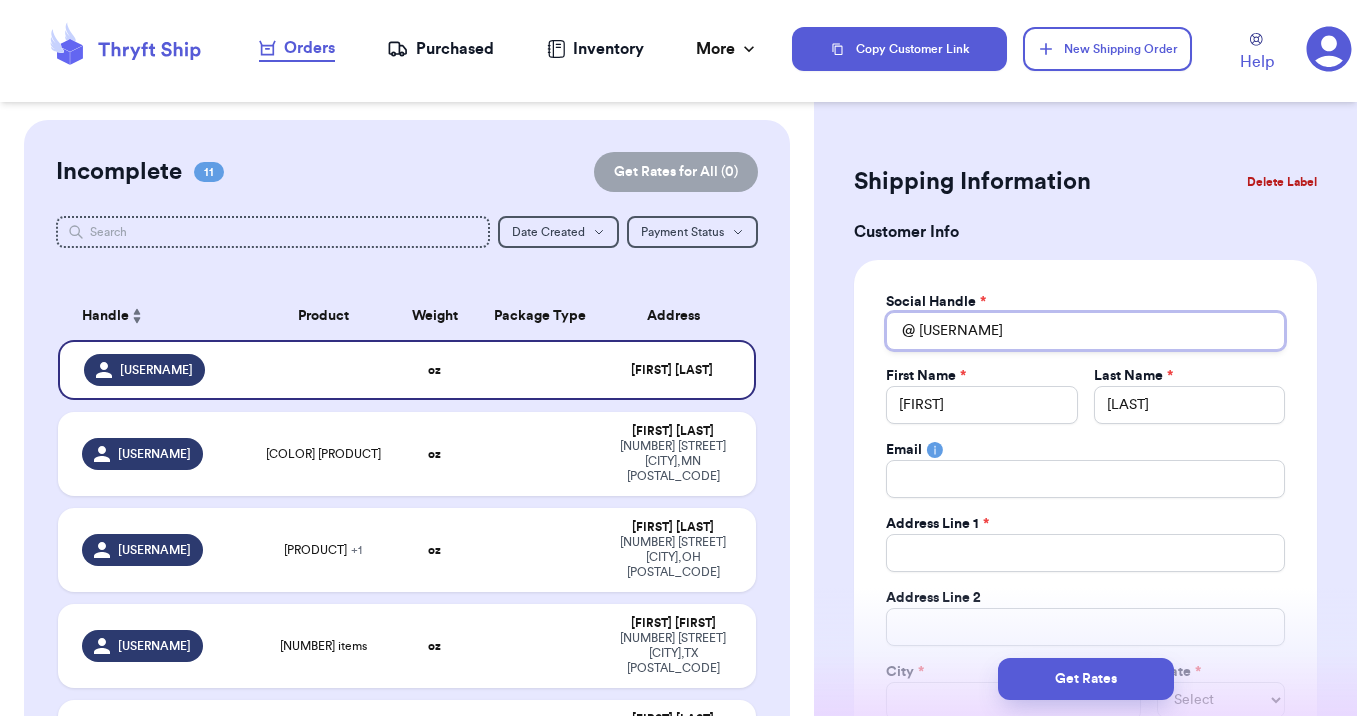 type 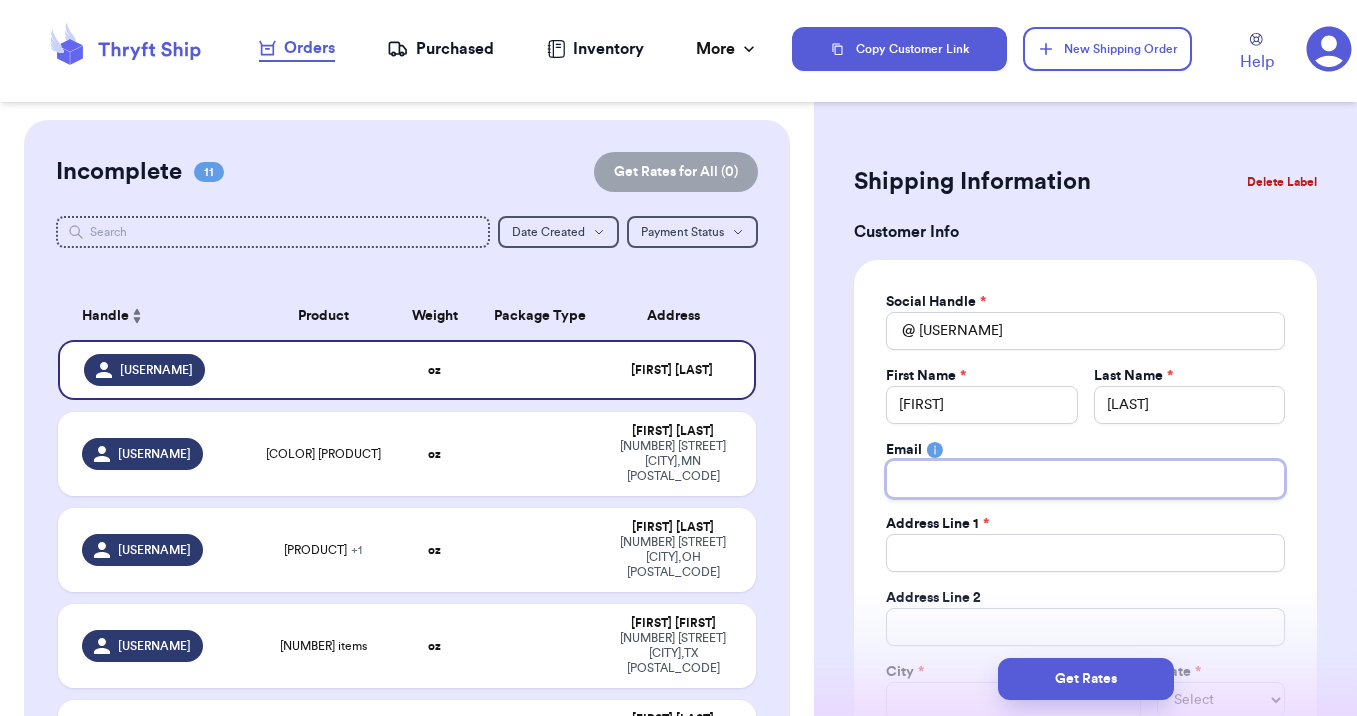 type 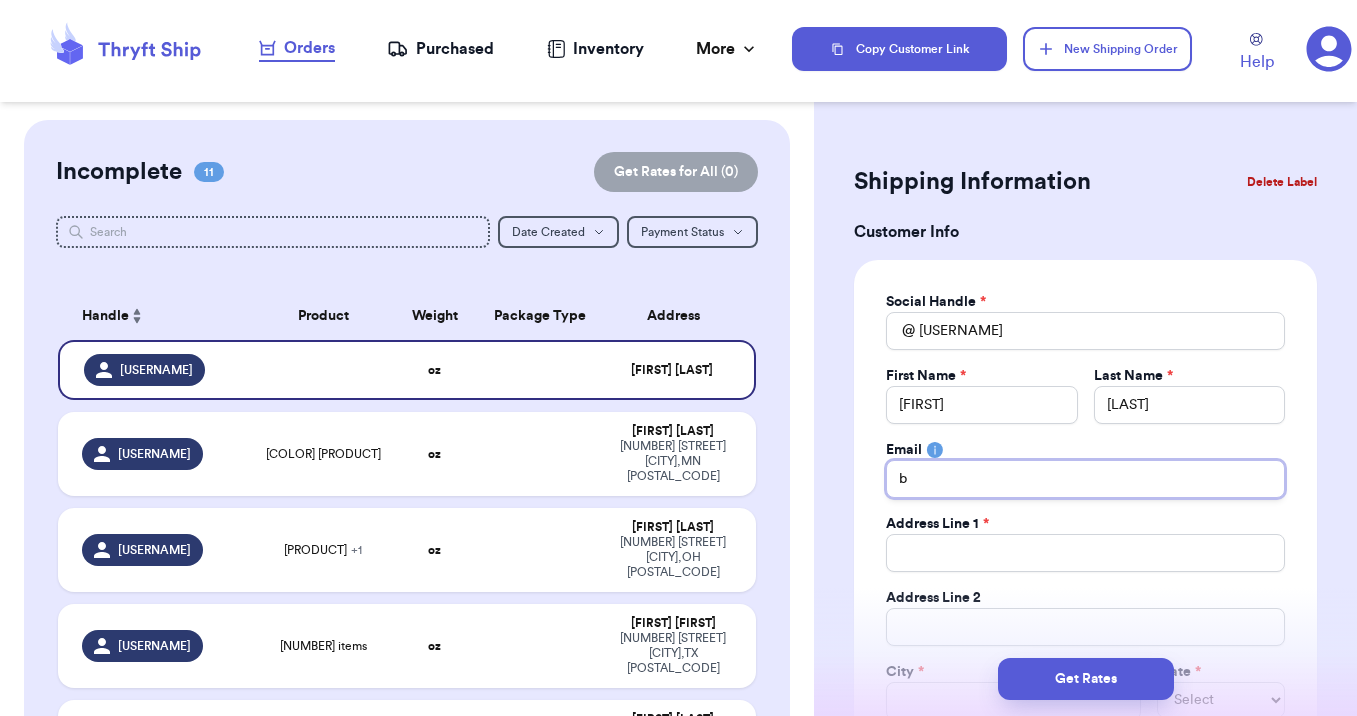 type 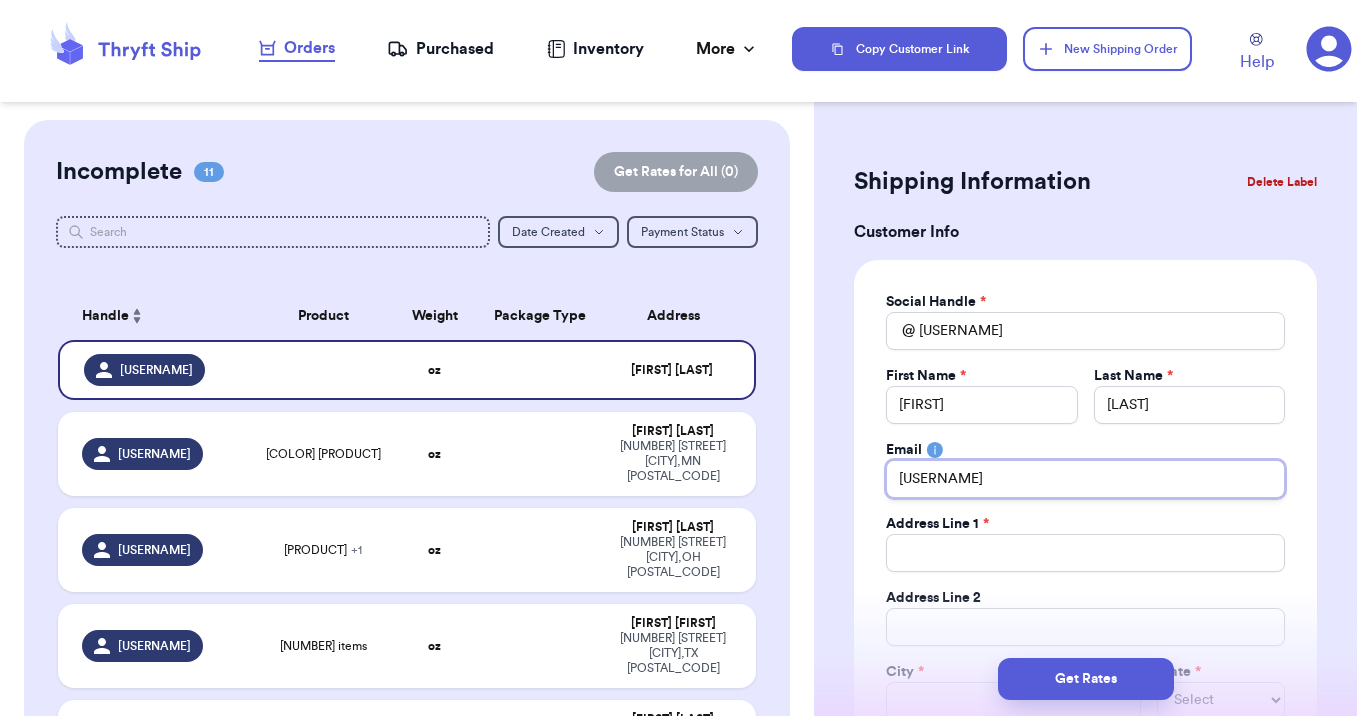 type 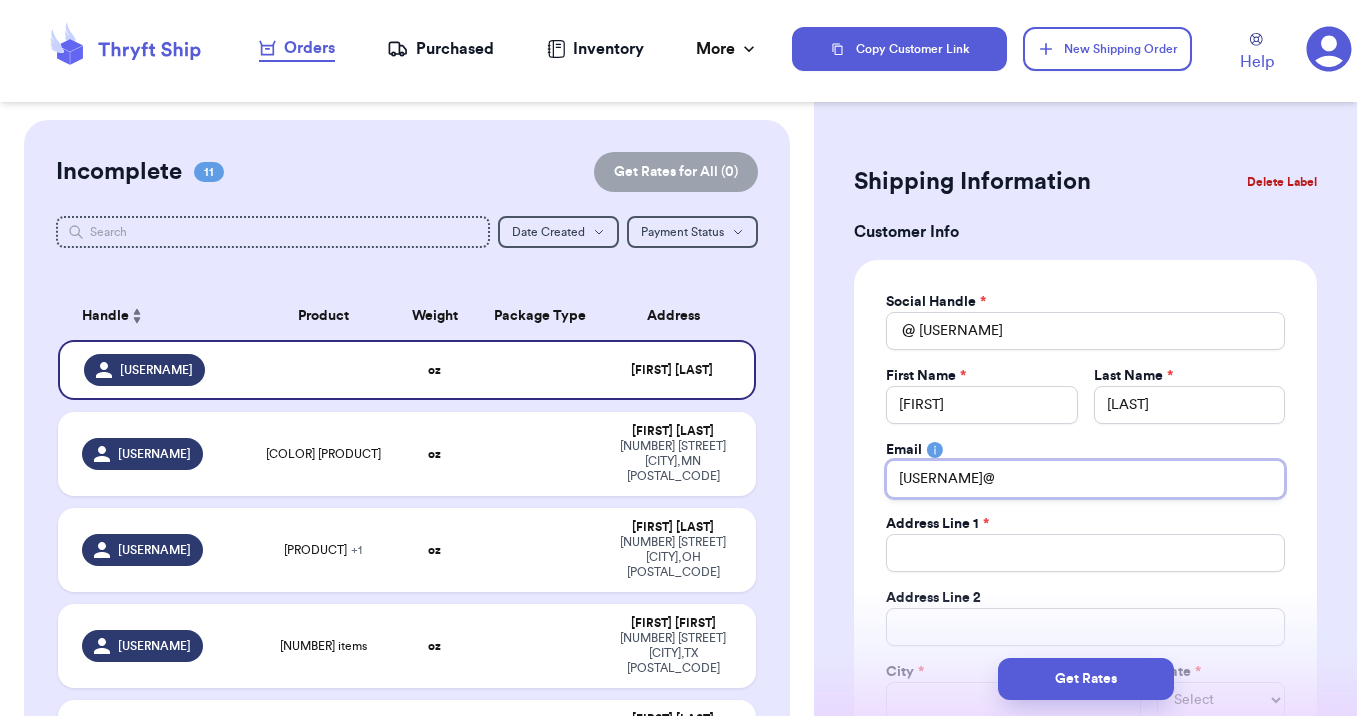 type 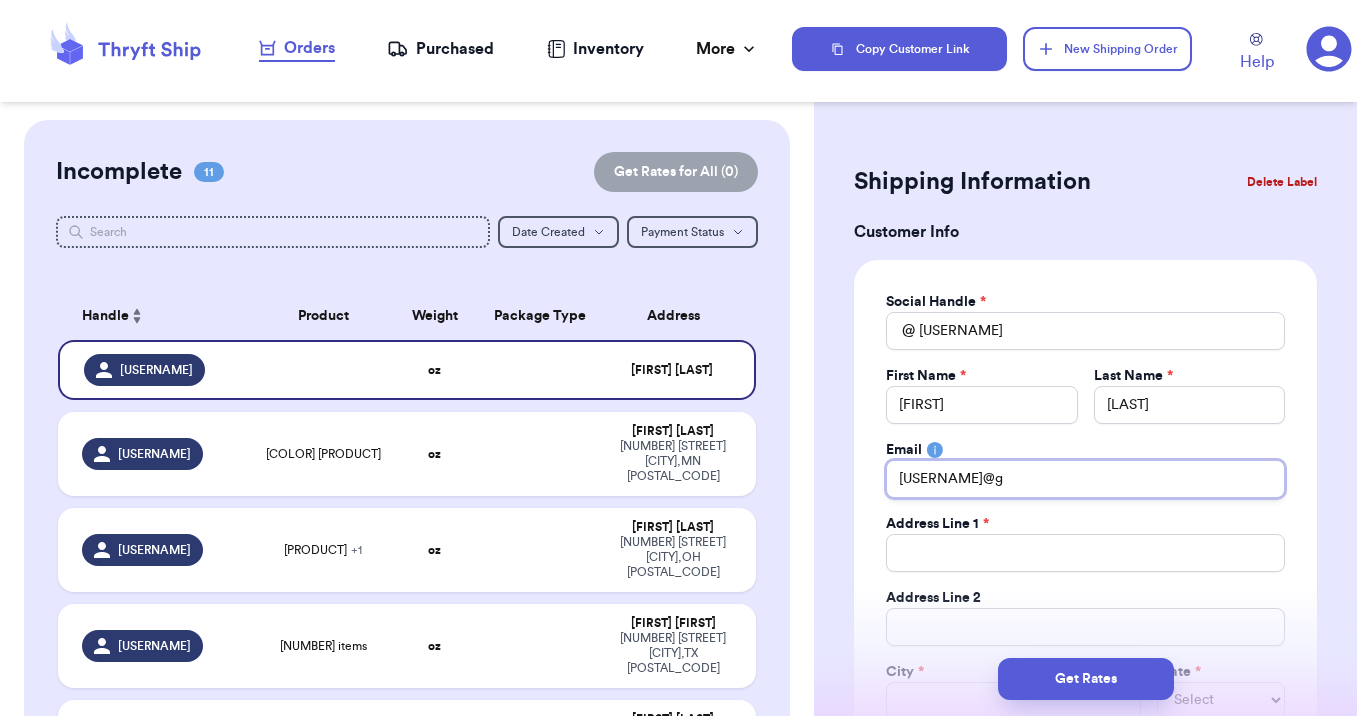 type 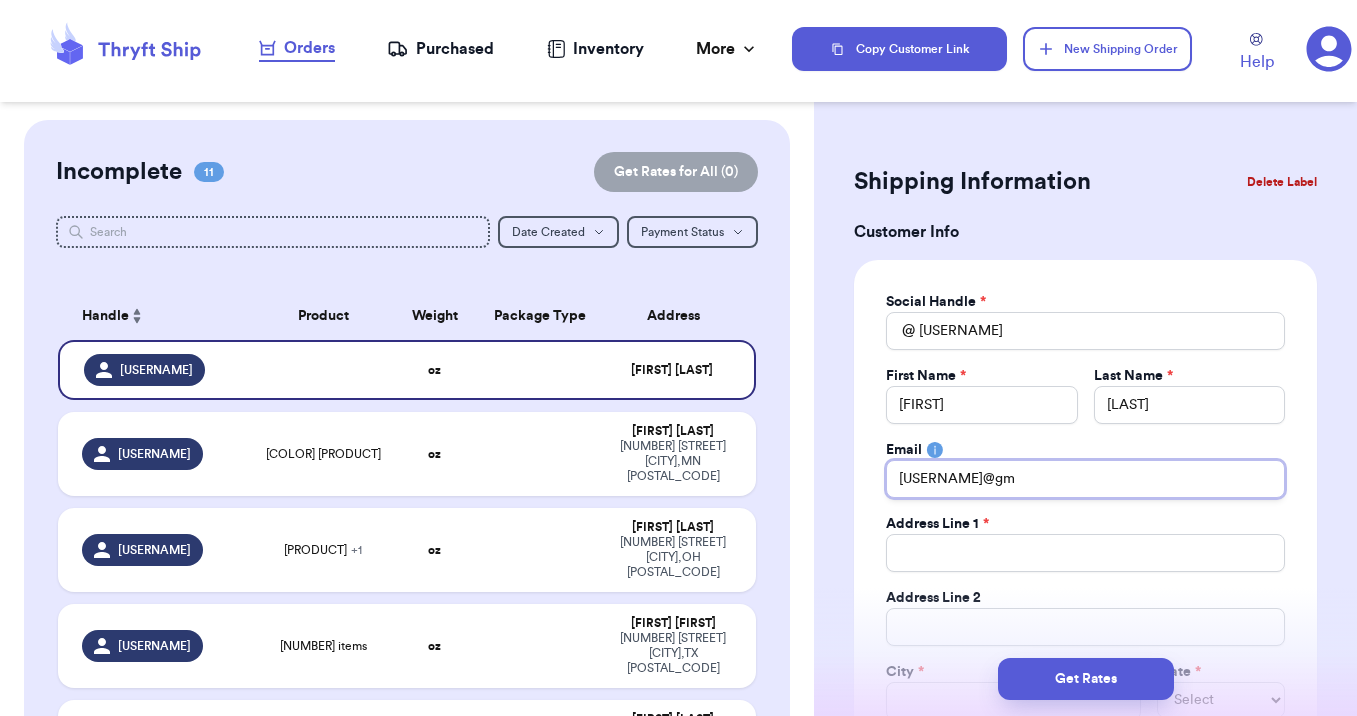 type 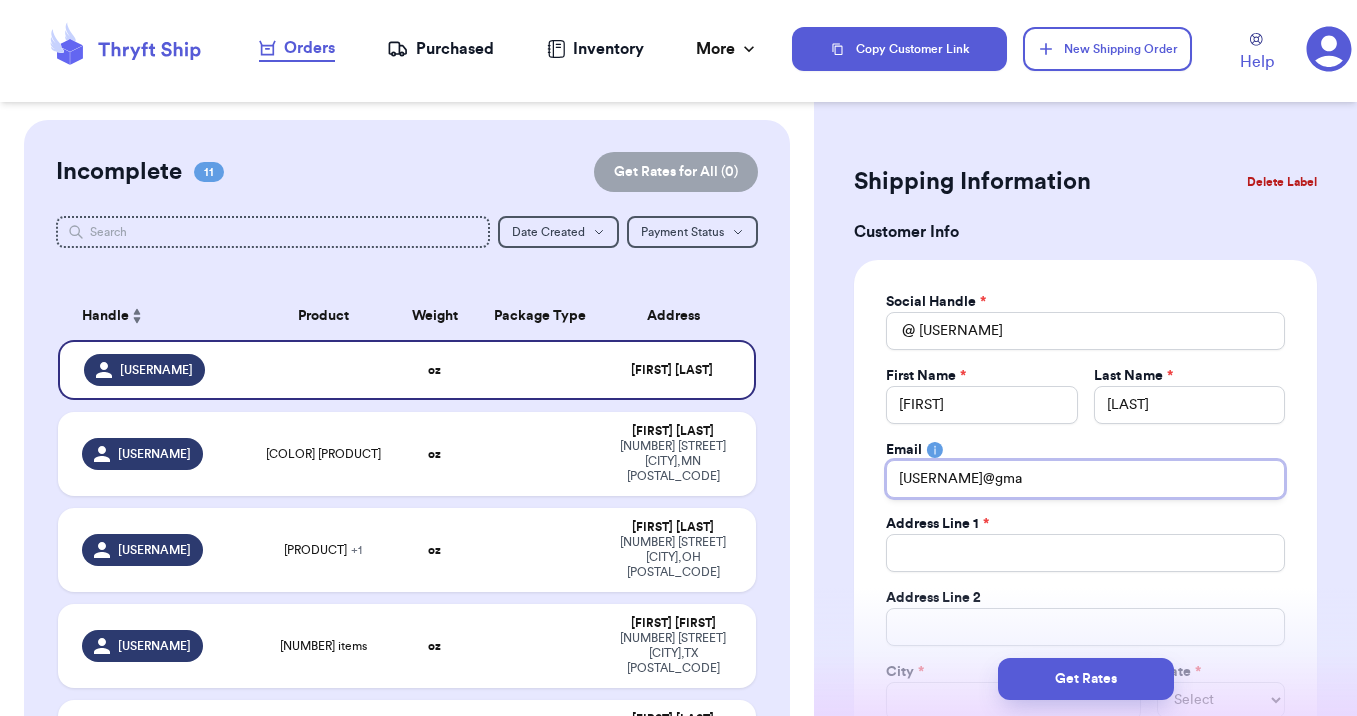 type 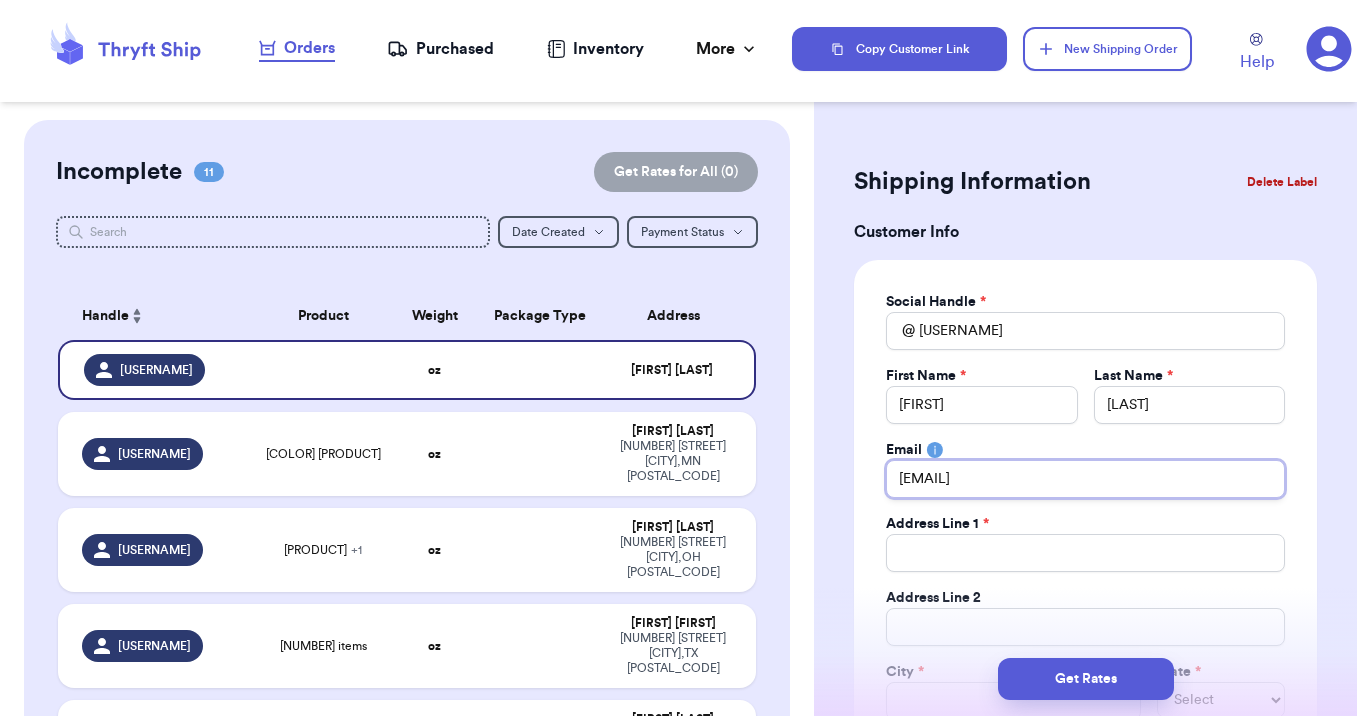 type 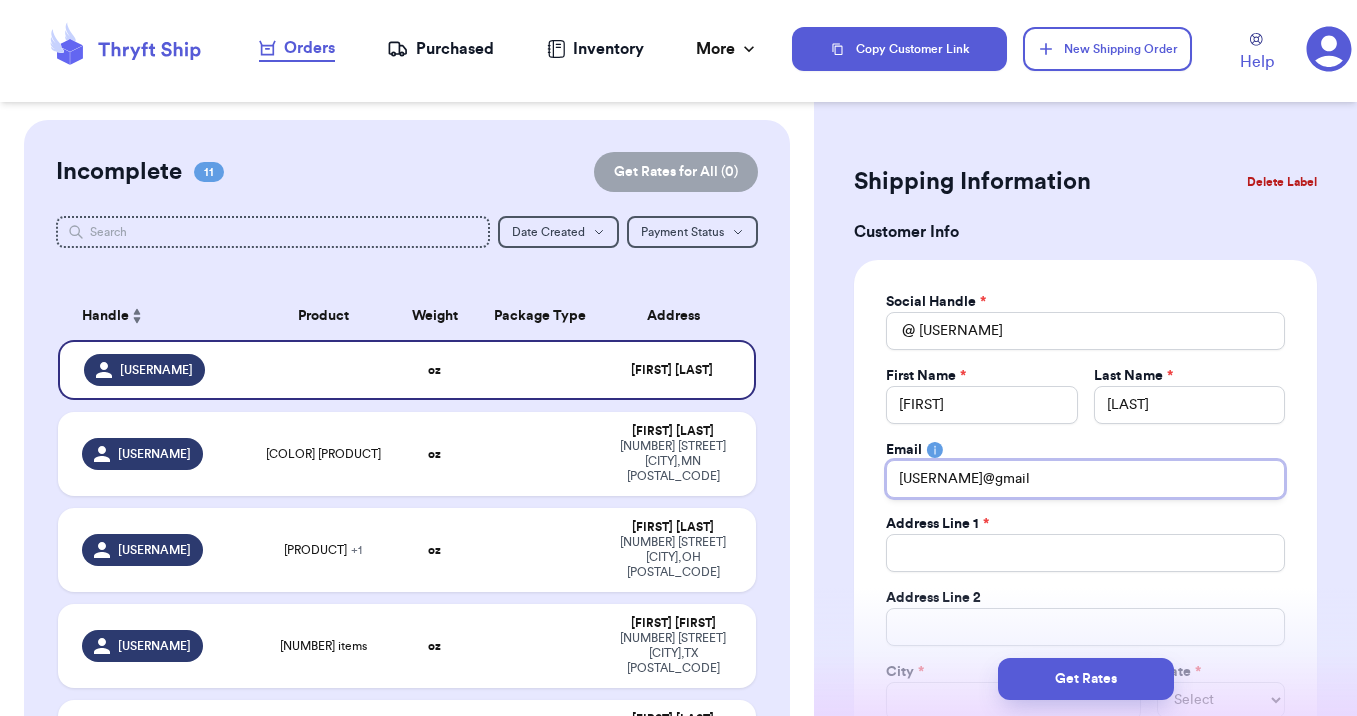 type 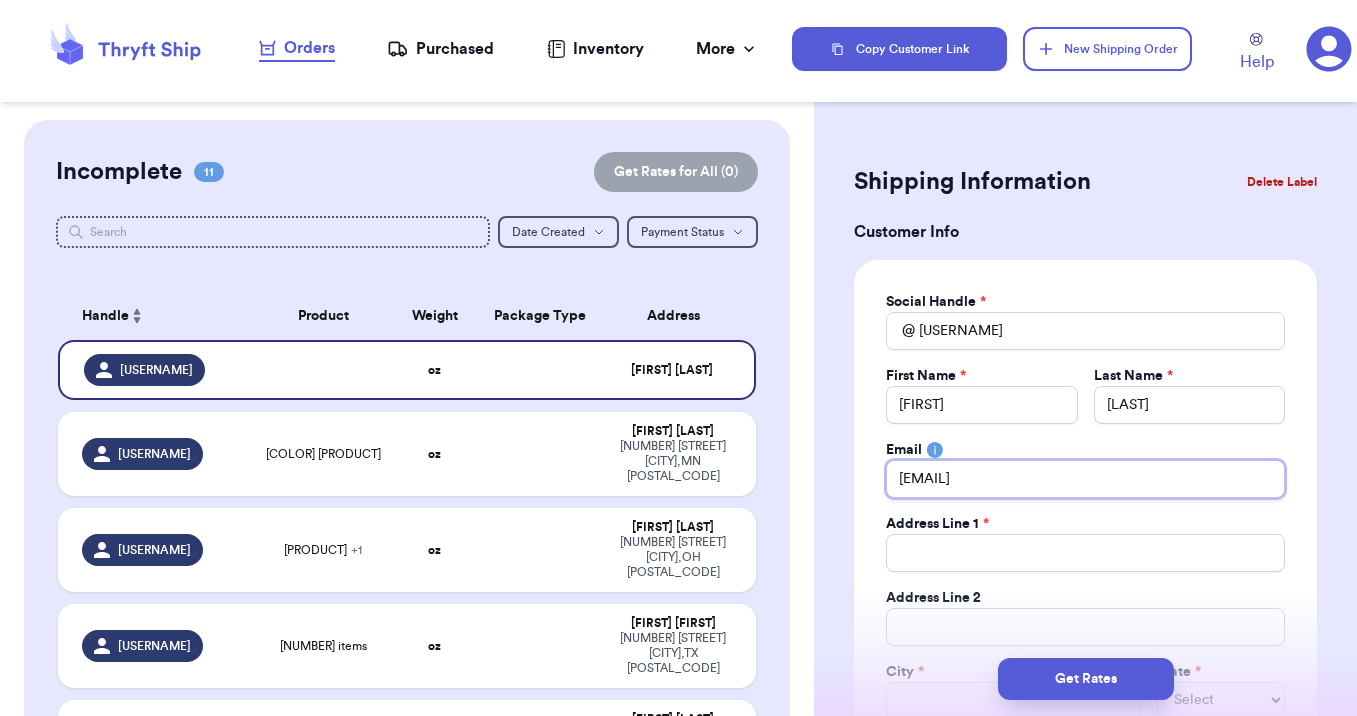 type 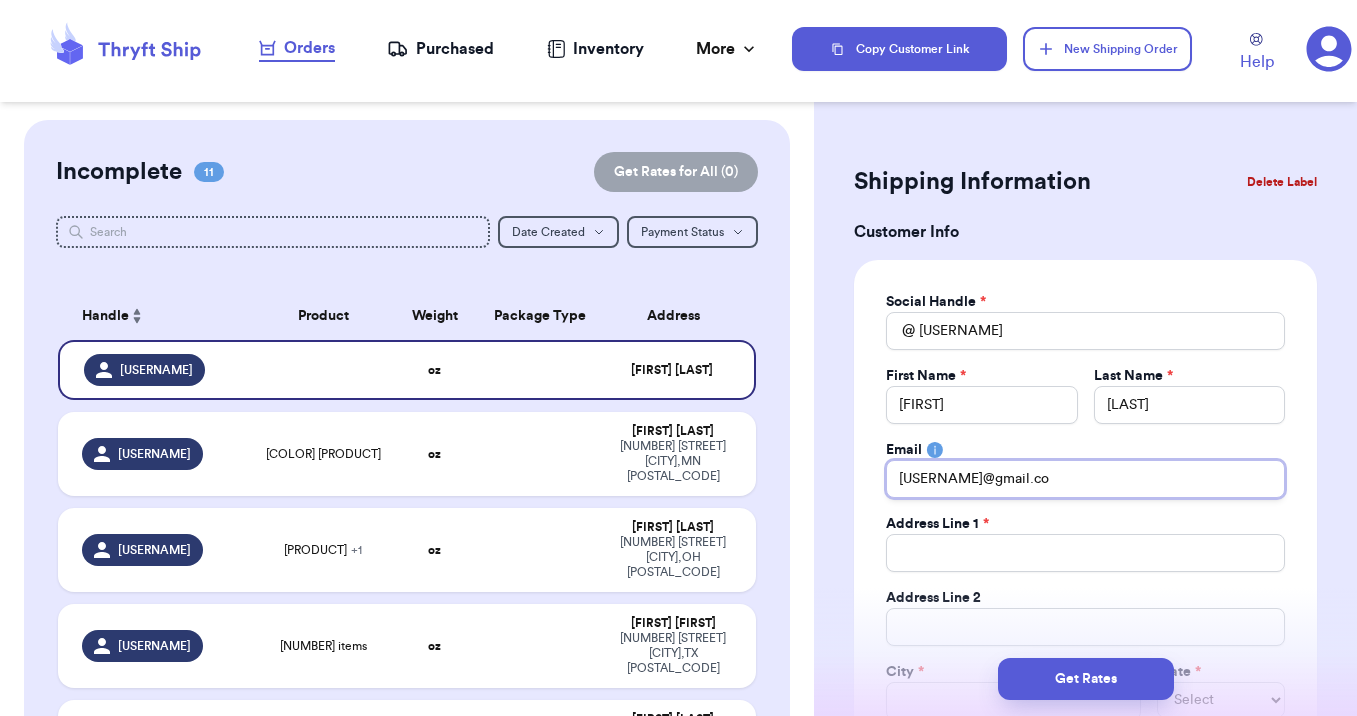 type 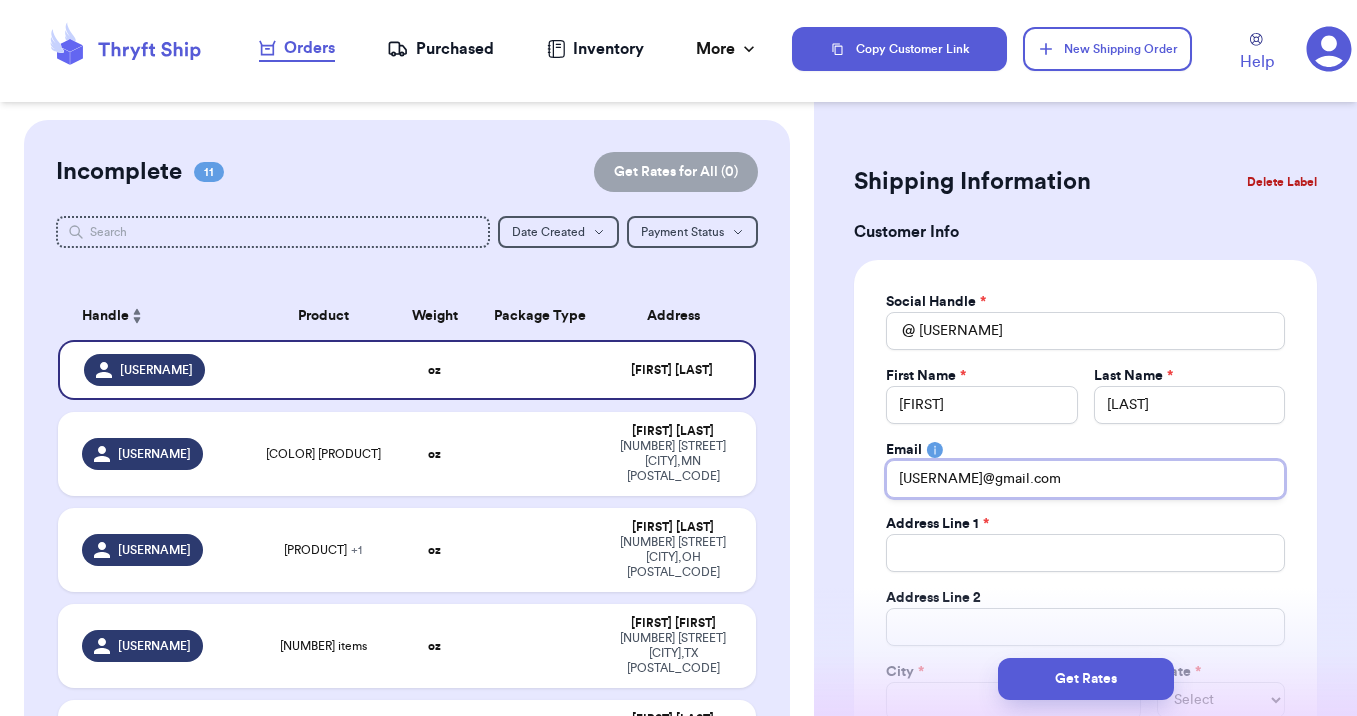 type 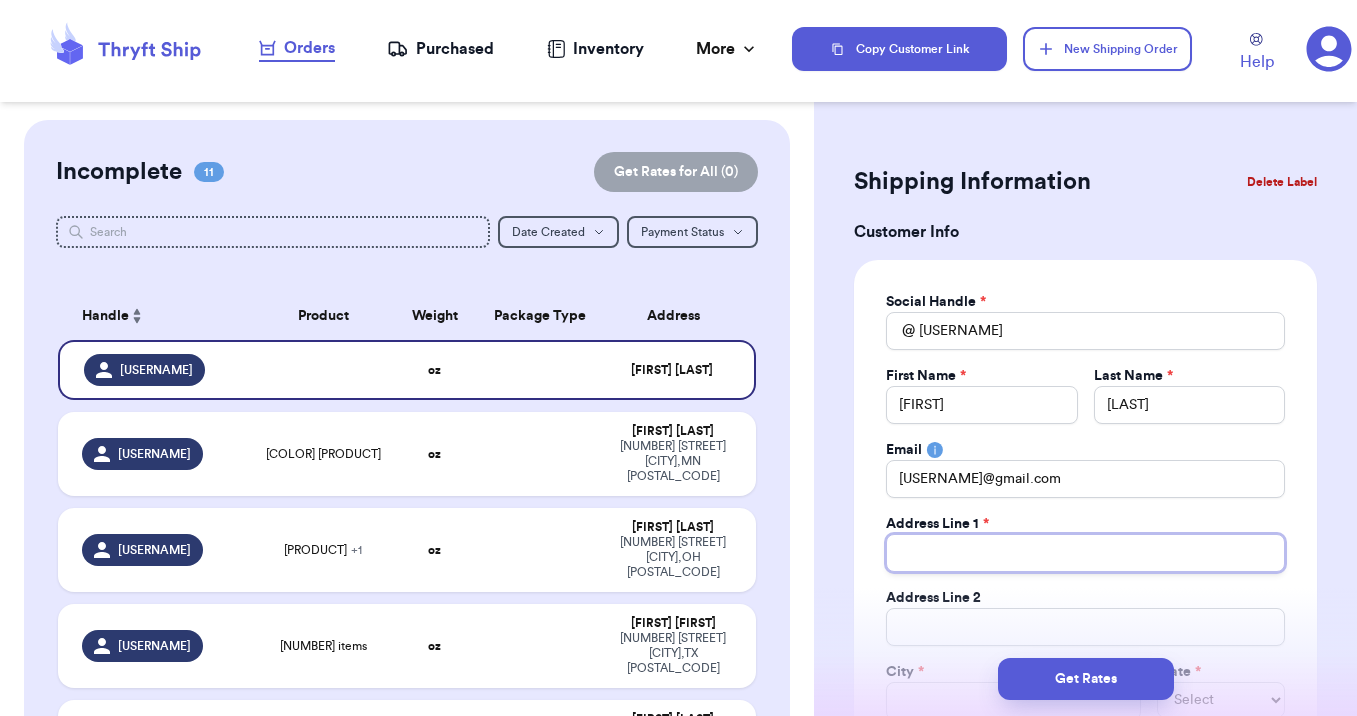 type 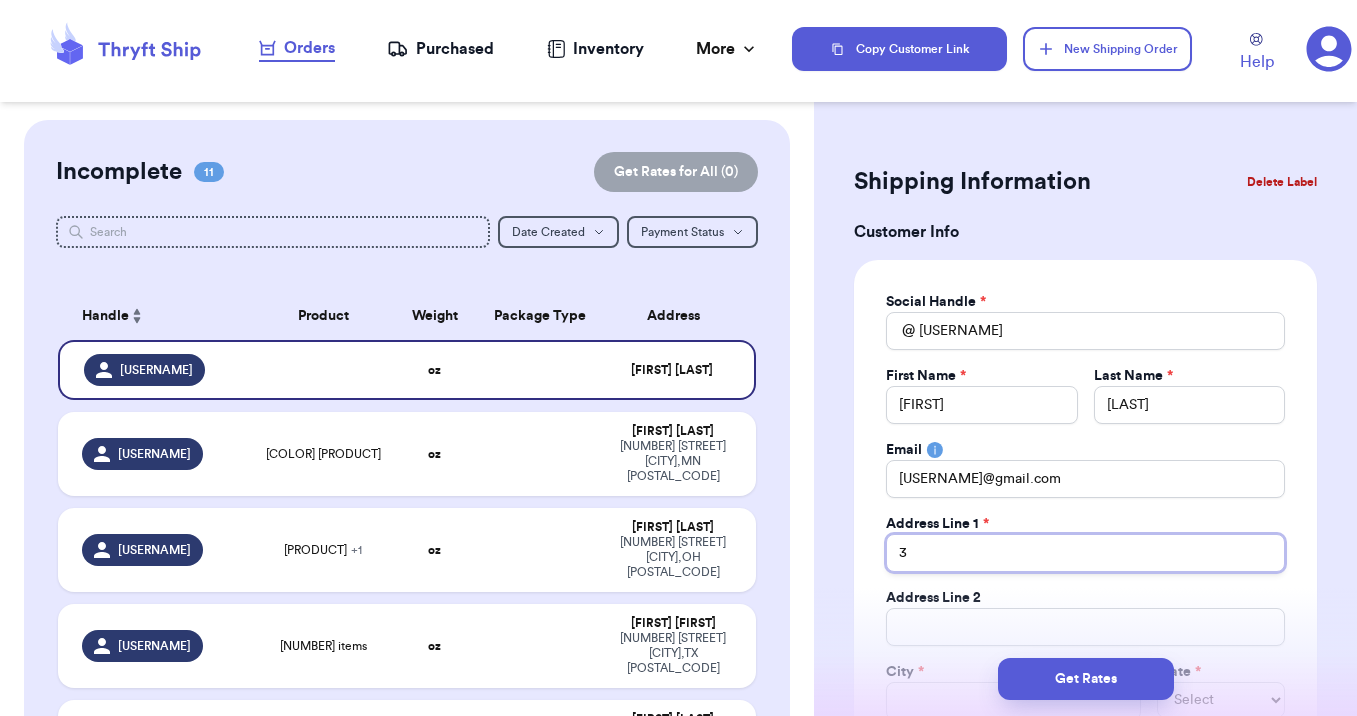 type 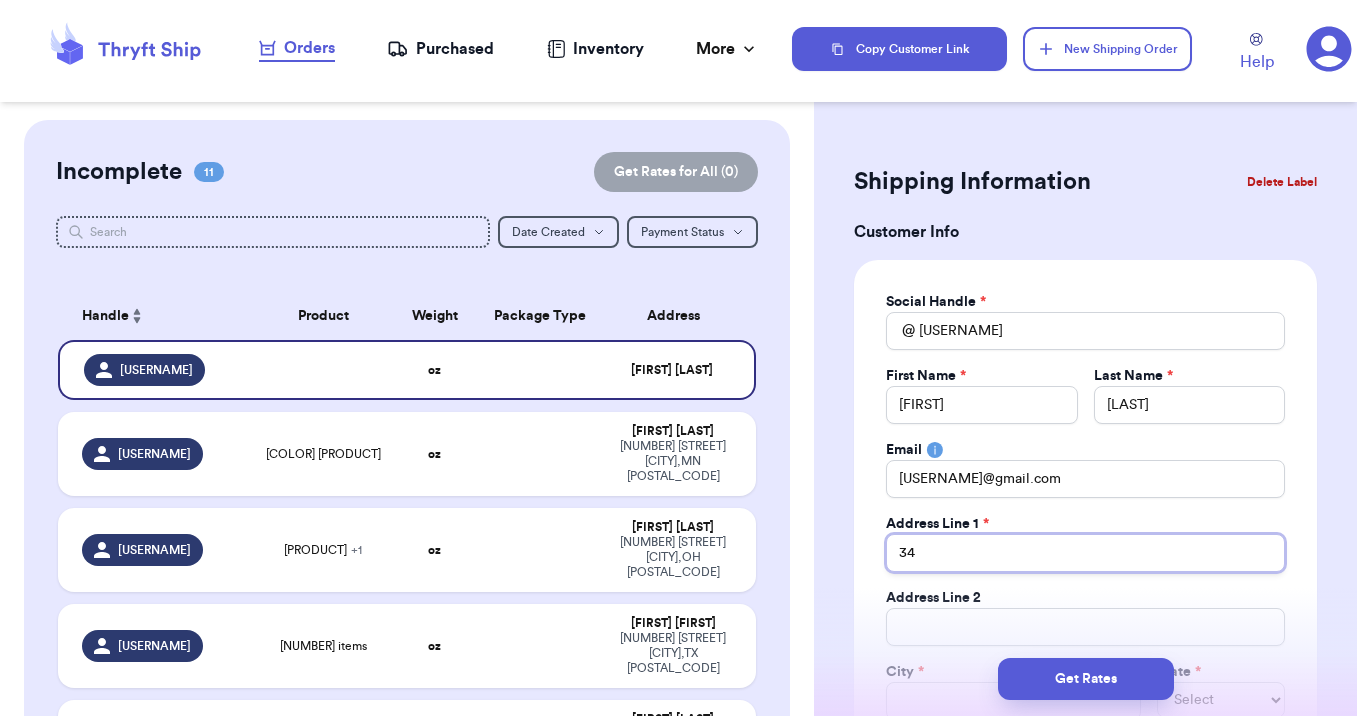type 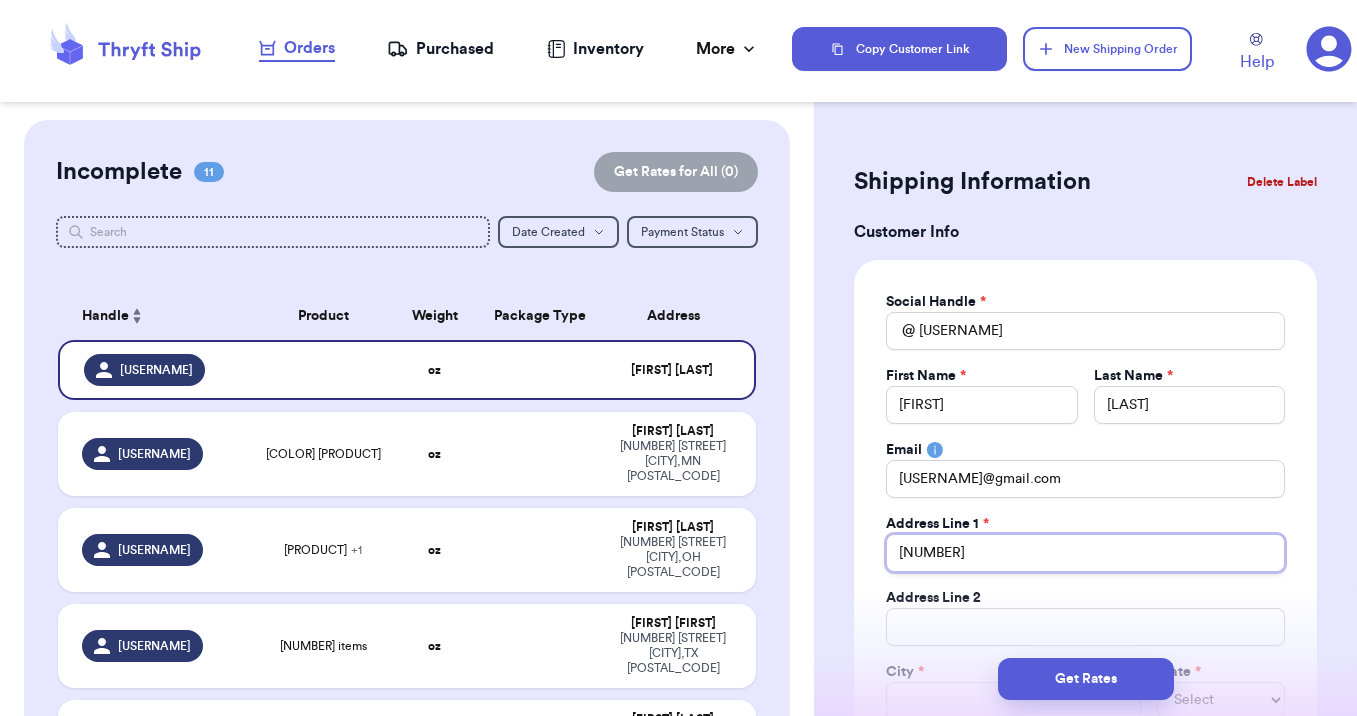 type 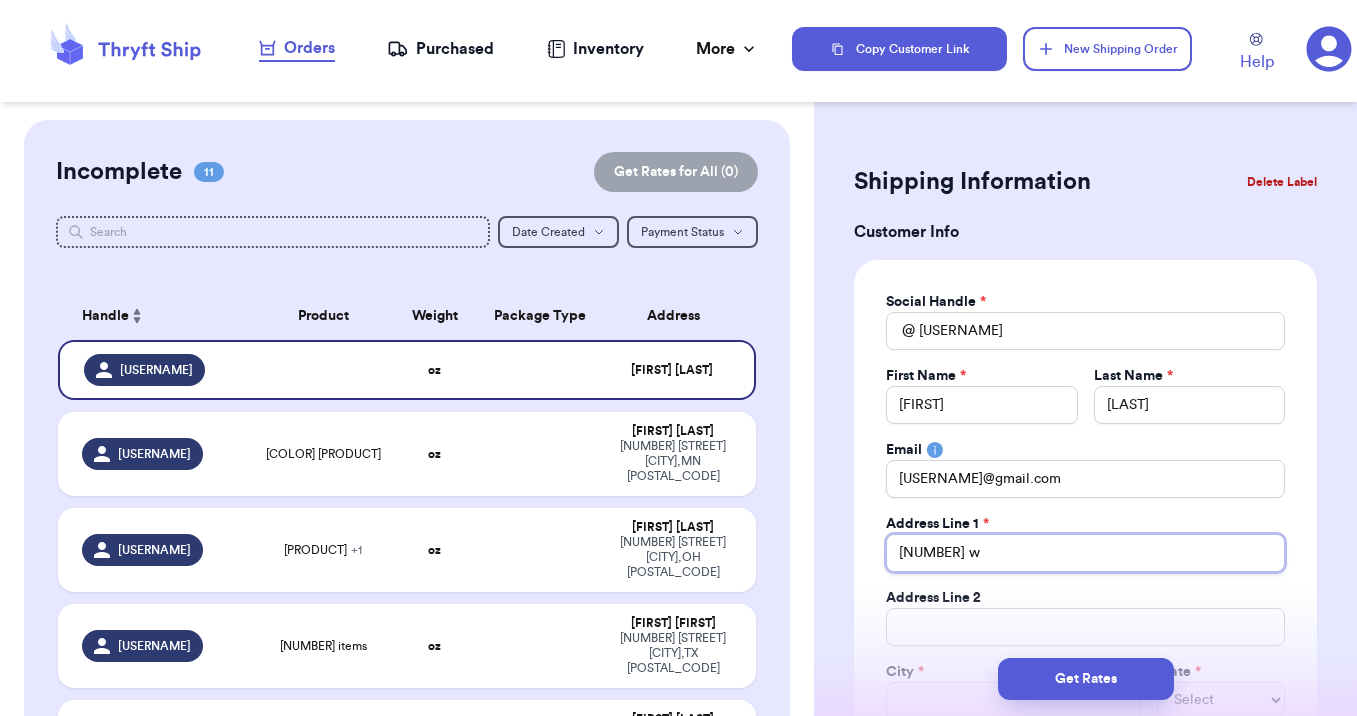 type 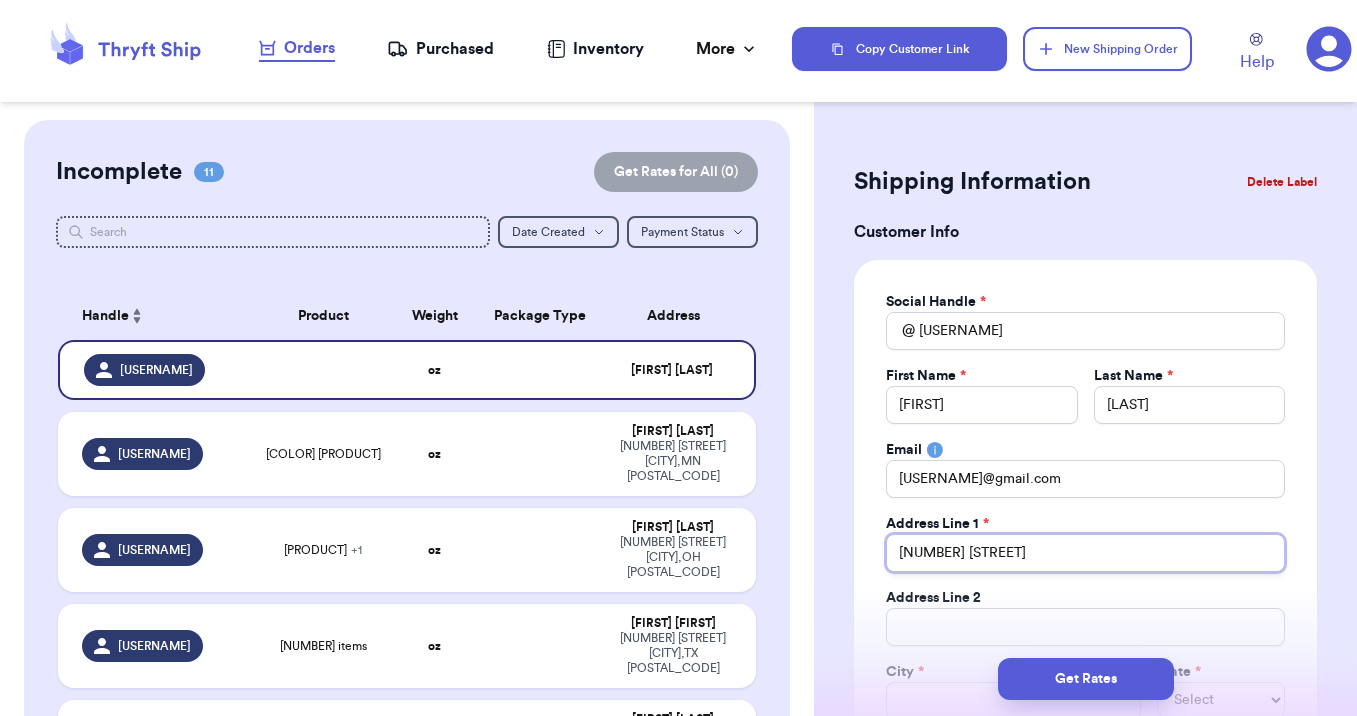 type 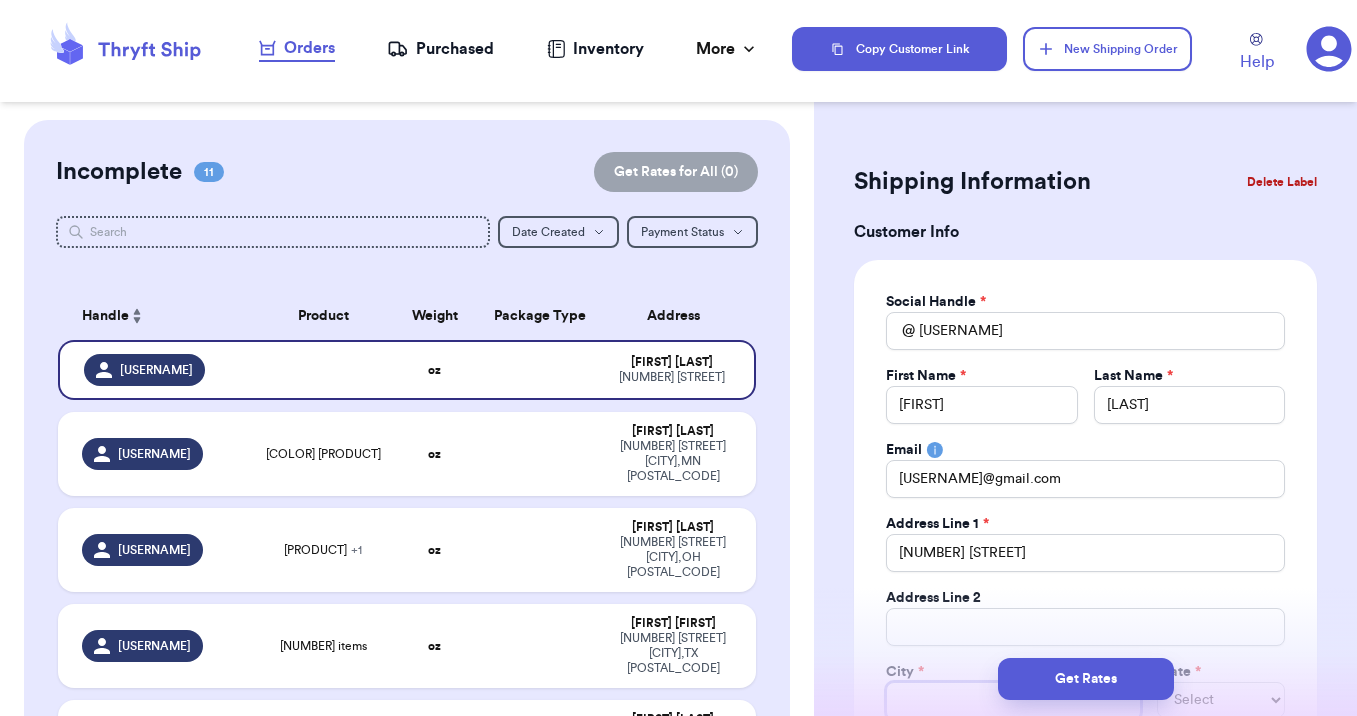 scroll, scrollTop: 4, scrollLeft: 0, axis: vertical 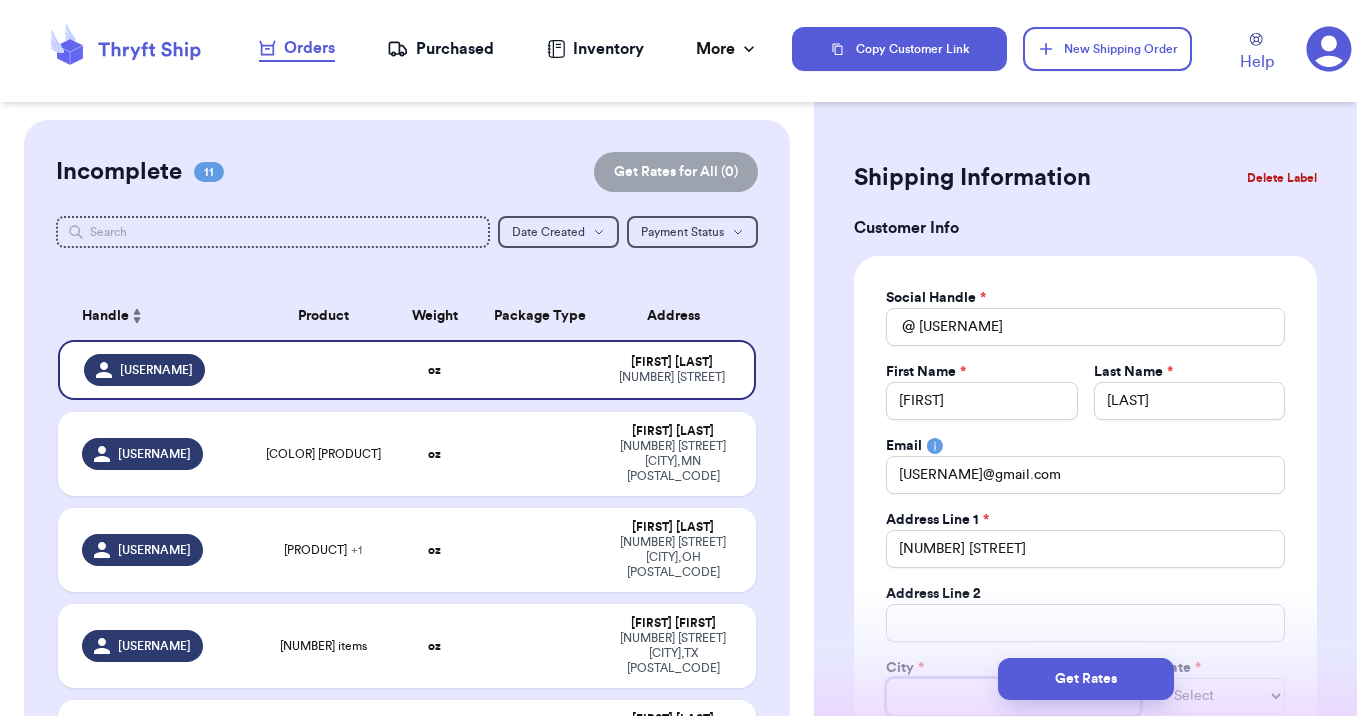 type 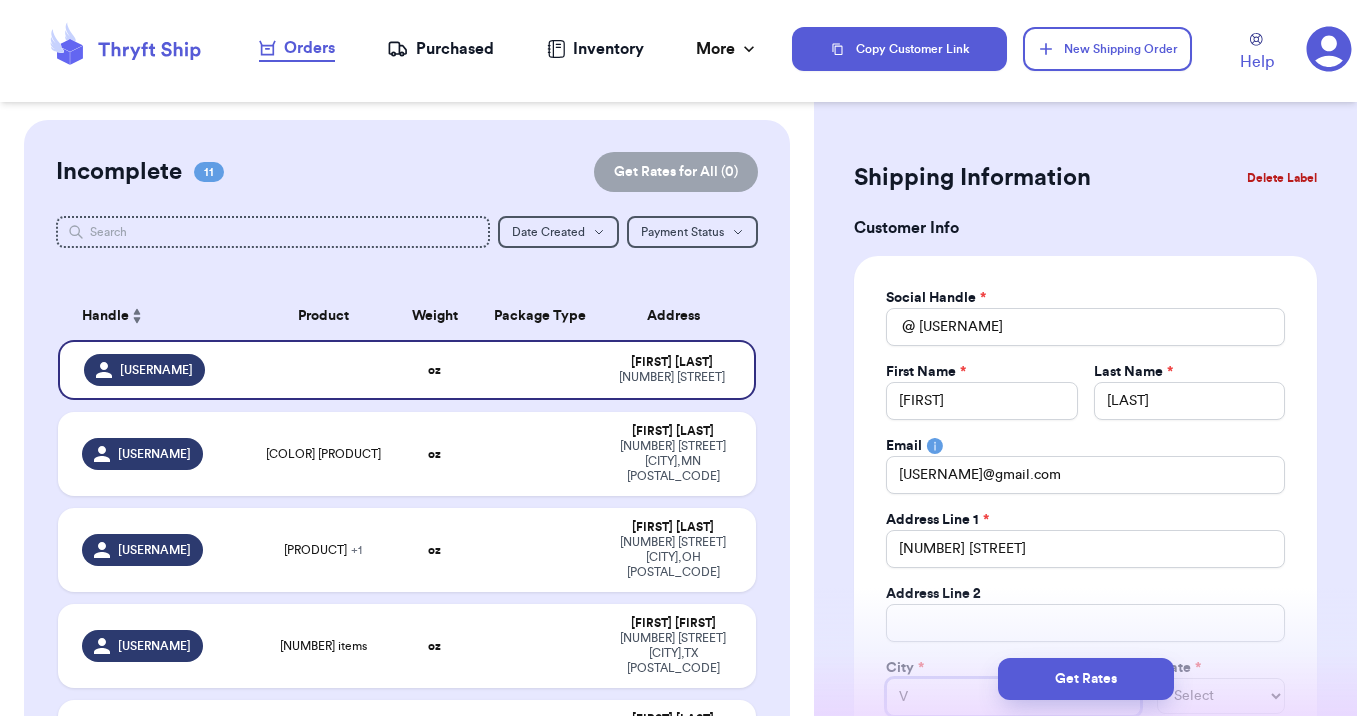 type 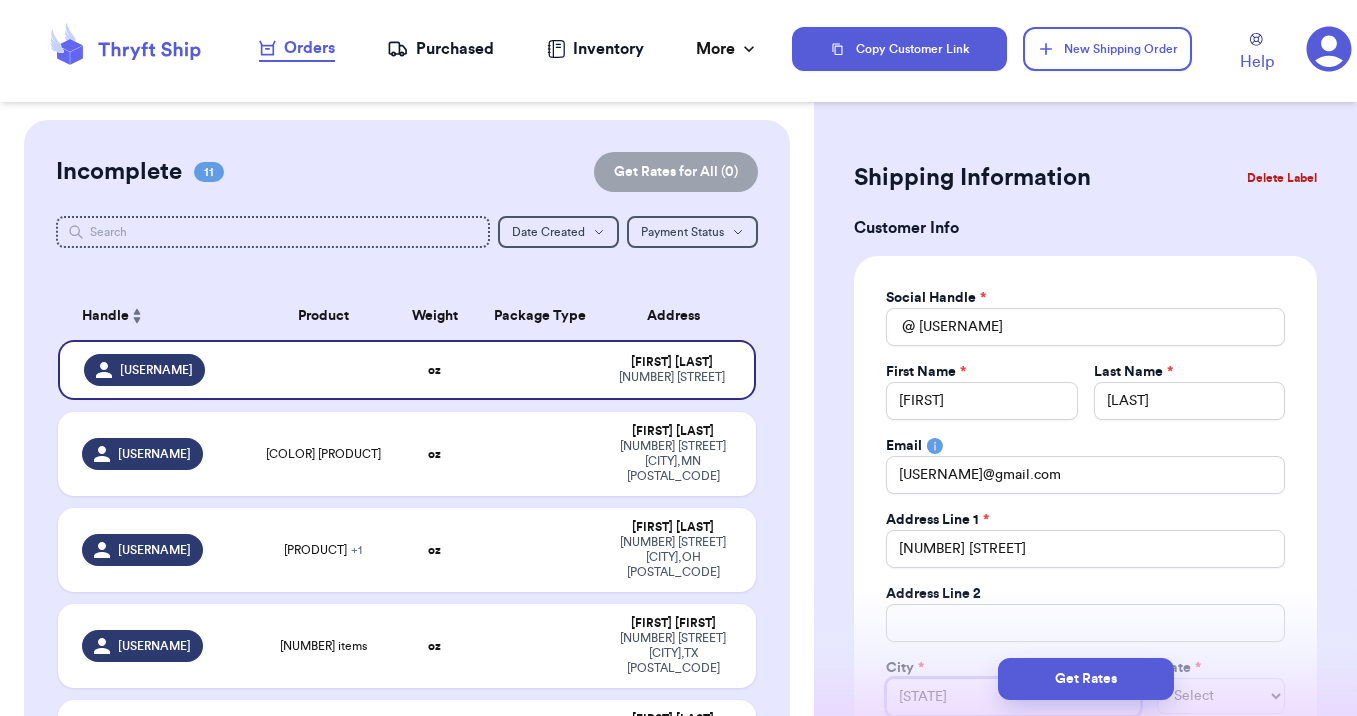 type 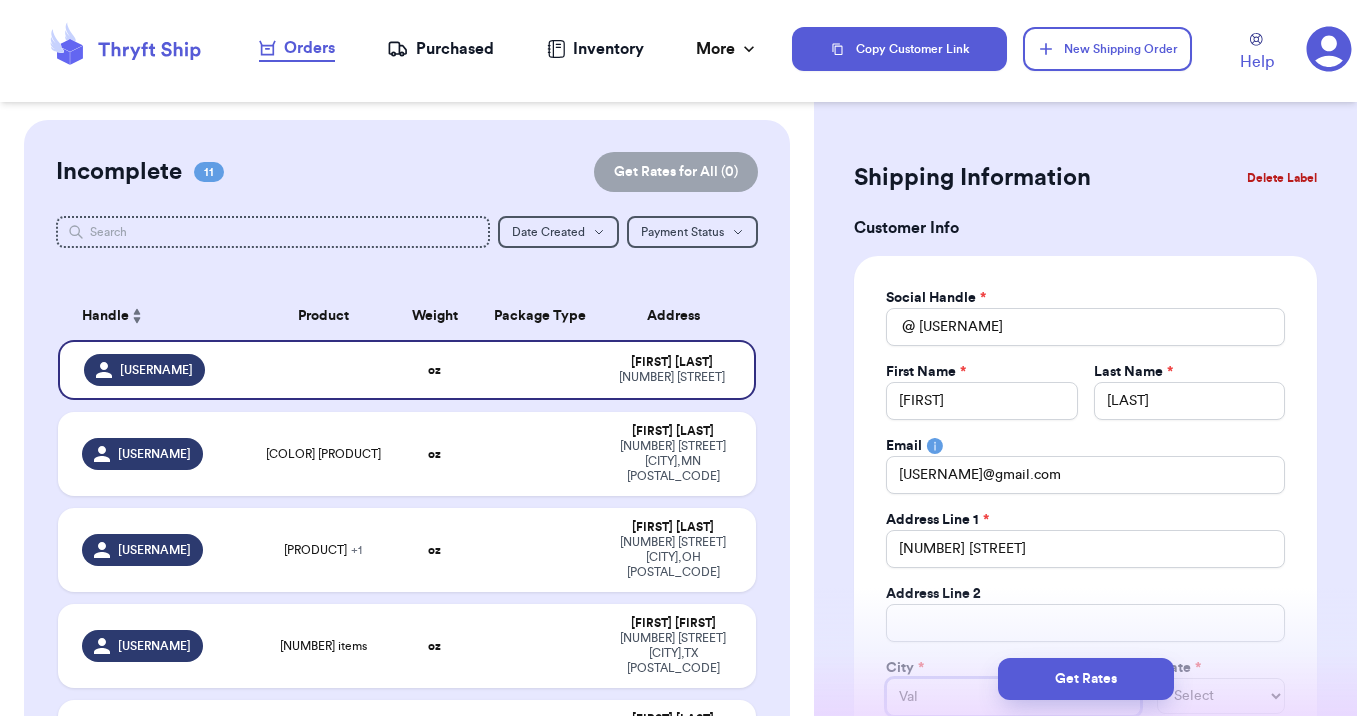 type 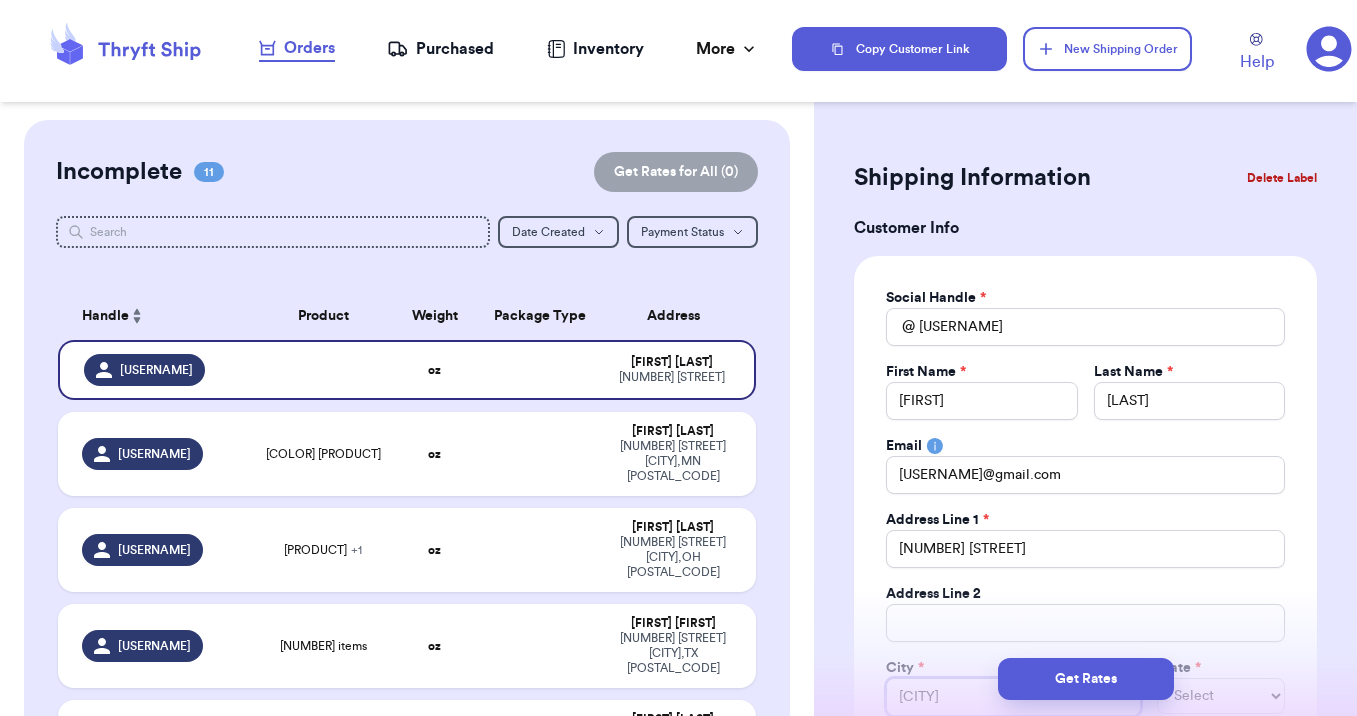 type 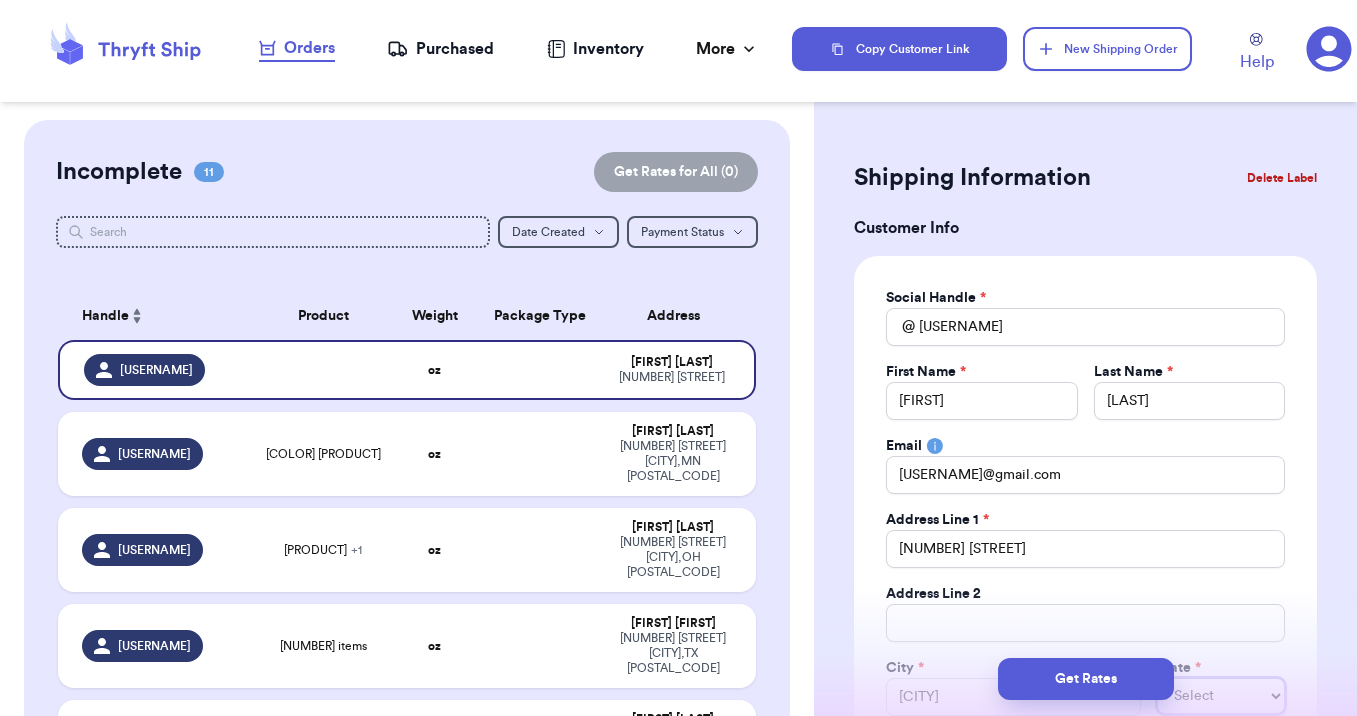 scroll, scrollTop: 5, scrollLeft: 0, axis: vertical 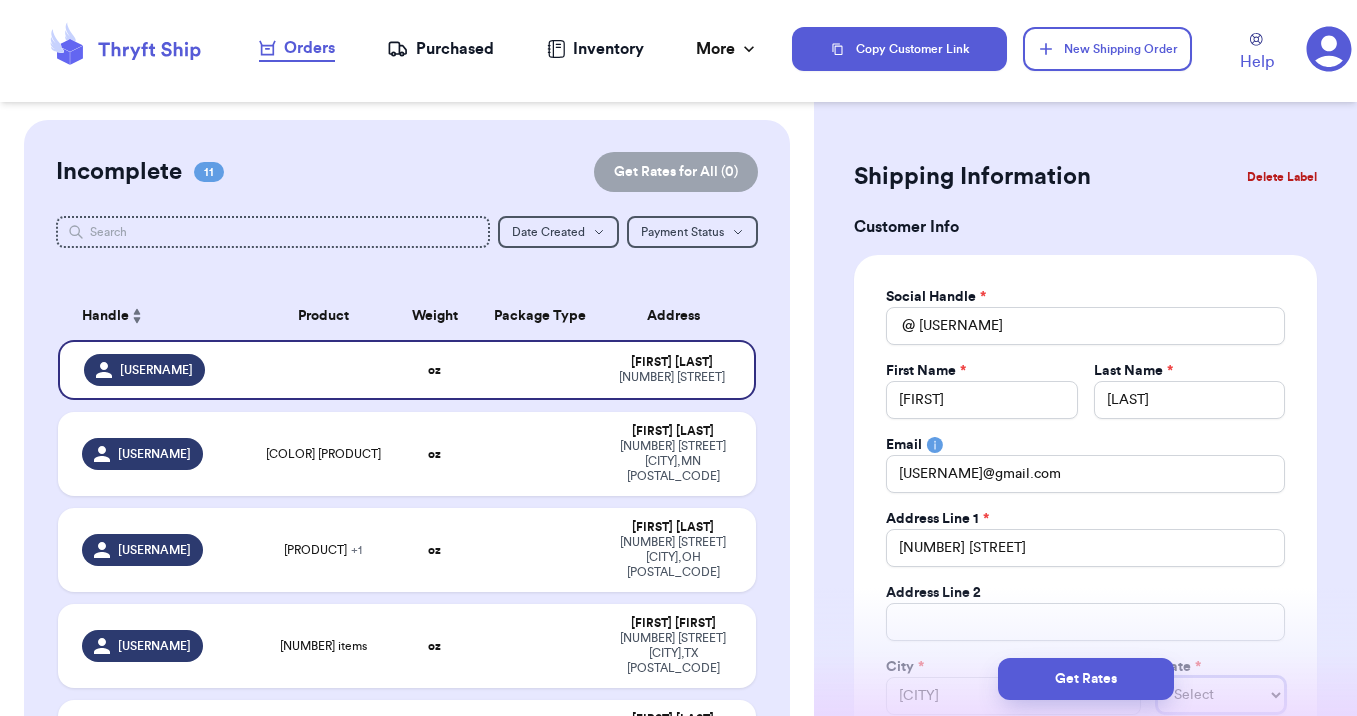 type 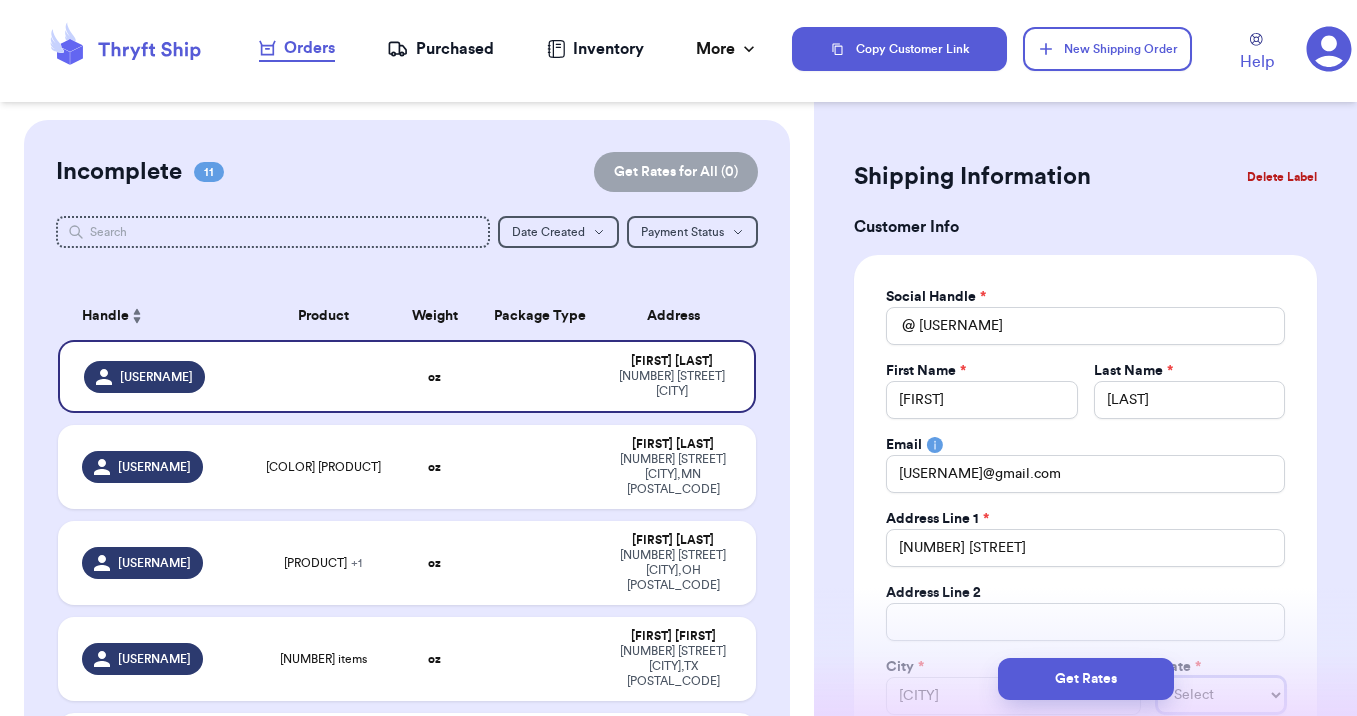 select on "NE" 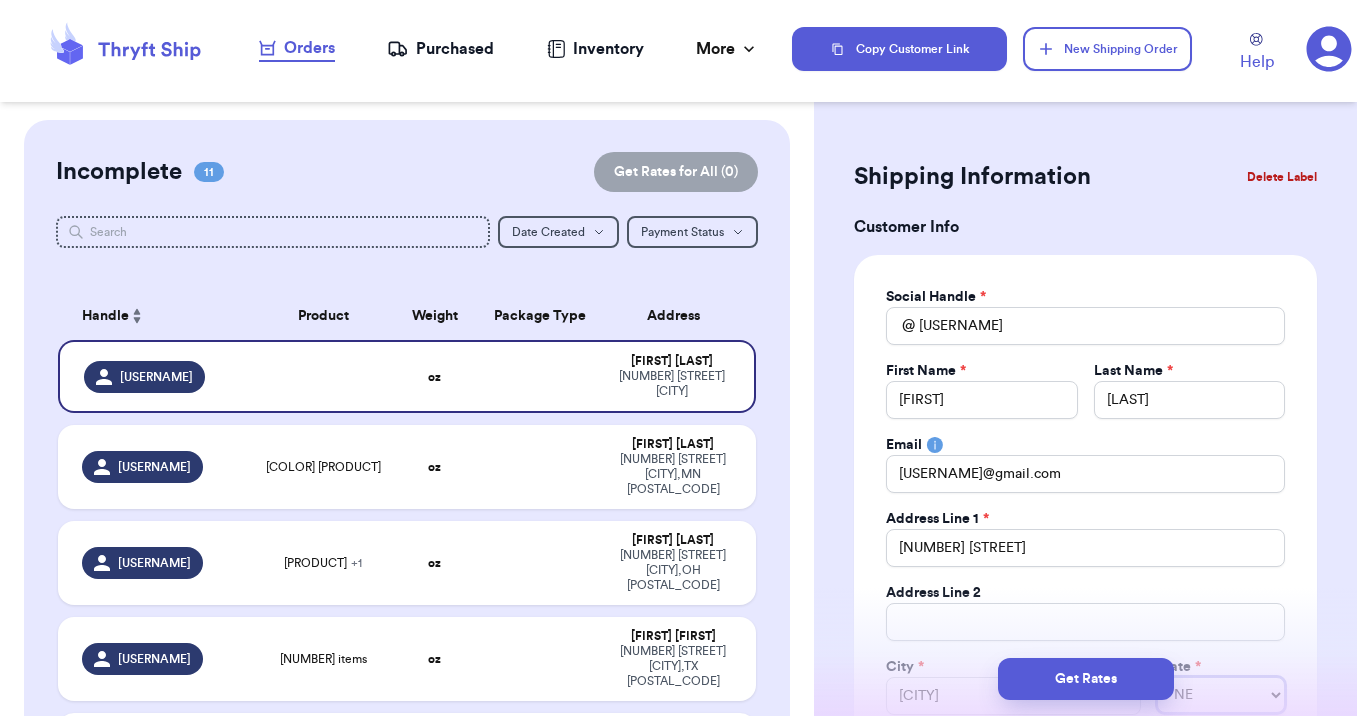 type 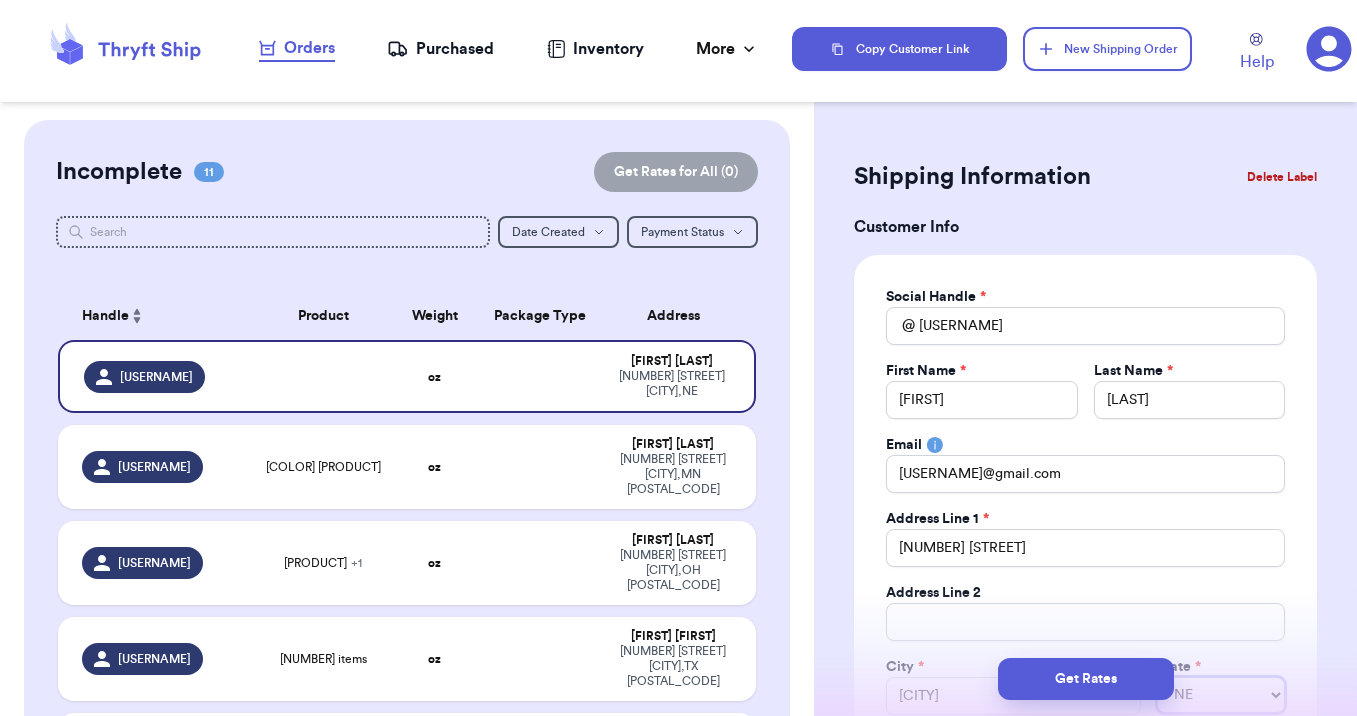select on "DE" 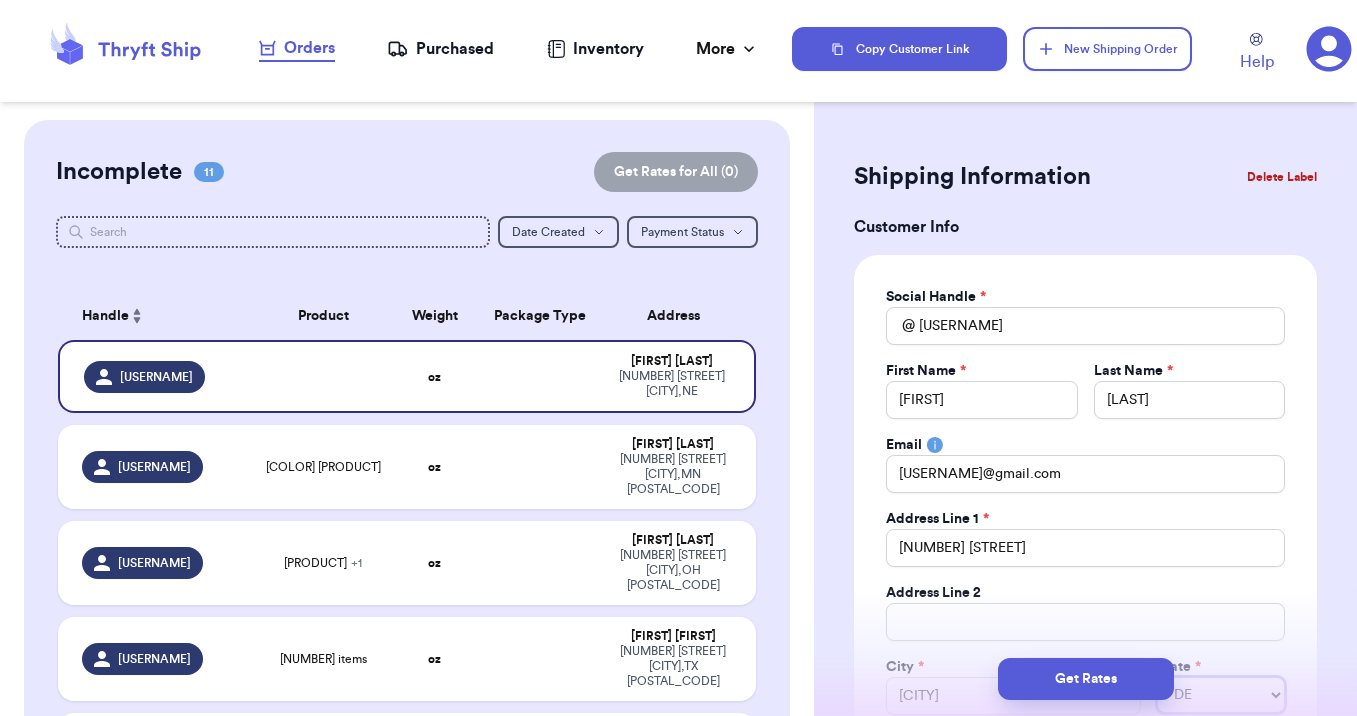 type 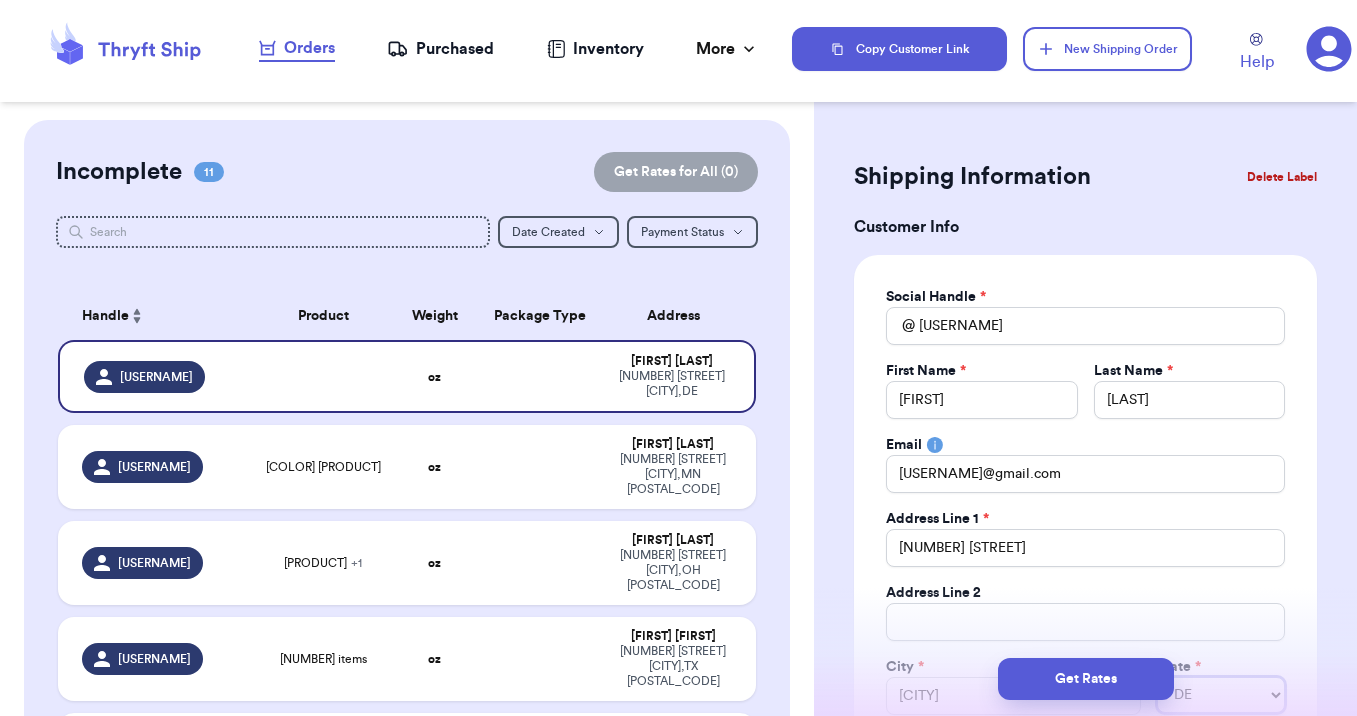 select on "NE" 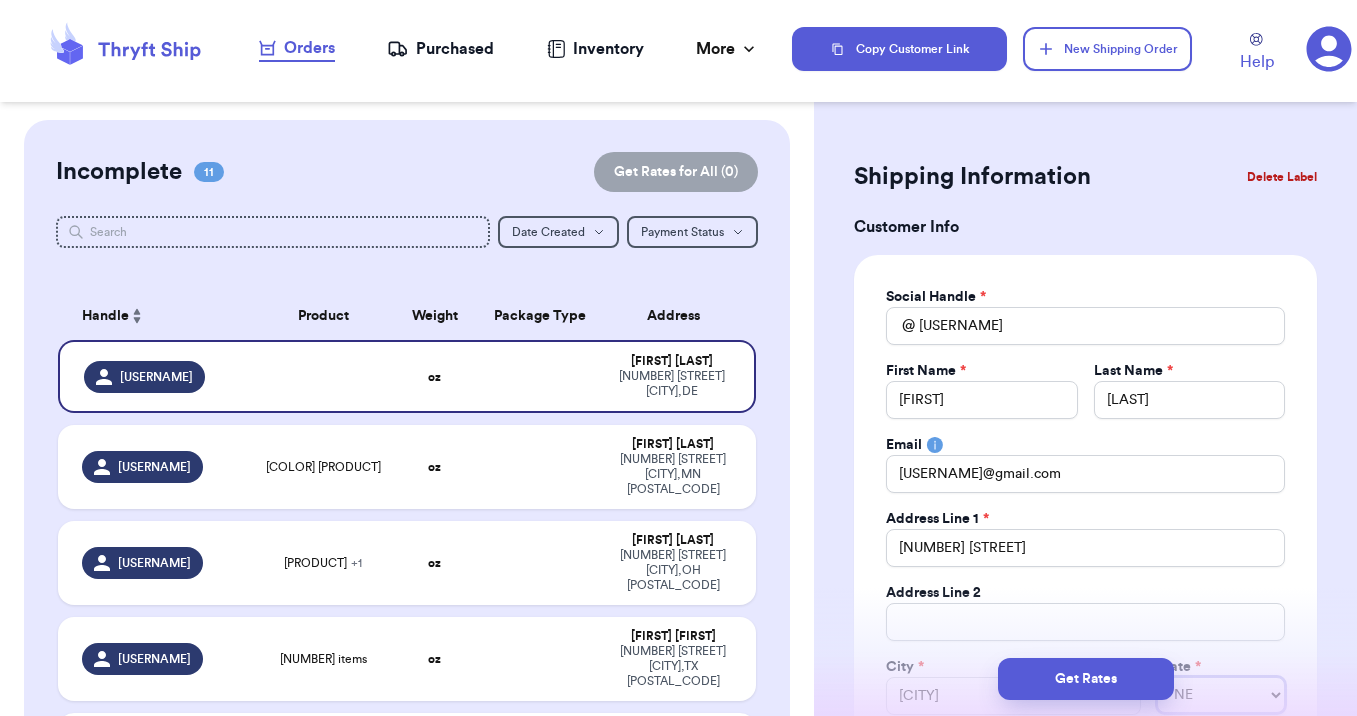 type 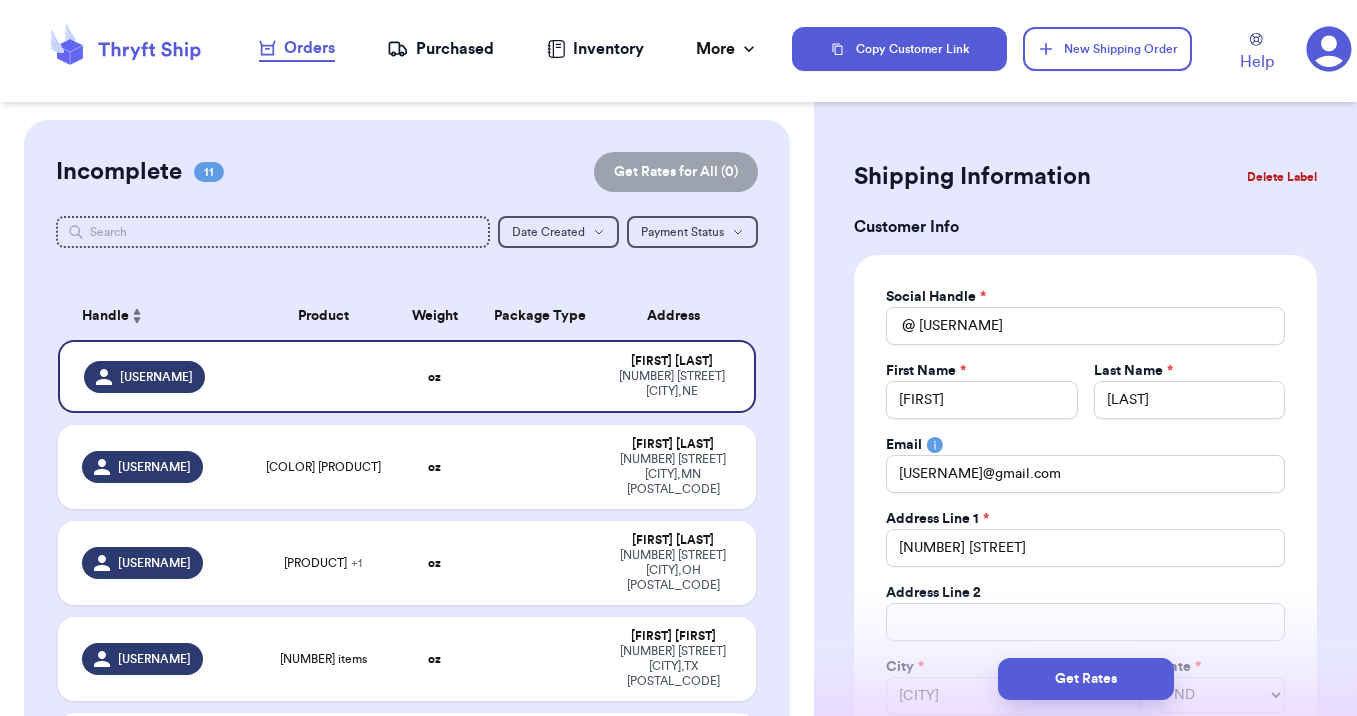 scroll, scrollTop: 418, scrollLeft: 0, axis: vertical 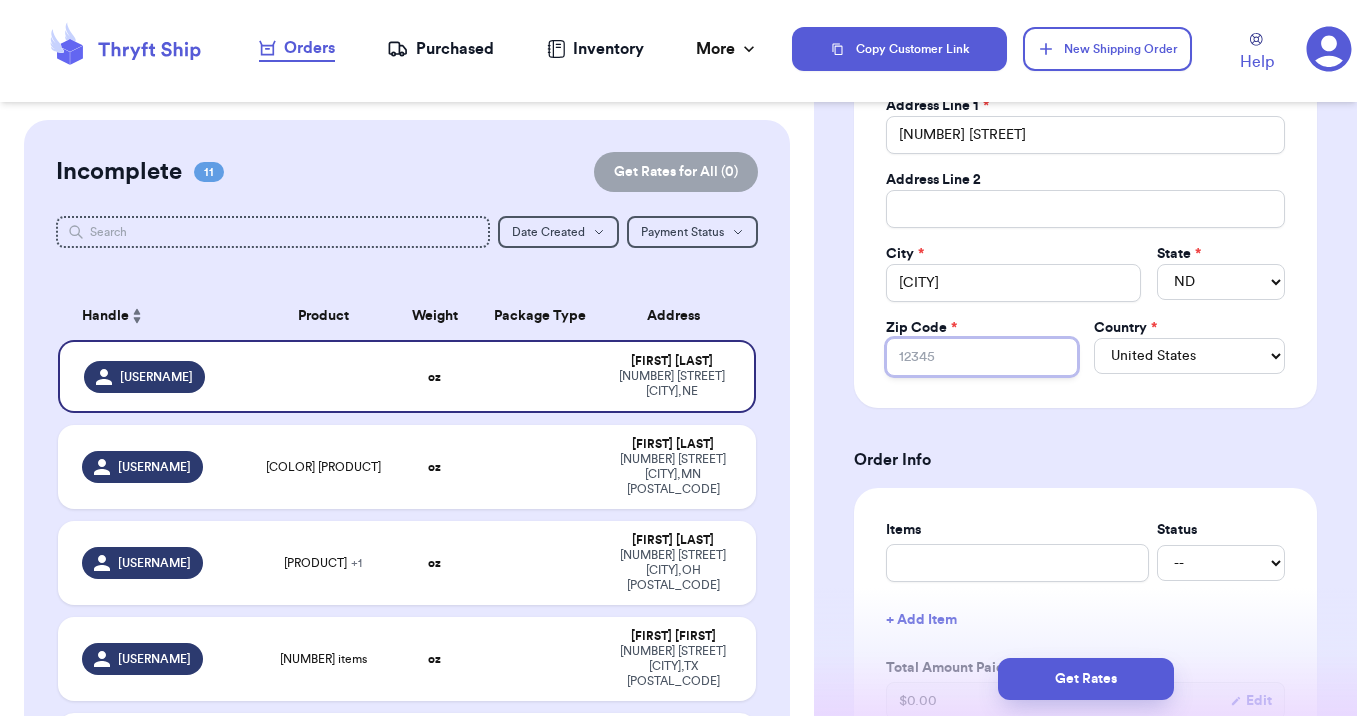 type 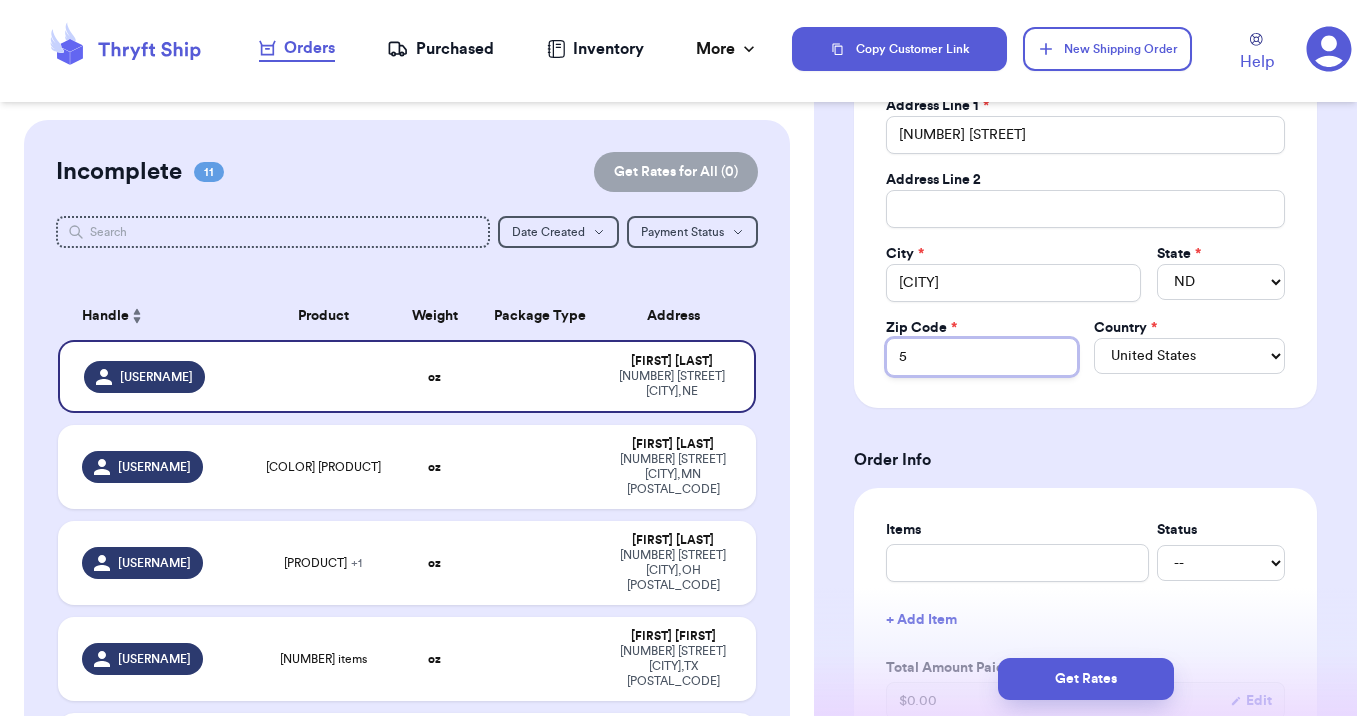 type 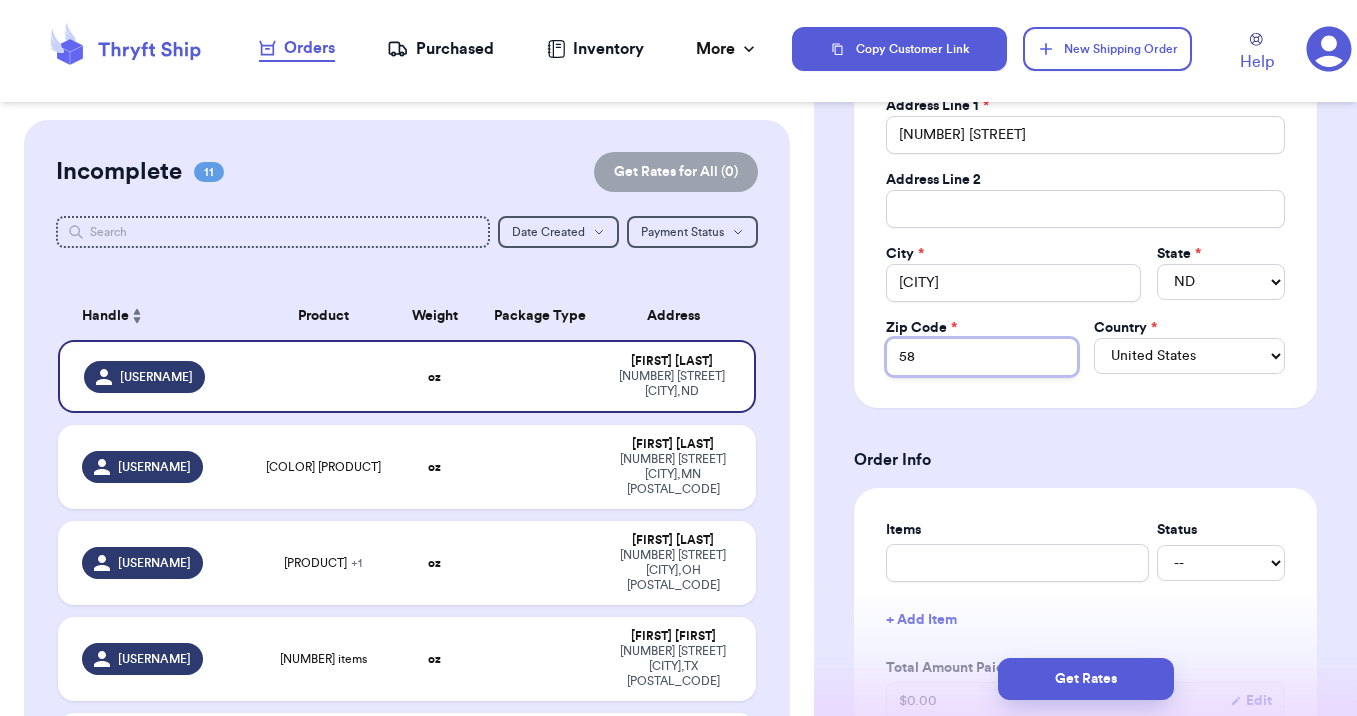 type 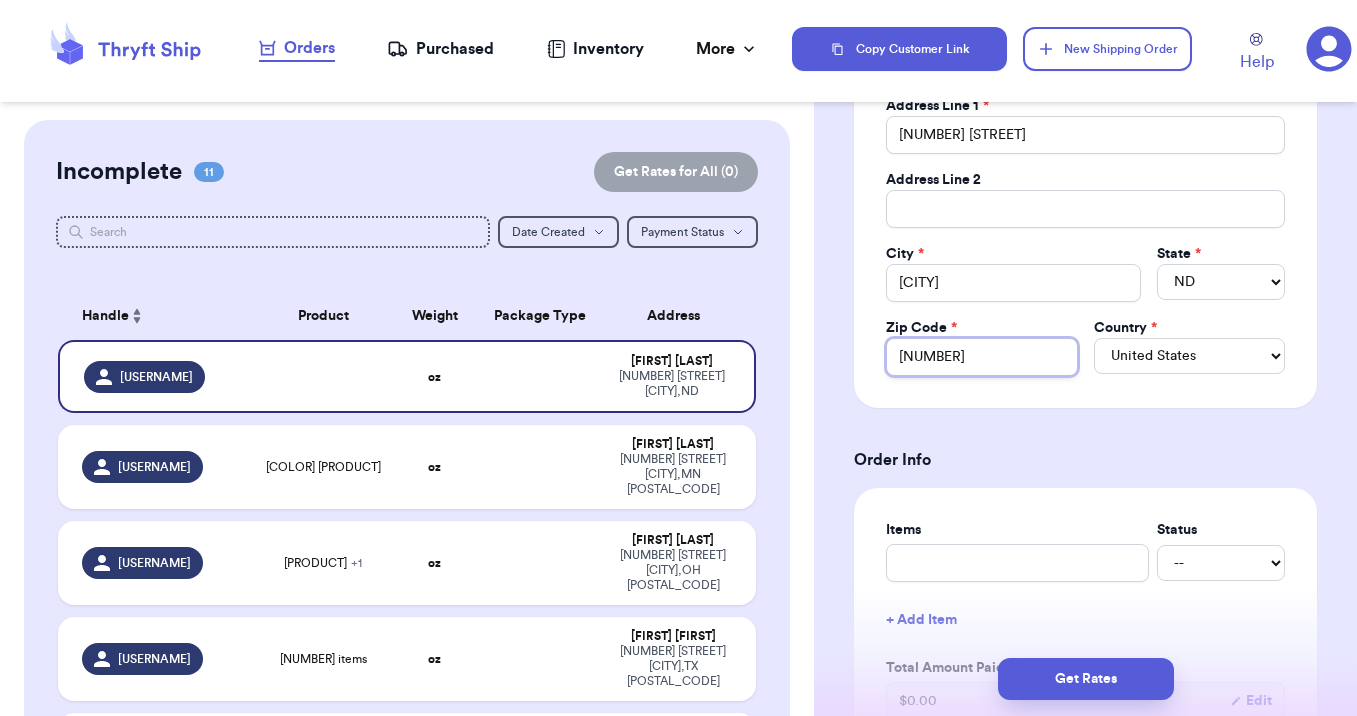 type 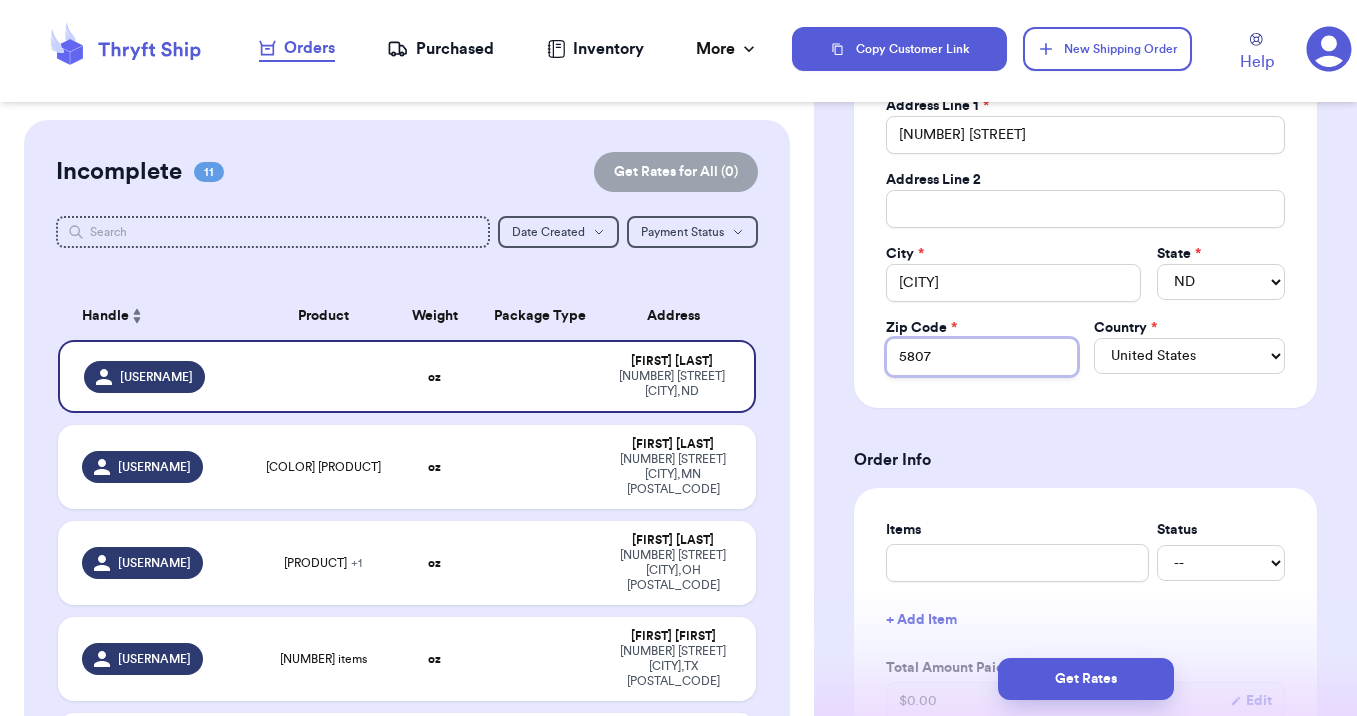 type 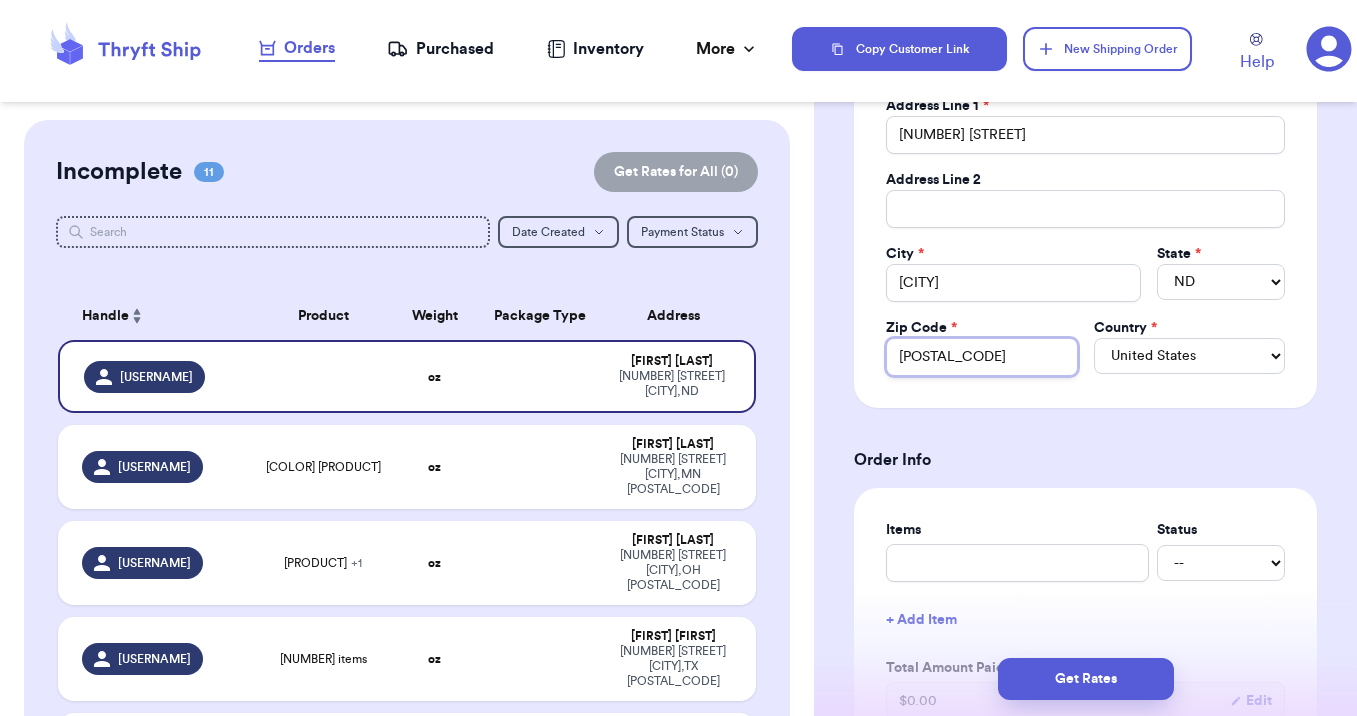 type on "[POSTAL_CODE]" 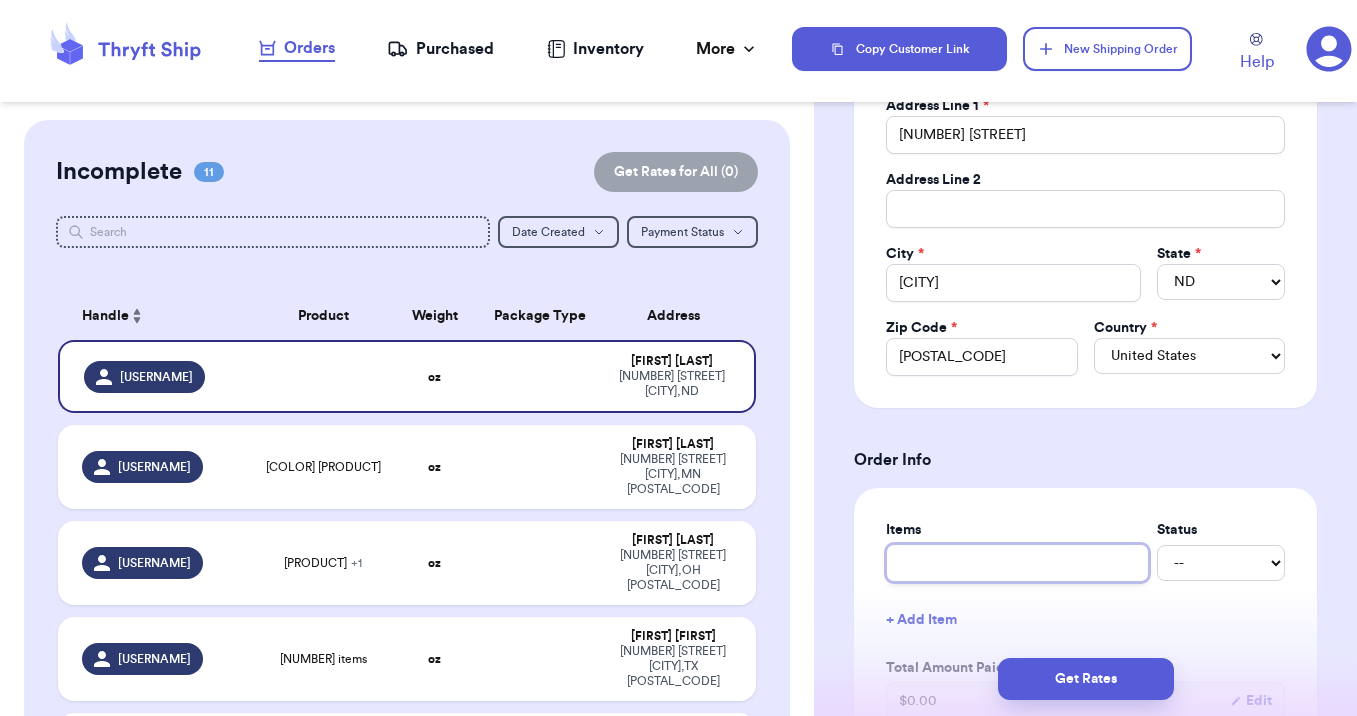 click at bounding box center [1017, 563] 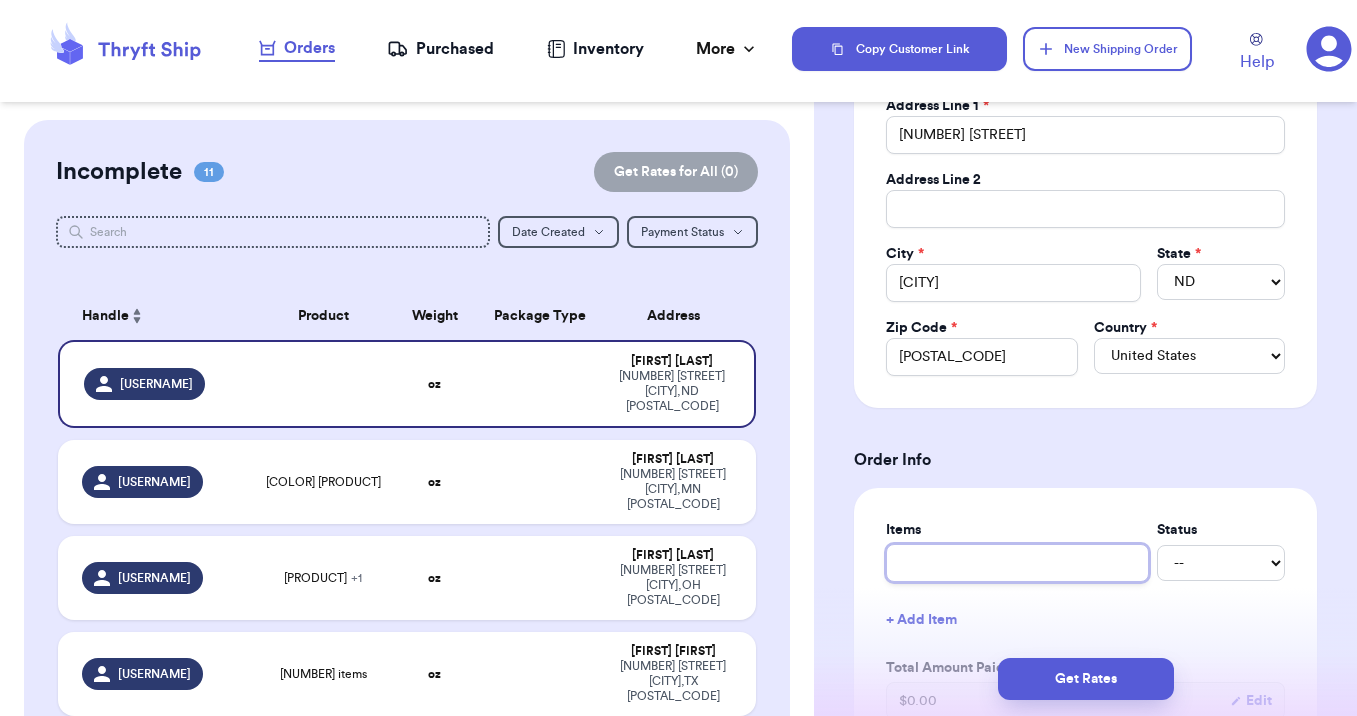 type 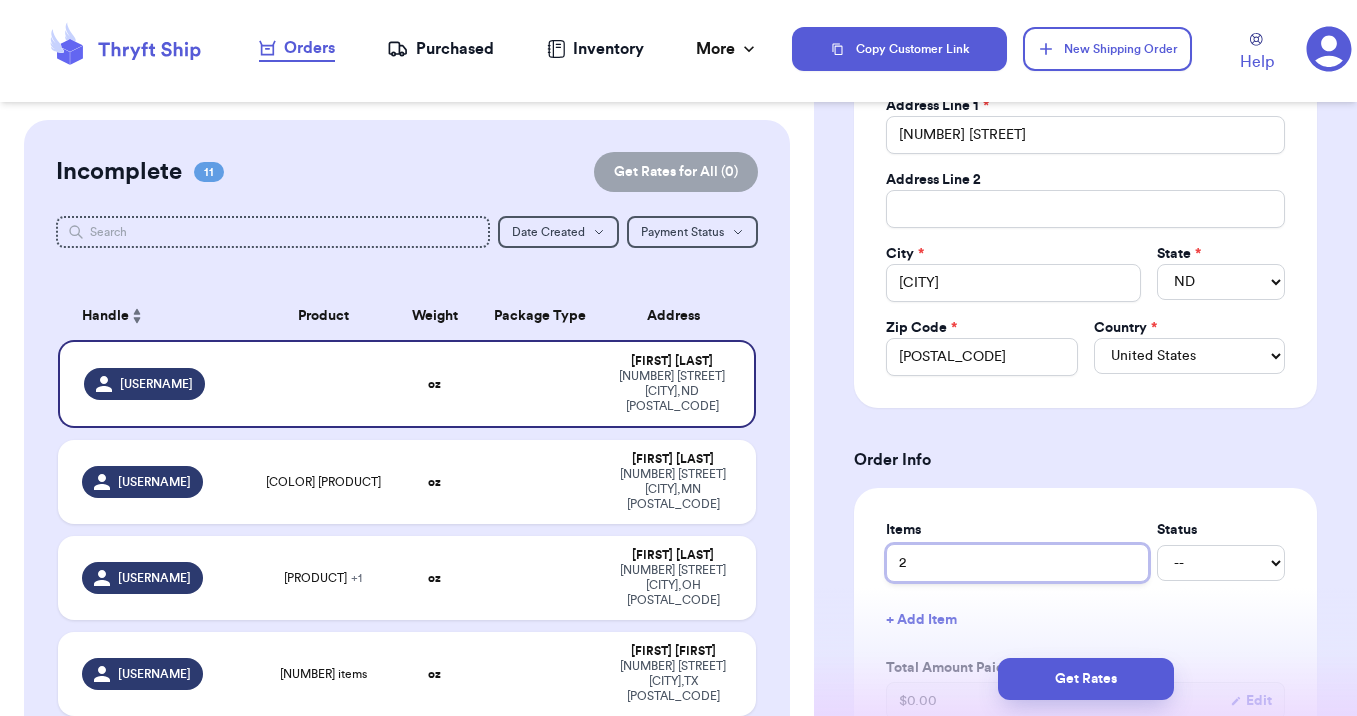 type 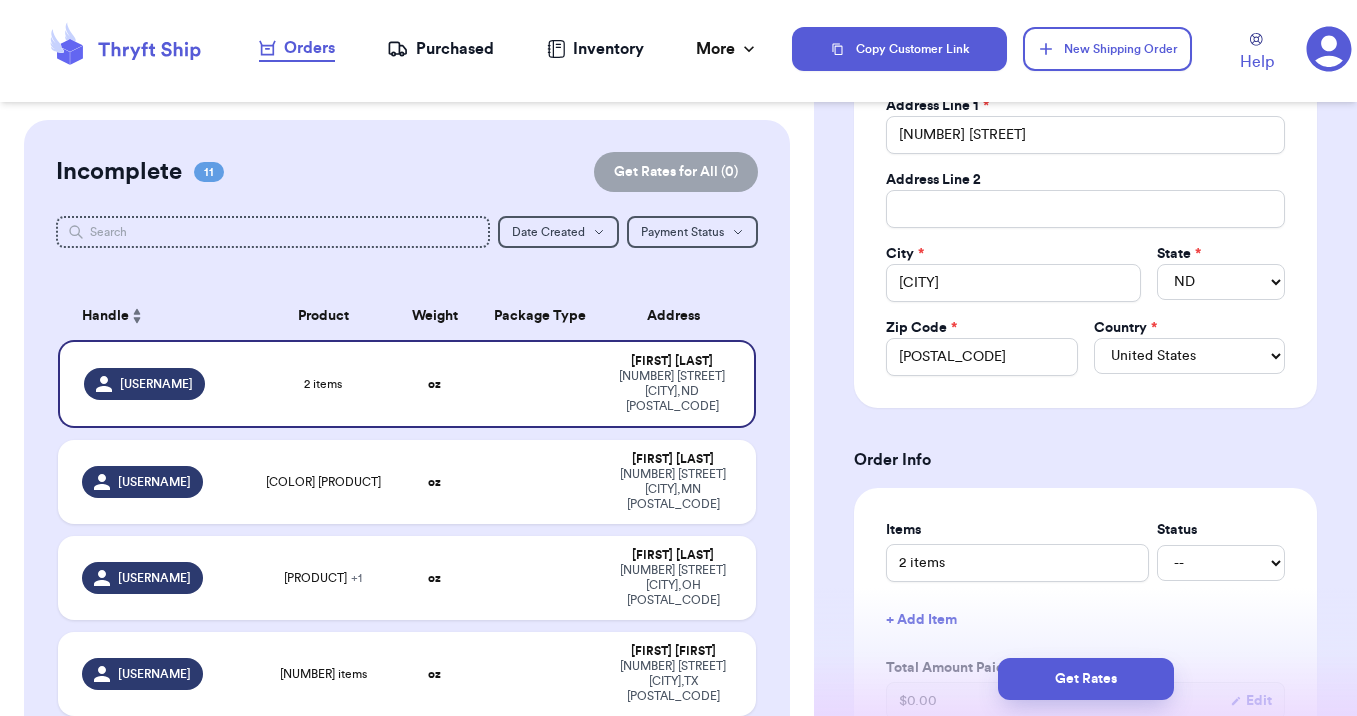 scroll, scrollTop: 1006, scrollLeft: 0, axis: vertical 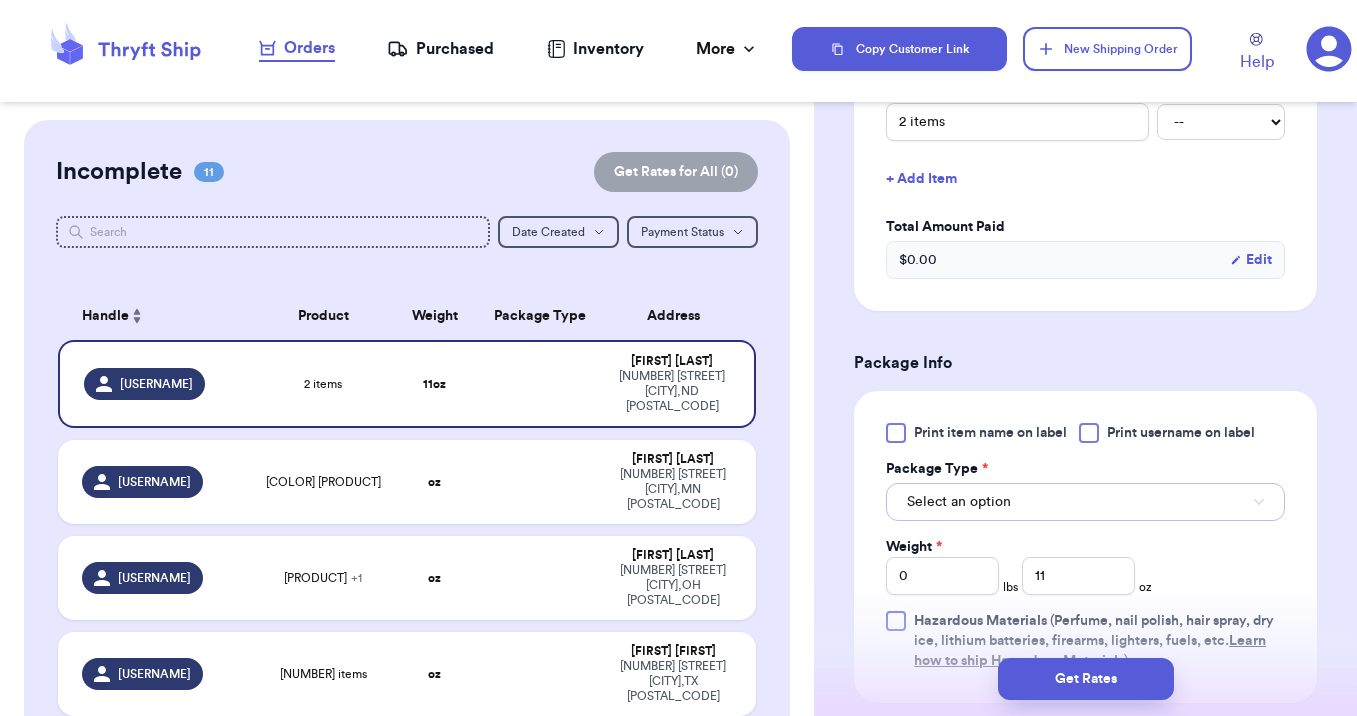 click on "Select an option" at bounding box center (959, 502) 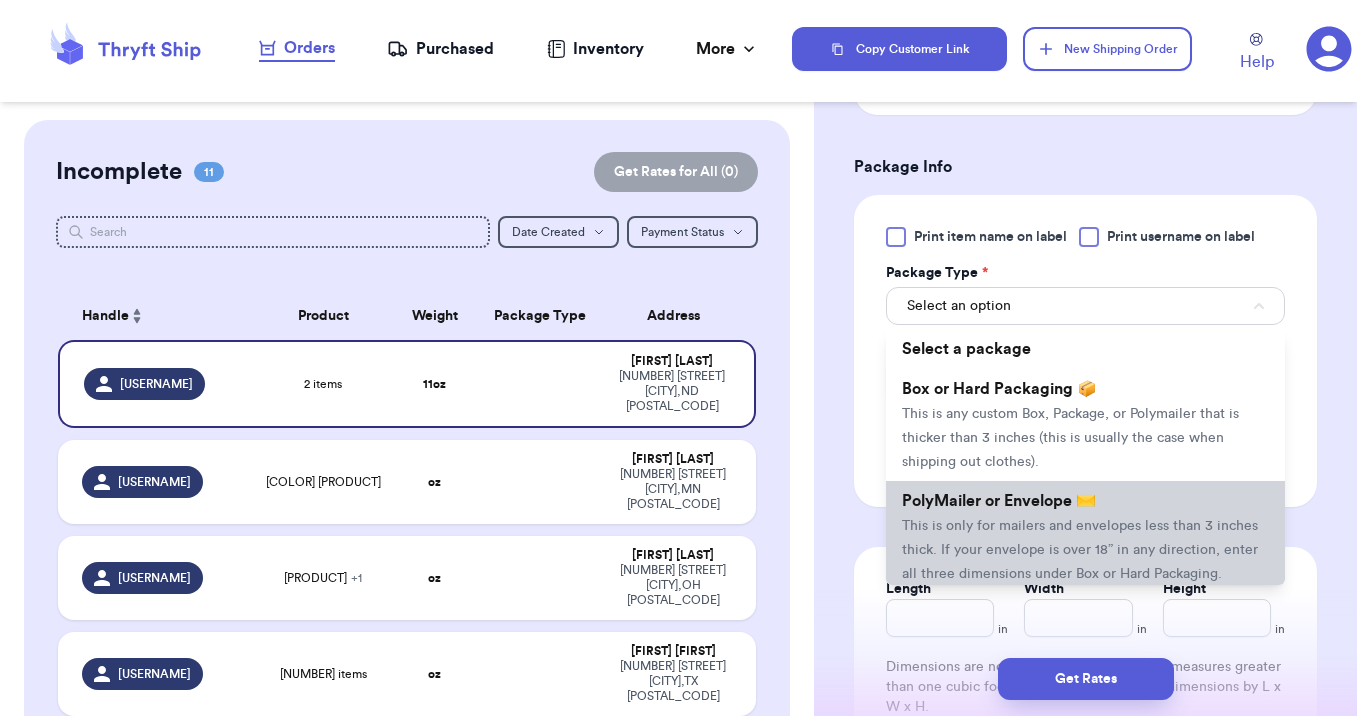 click on "PolyMailer or Envelope ✉️" at bounding box center (999, 501) 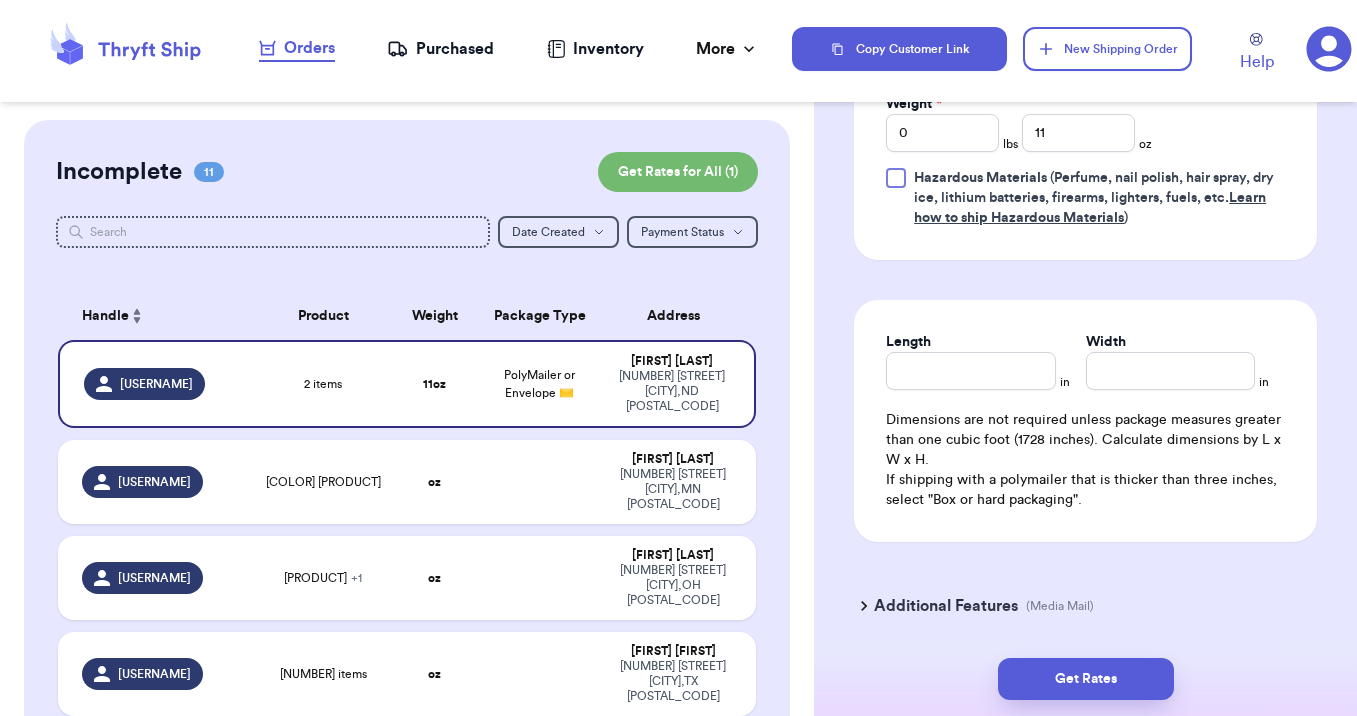 scroll, scrollTop: 1308, scrollLeft: 0, axis: vertical 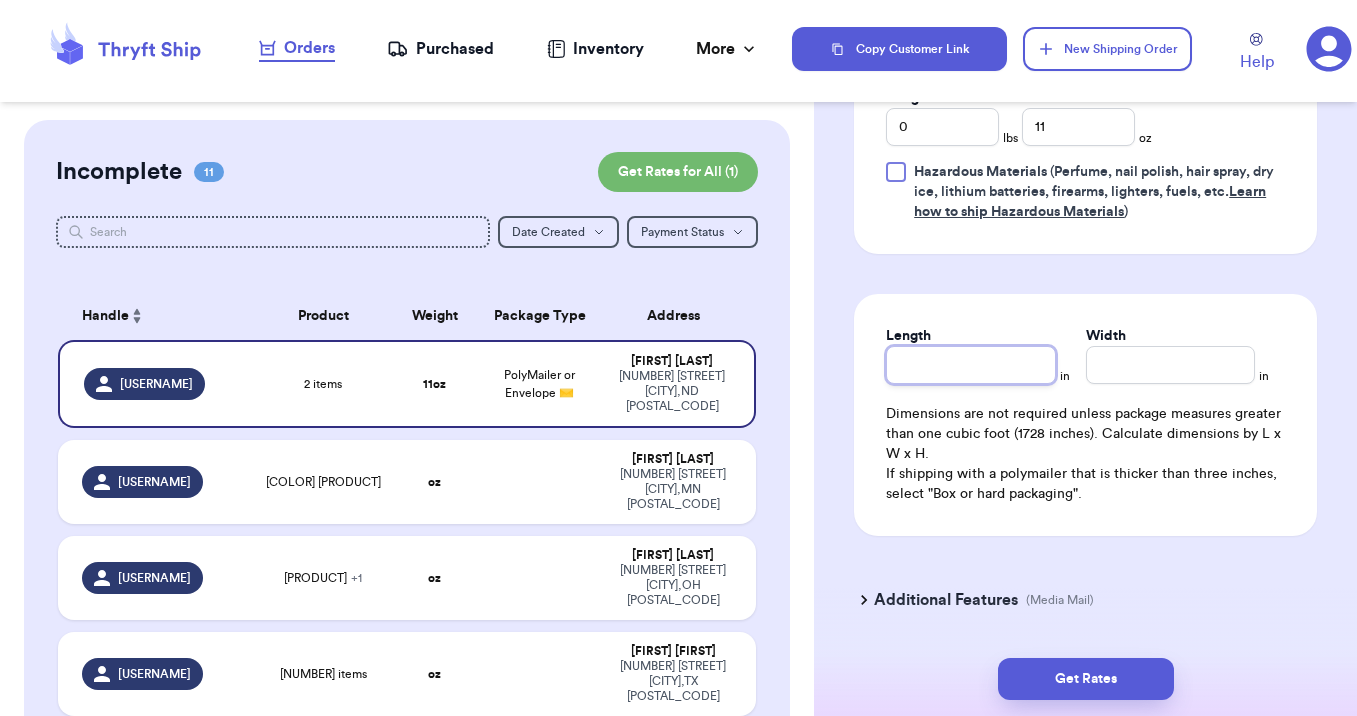 click on "Length" at bounding box center (970, 365) 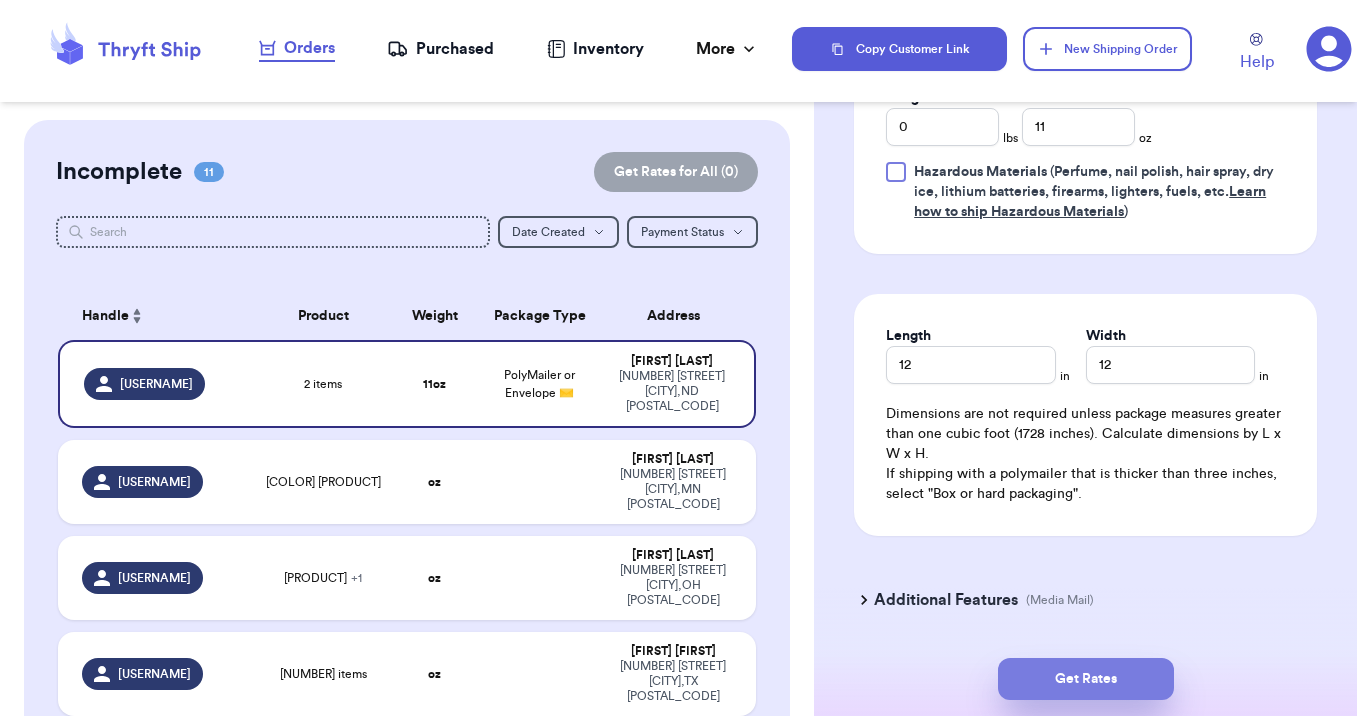 click on "Get Rates" at bounding box center (1086, 679) 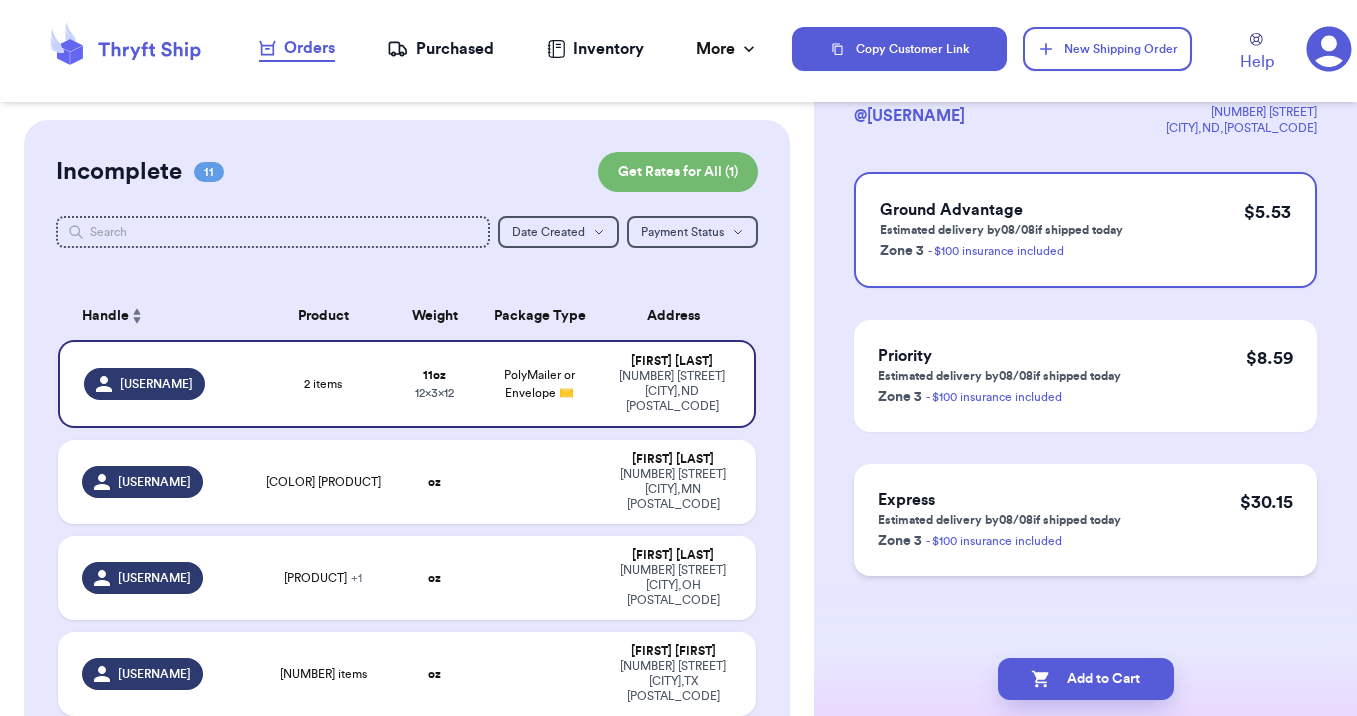 scroll, scrollTop: 0, scrollLeft: 0, axis: both 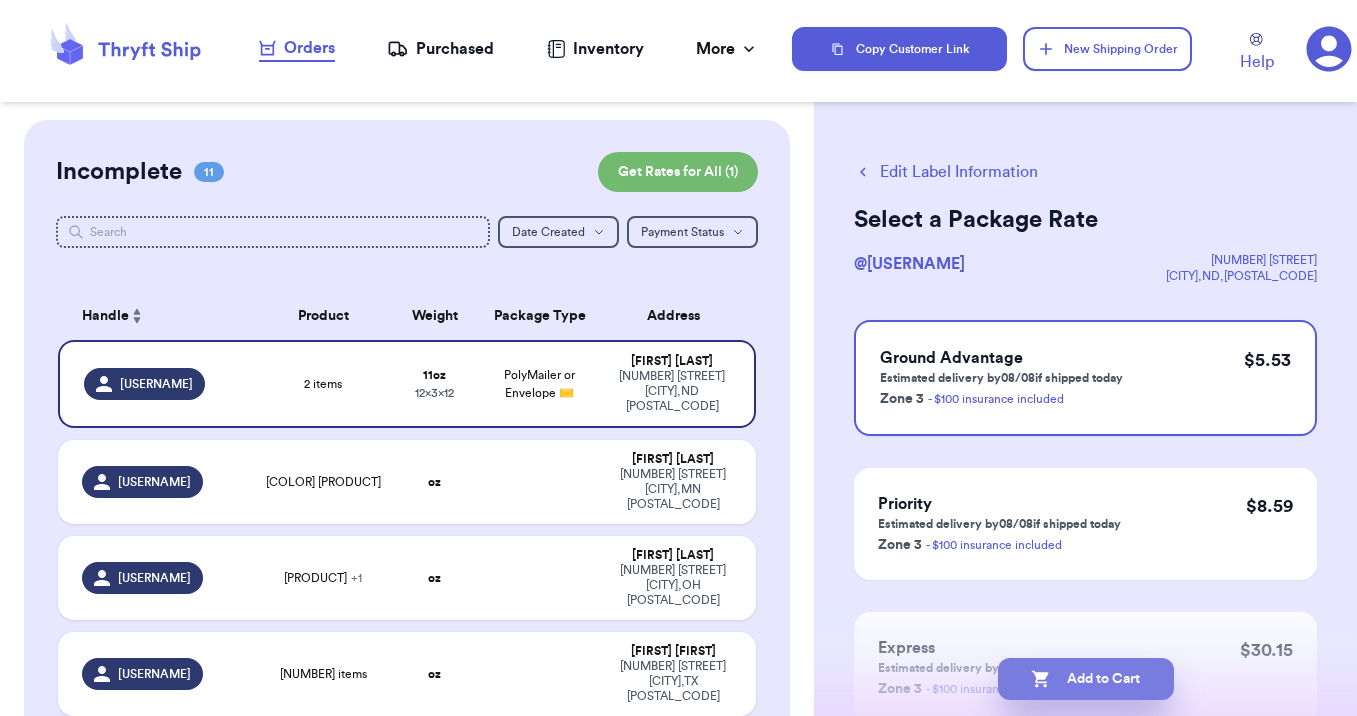 click on "Add to Cart" at bounding box center [1086, 679] 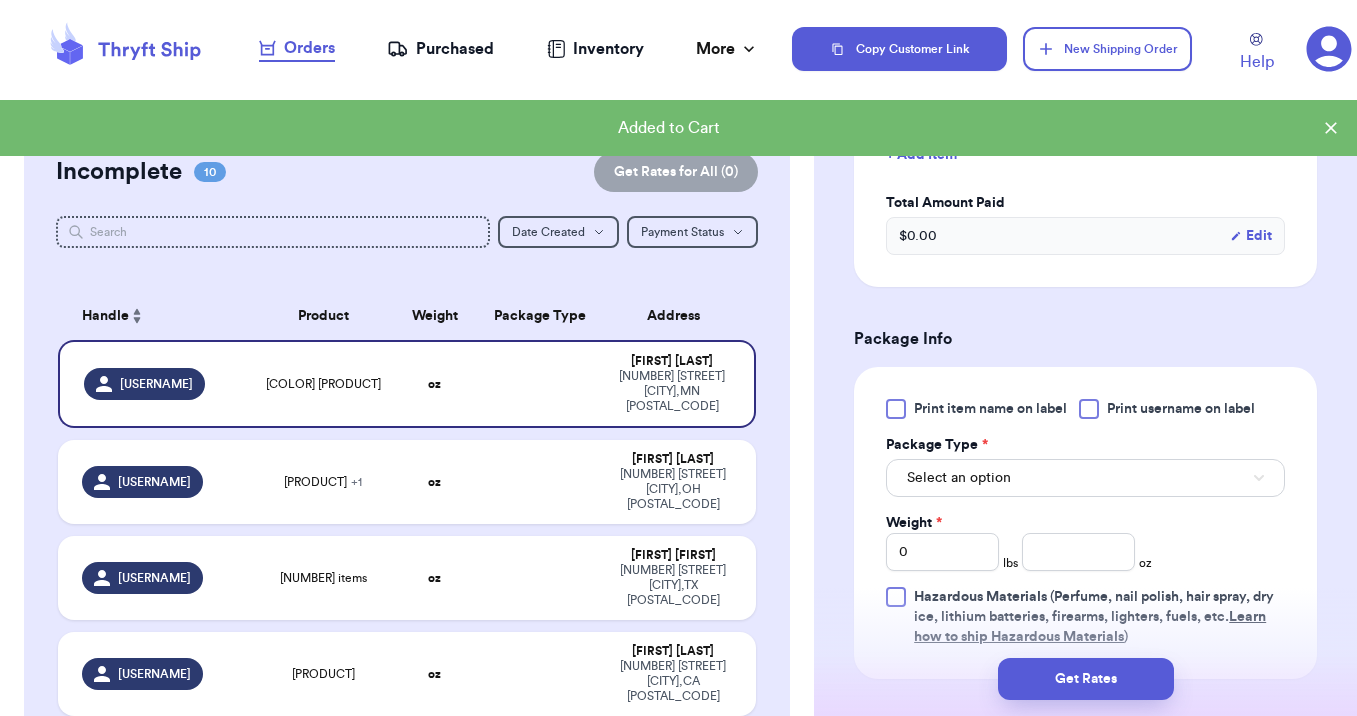 scroll, scrollTop: 675, scrollLeft: 0, axis: vertical 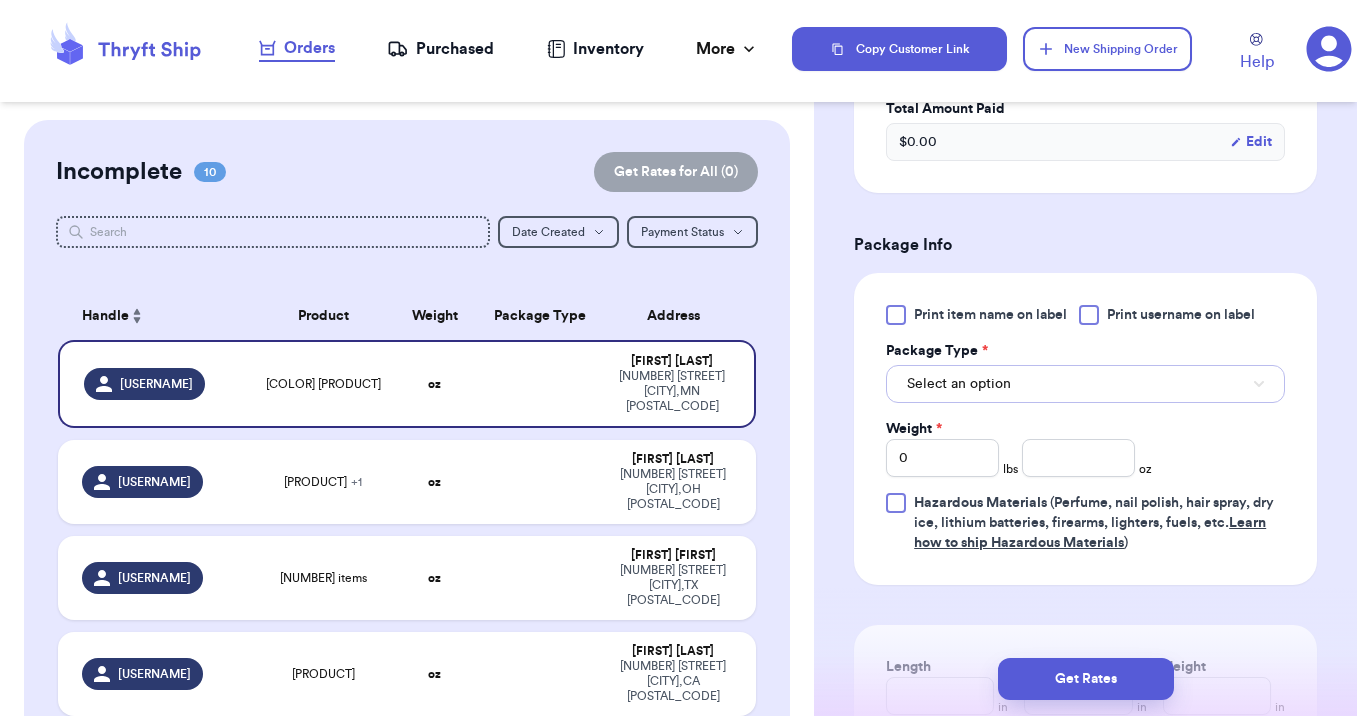 click on "Select an option" at bounding box center [1085, 384] 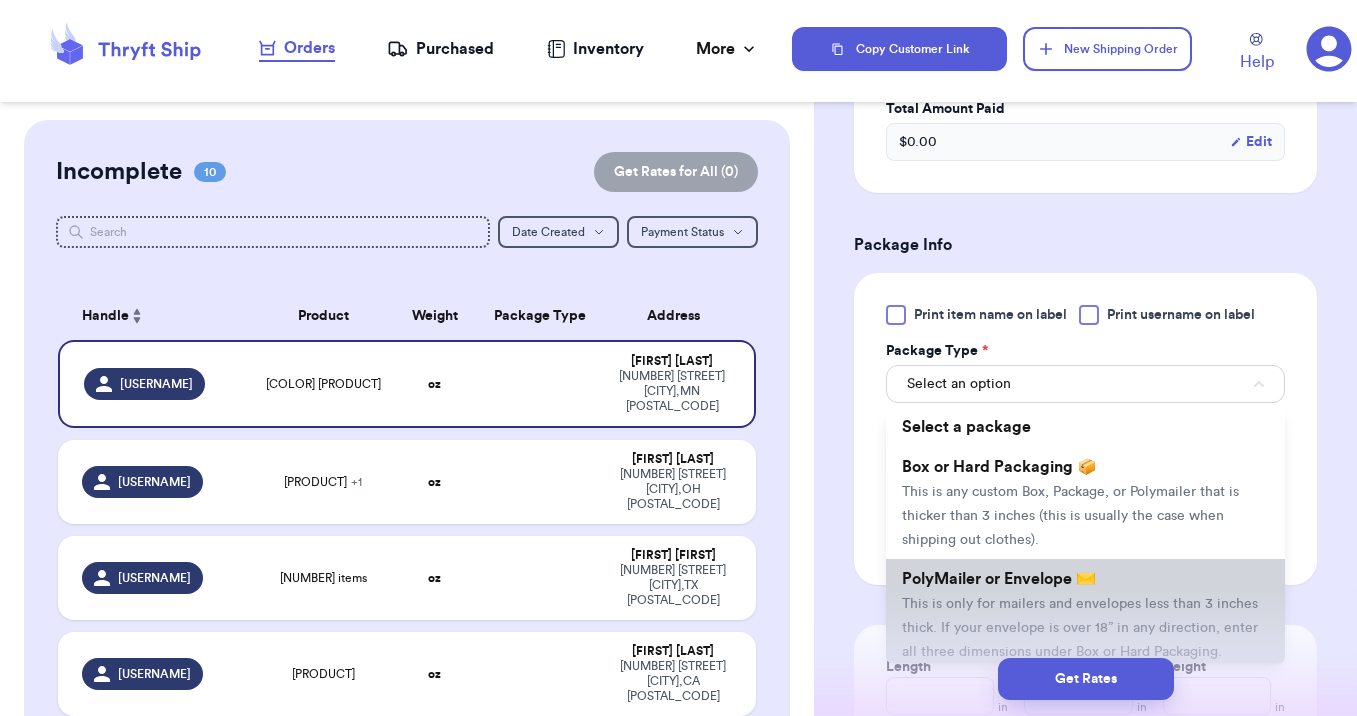 click on "This is only for mailers and envelopes less than 3 inches thick. If your envelope is over 18” in any direction, enter all three dimensions under Box or Hard Packaging." at bounding box center [1080, 628] 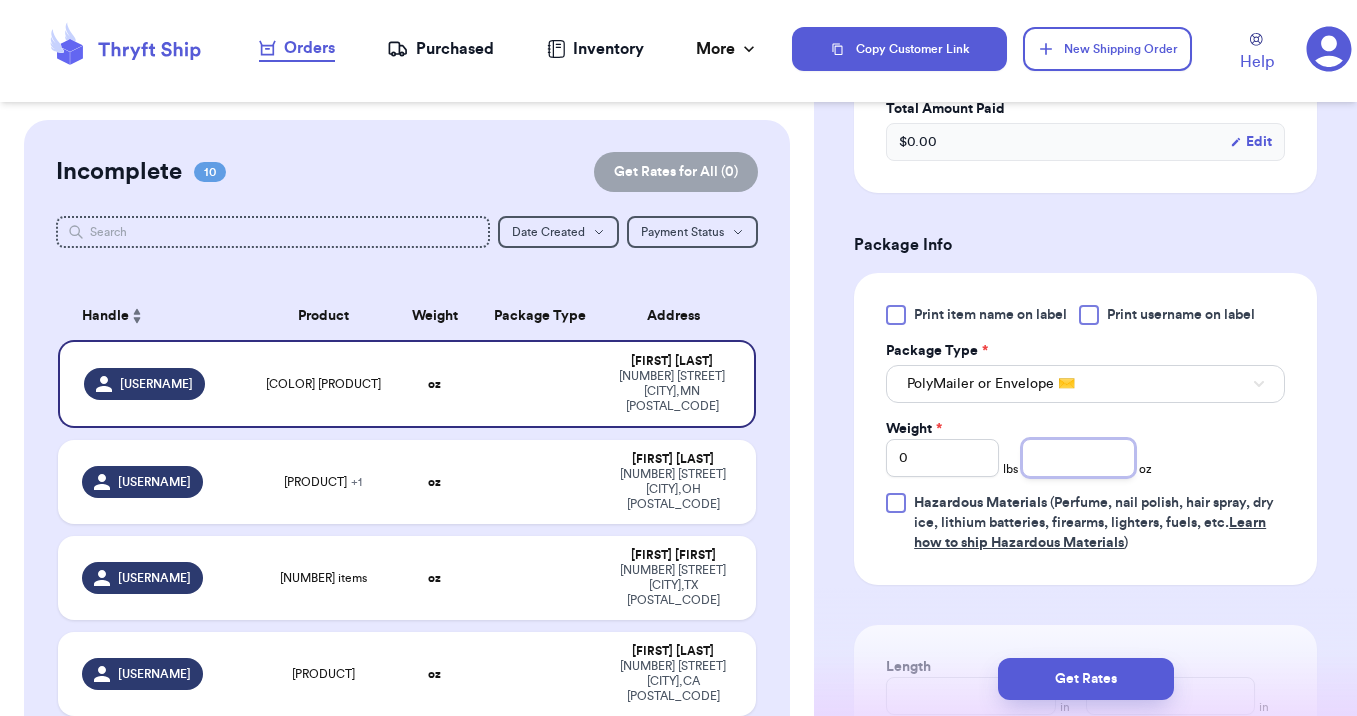 click at bounding box center [1078, 458] 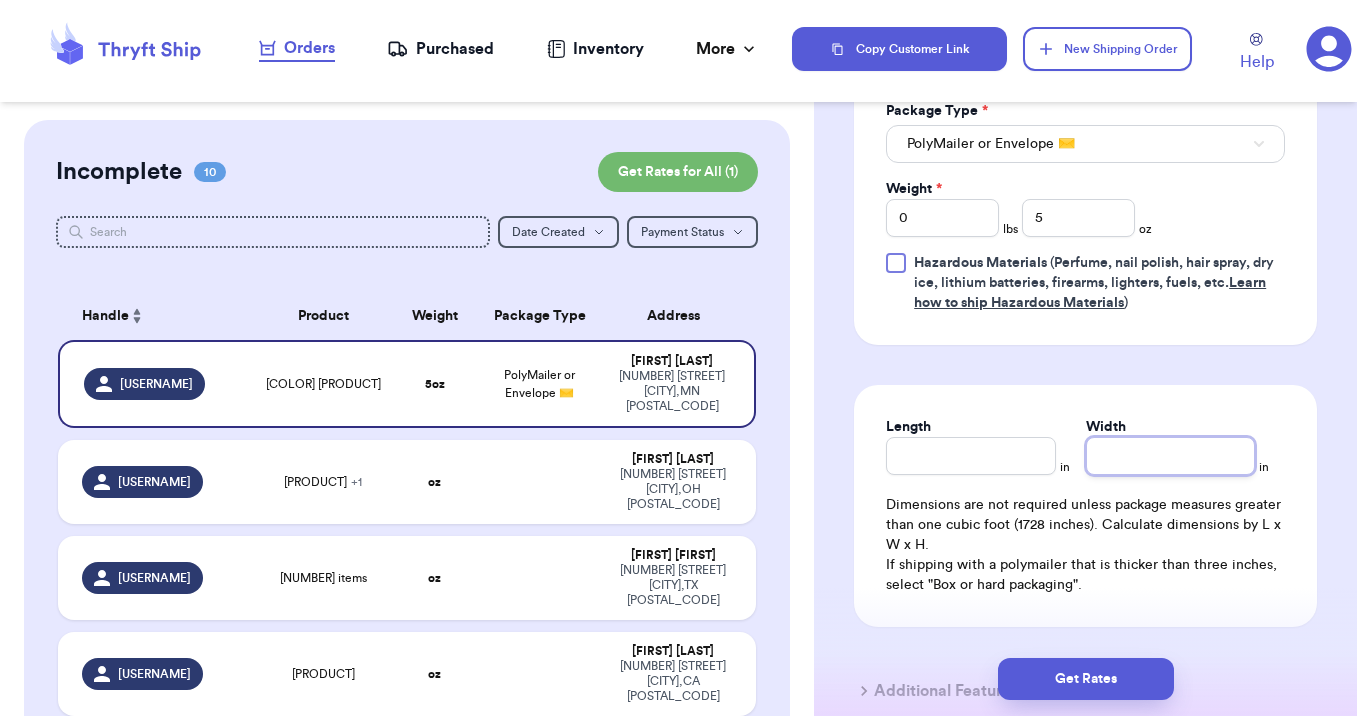 scroll, scrollTop: 923, scrollLeft: 0, axis: vertical 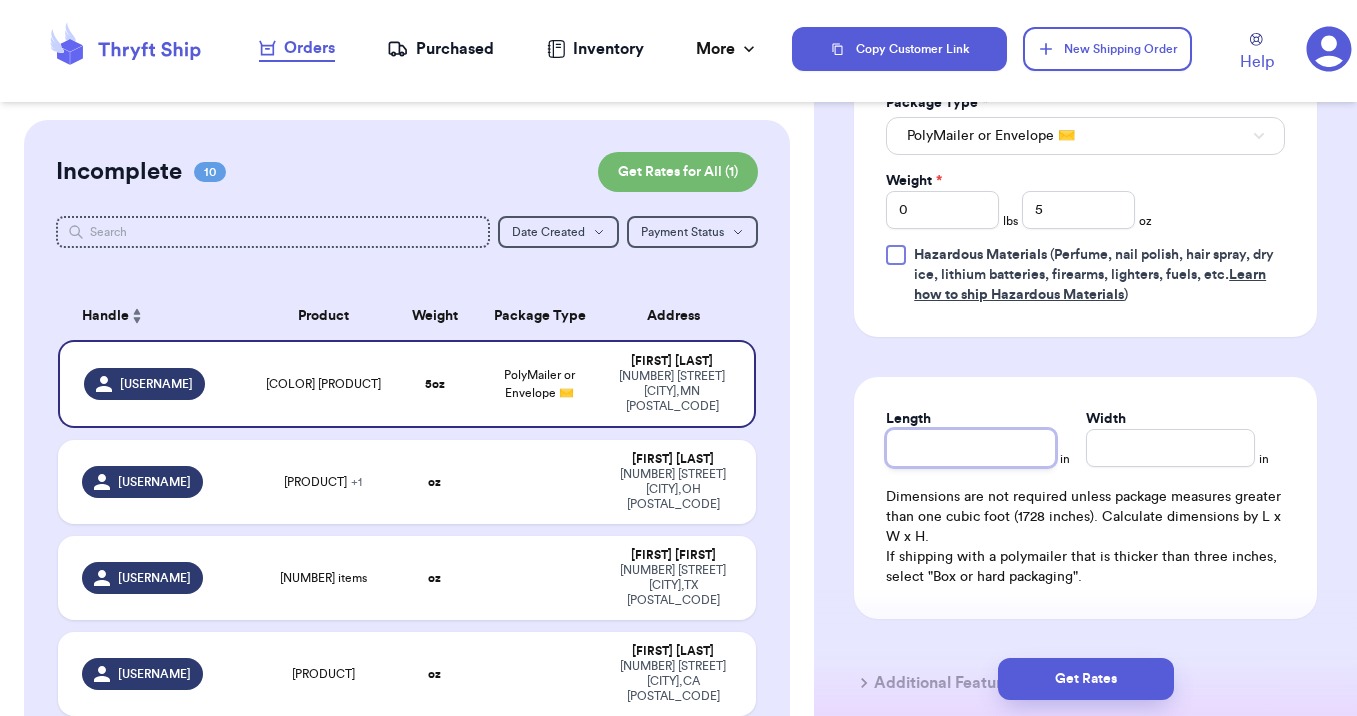 click on "Length" at bounding box center (970, 448) 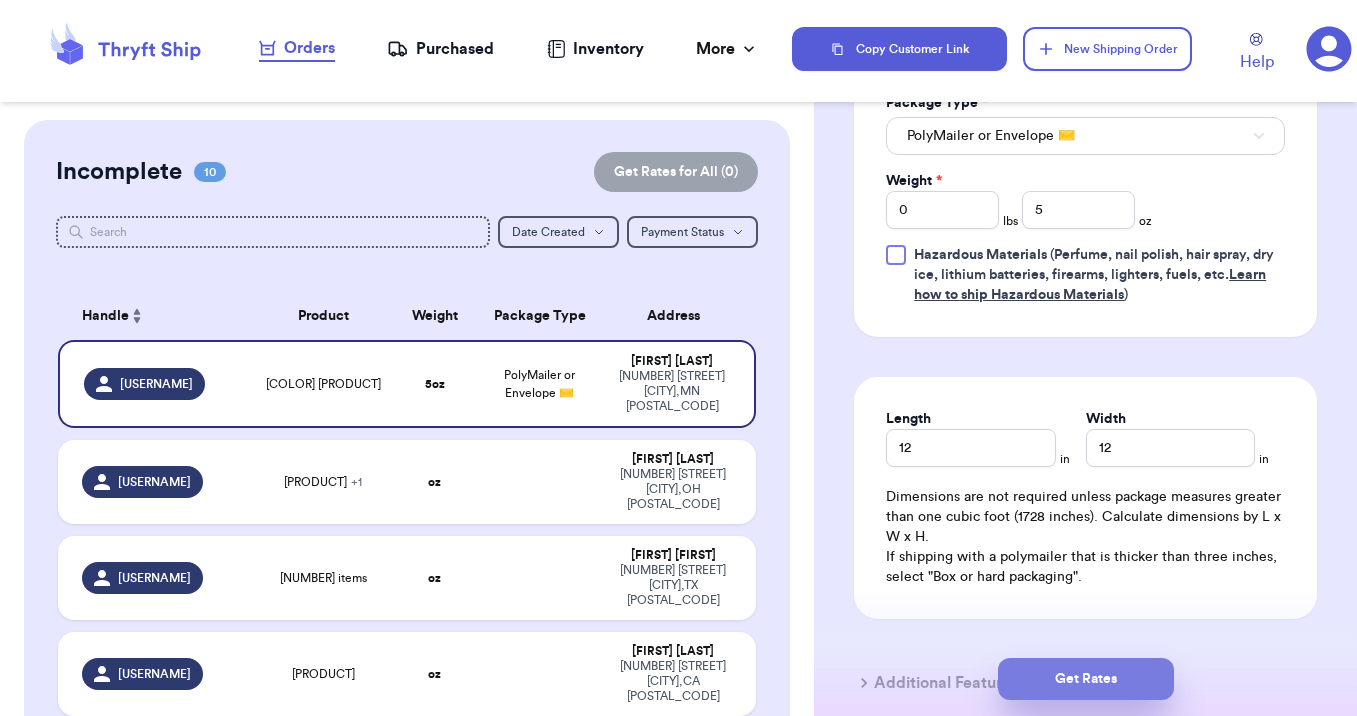 click on "Get Rates" at bounding box center (1086, 679) 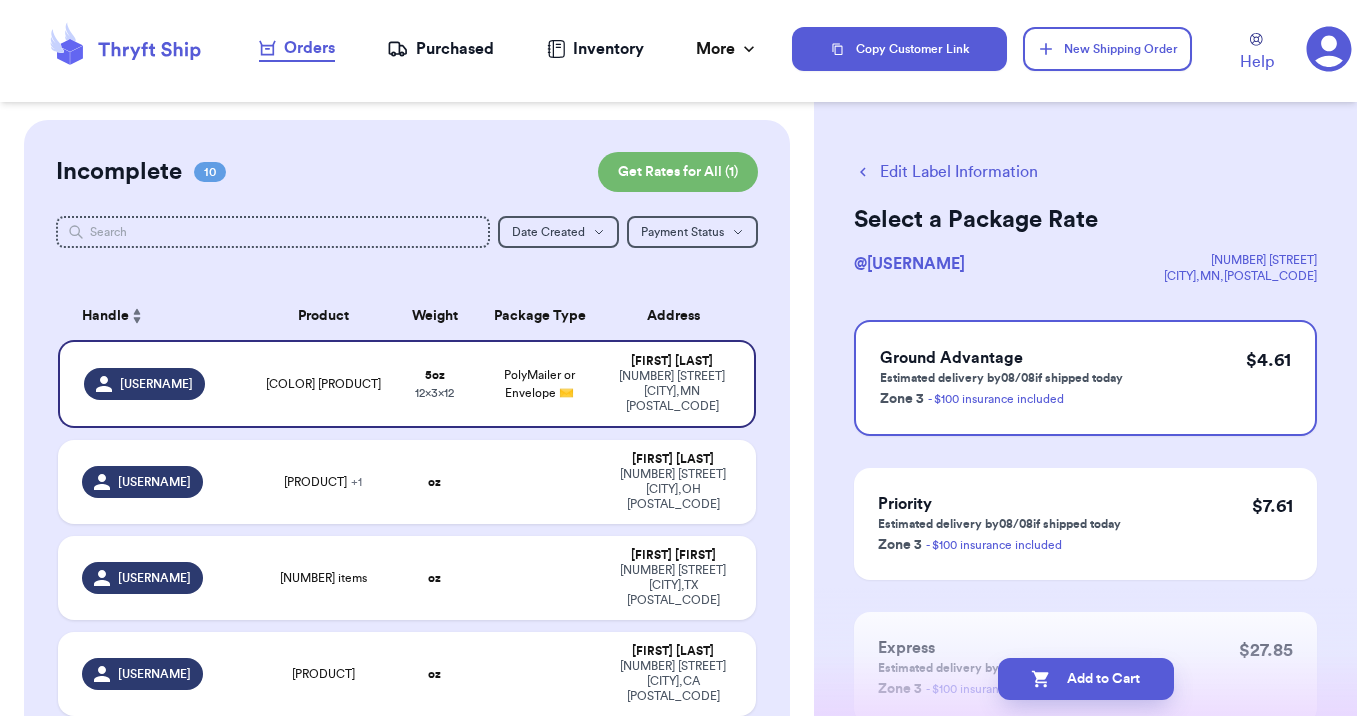scroll, scrollTop: 70, scrollLeft: 0, axis: vertical 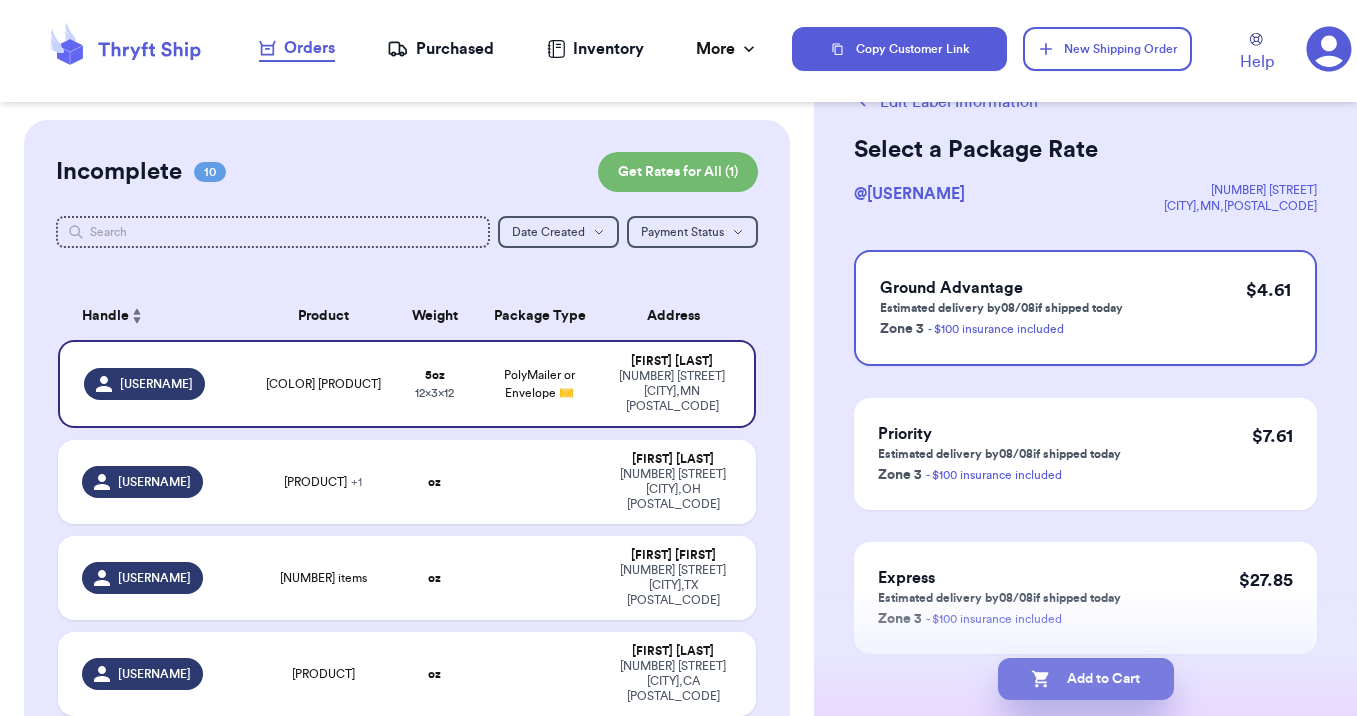 click on "Add to Cart" at bounding box center (1086, 679) 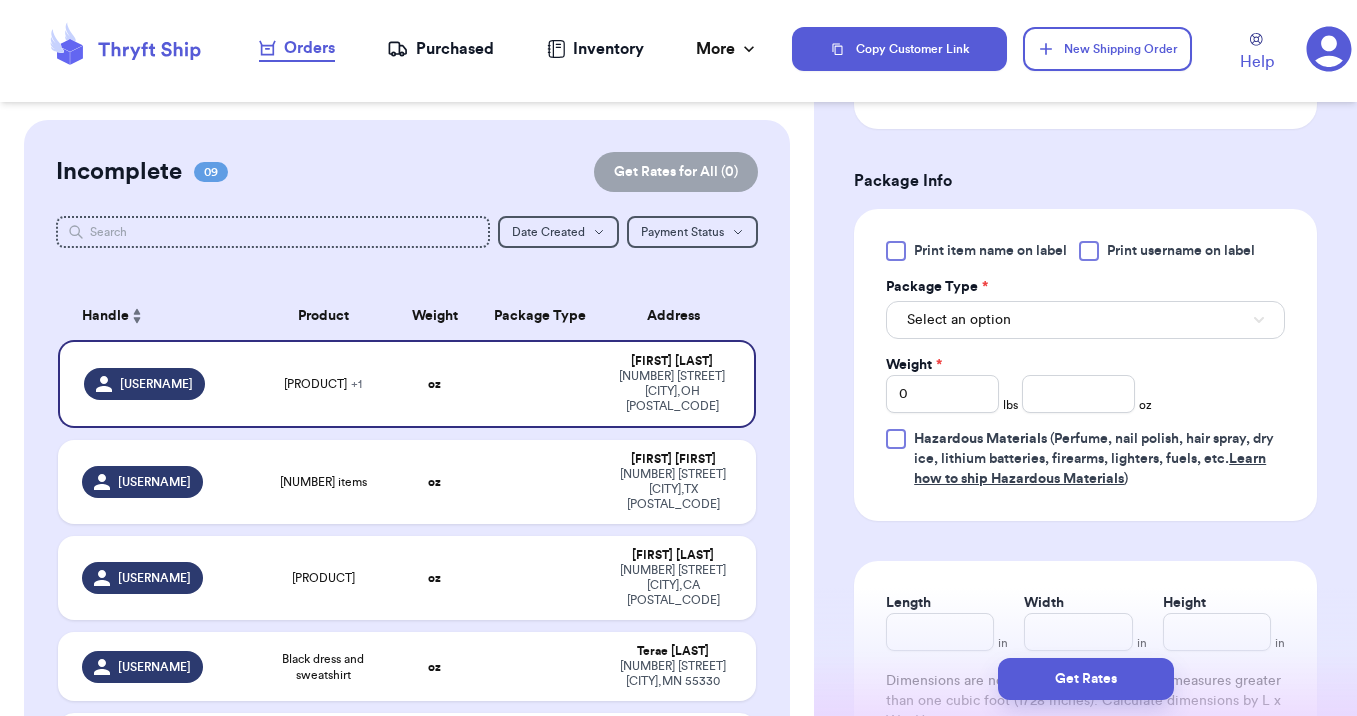 scroll, scrollTop: 816, scrollLeft: 0, axis: vertical 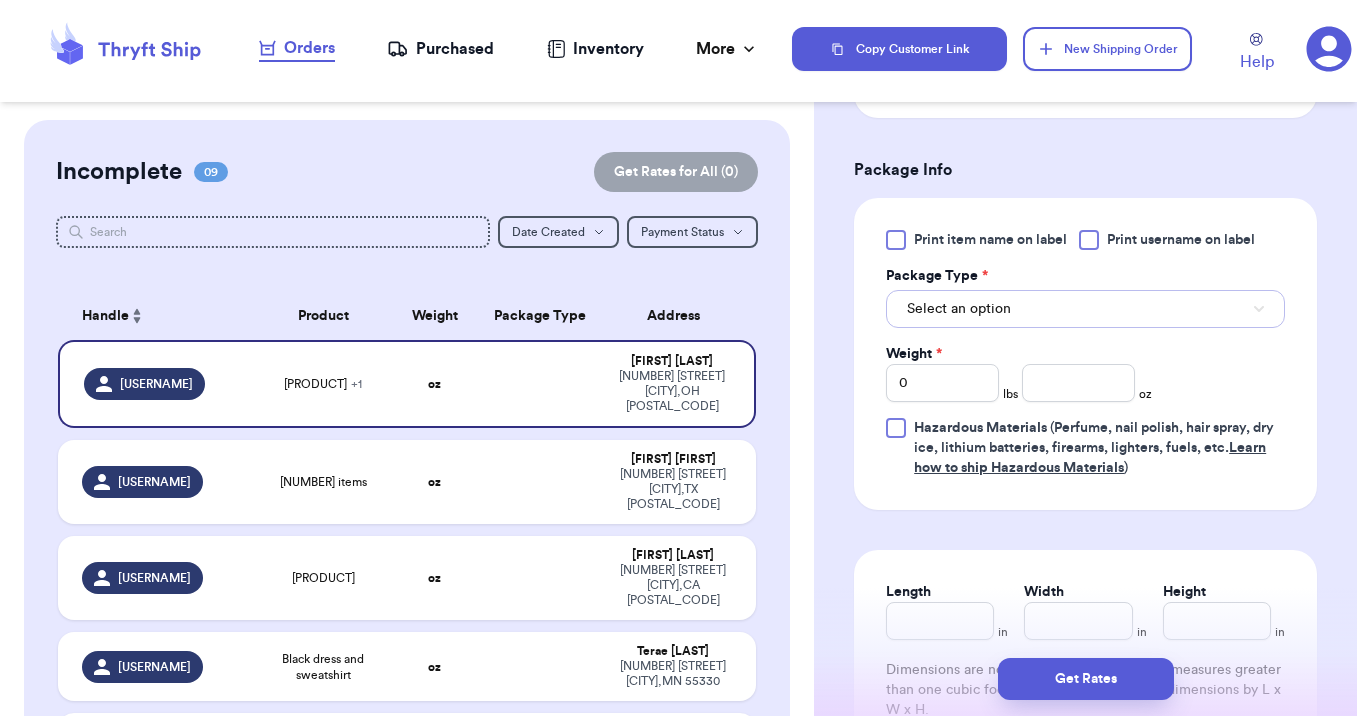 click on "Select an option" at bounding box center (1085, 309) 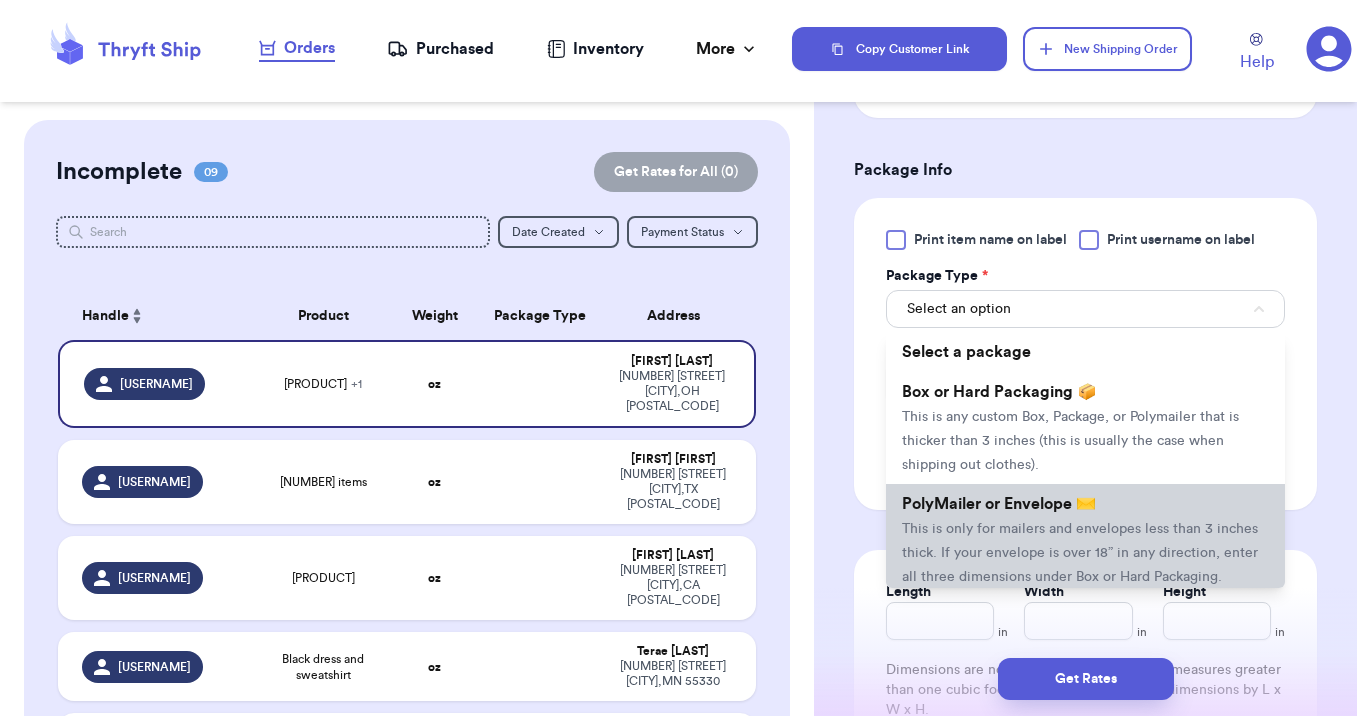 click on "PolyMailer or Envelope ✉️" at bounding box center [999, 504] 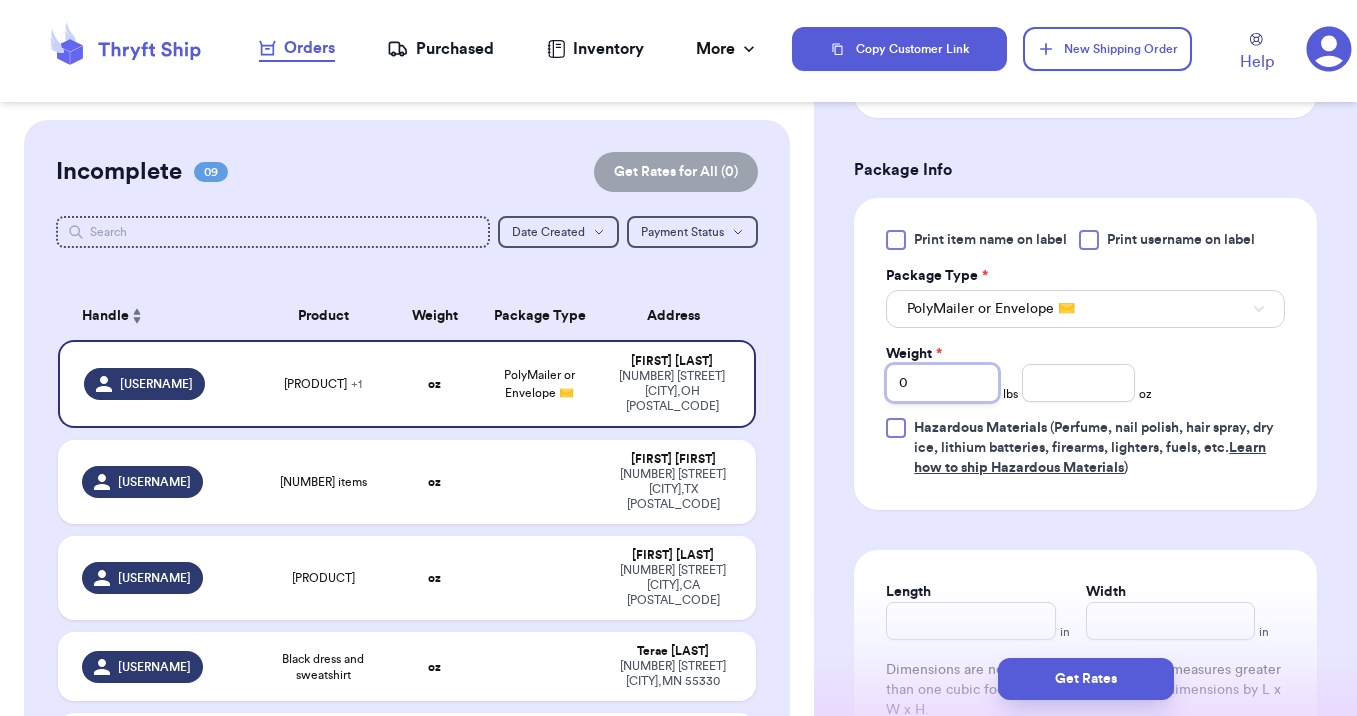click on "0" at bounding box center [942, 383] 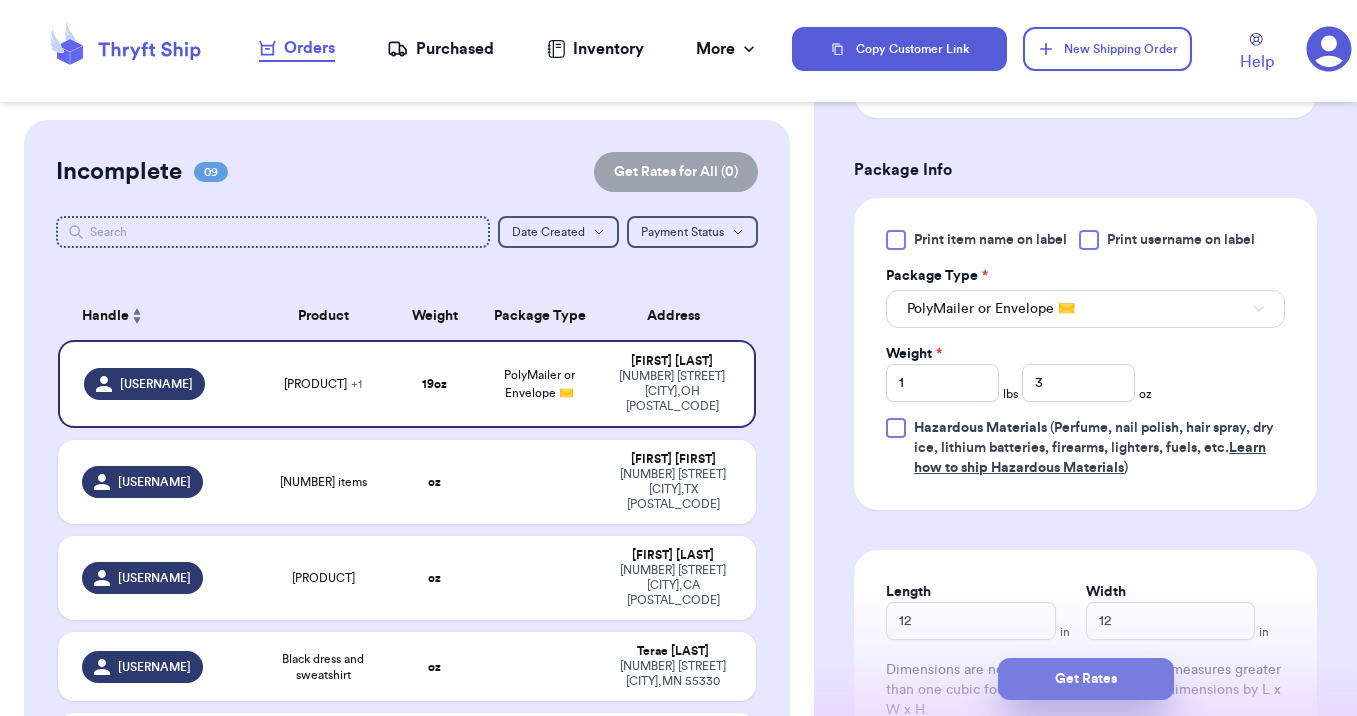 click on "Get Rates" at bounding box center [1086, 679] 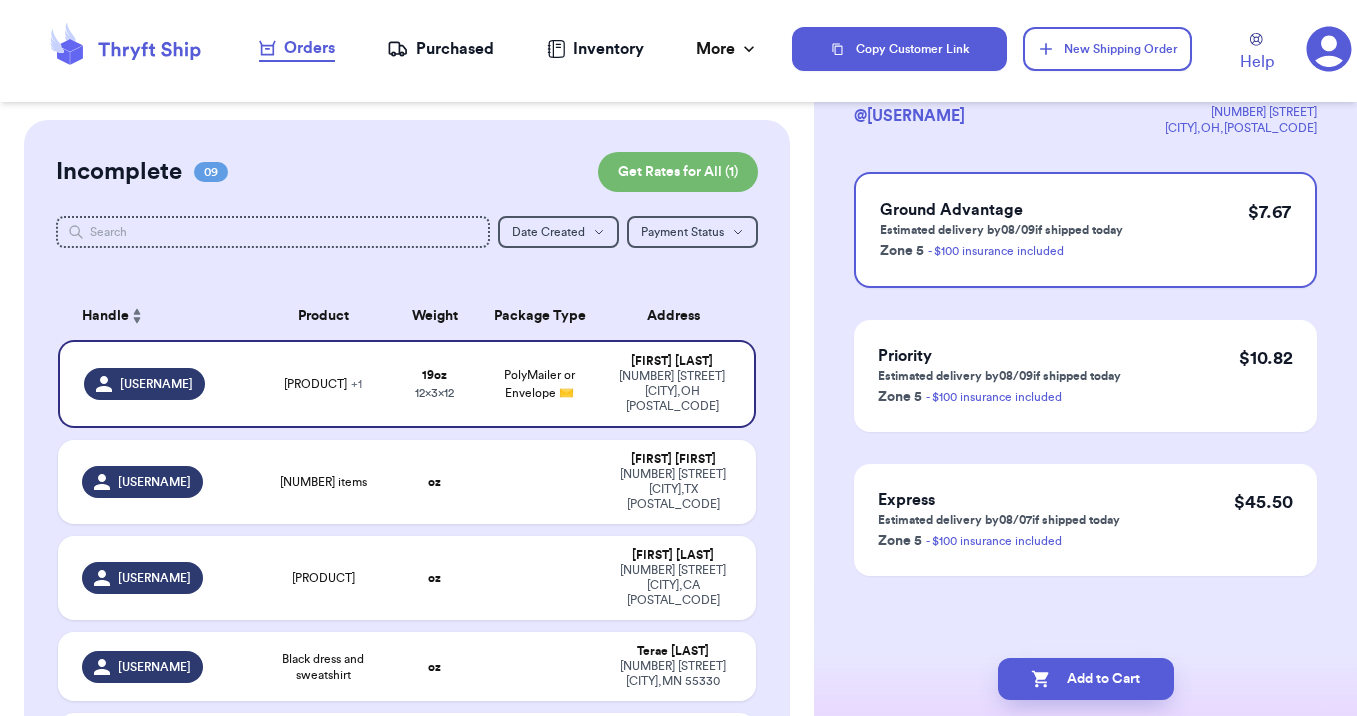 scroll, scrollTop: 0, scrollLeft: 0, axis: both 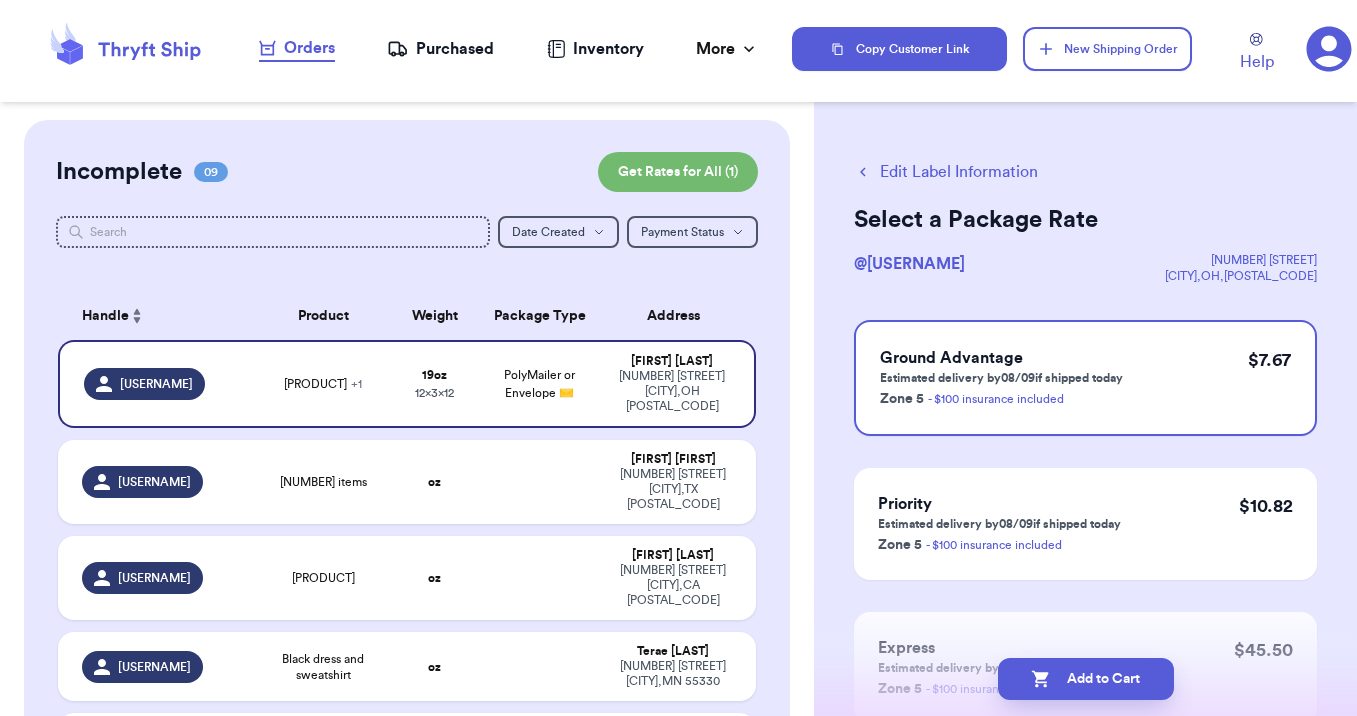 click on "Add to Cart" at bounding box center (1086, 679) 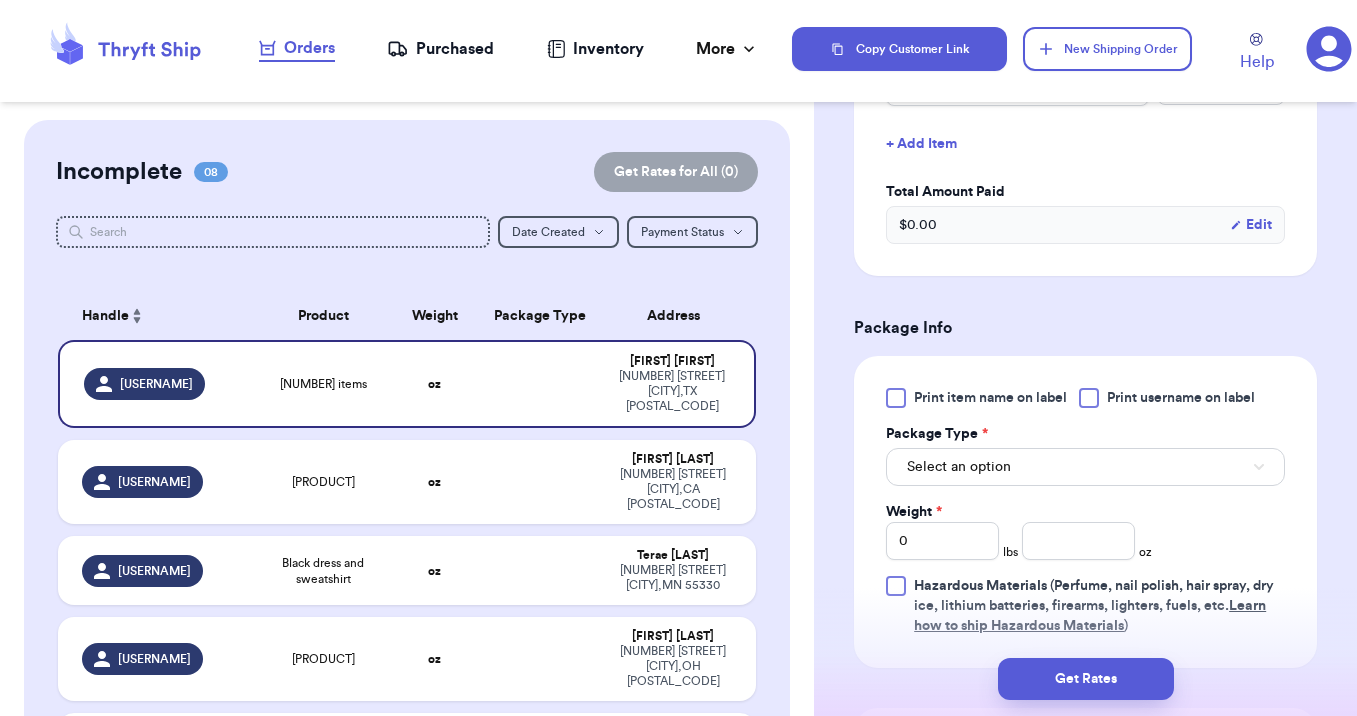 scroll, scrollTop: 594, scrollLeft: 0, axis: vertical 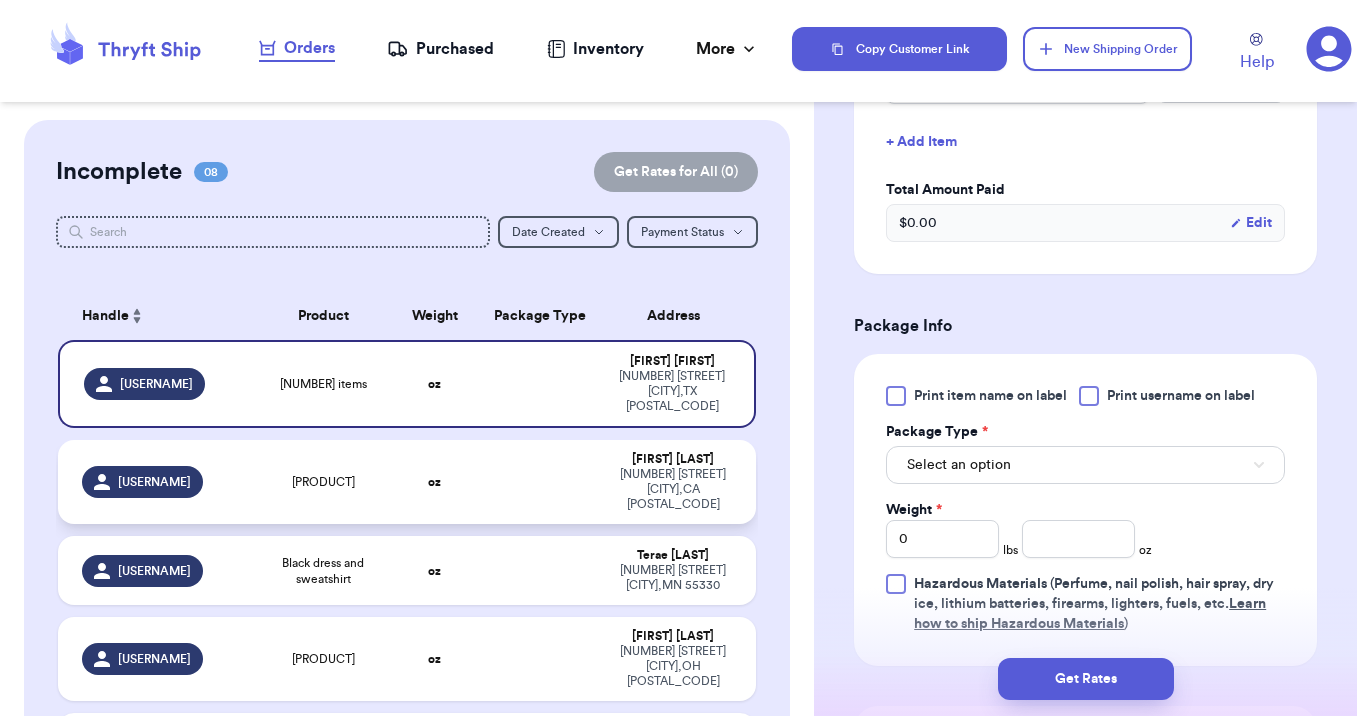click at bounding box center (540, 482) 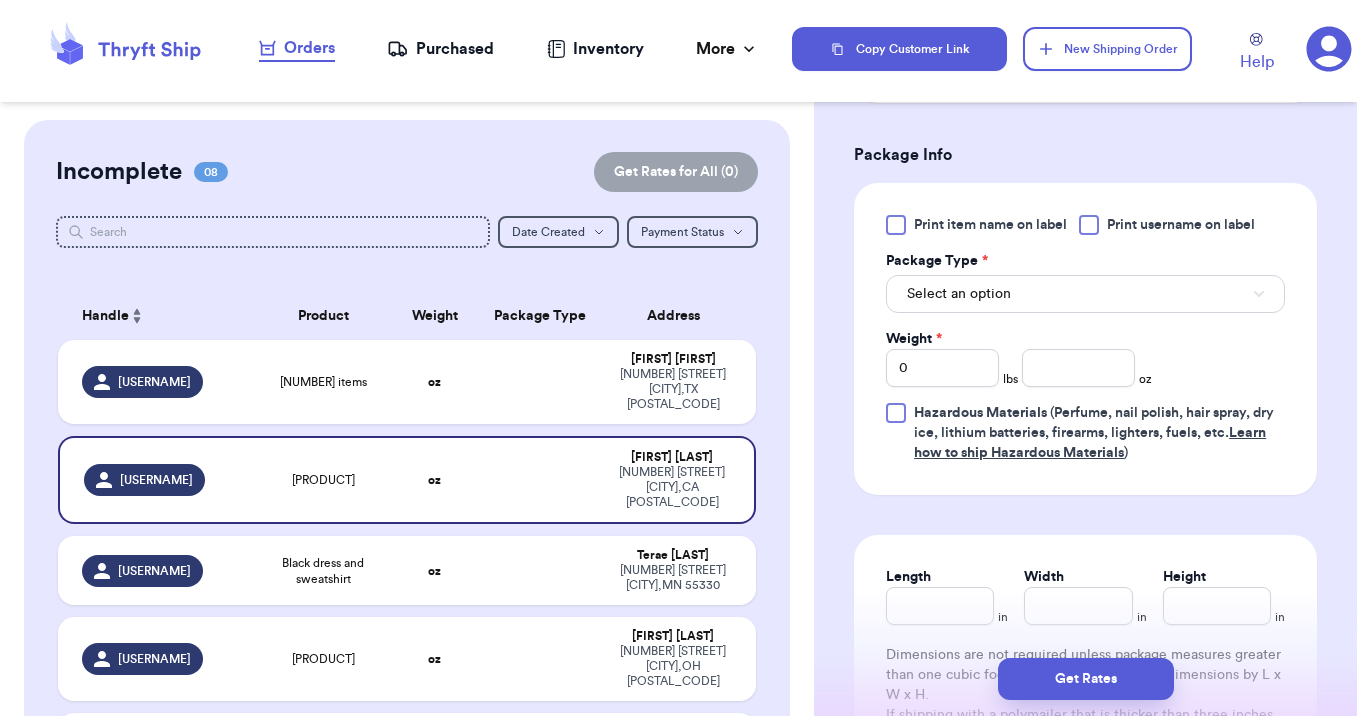 scroll, scrollTop: 768, scrollLeft: 0, axis: vertical 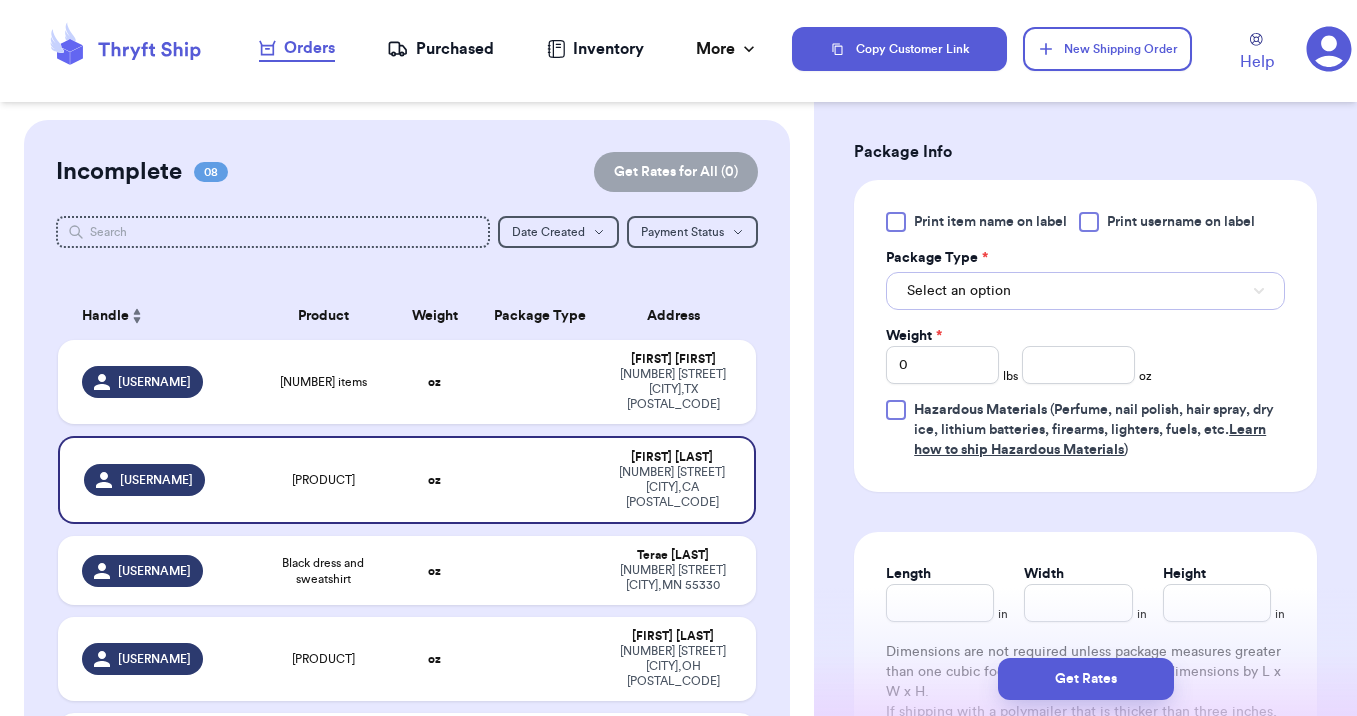 click on "Select an option" at bounding box center [1085, 291] 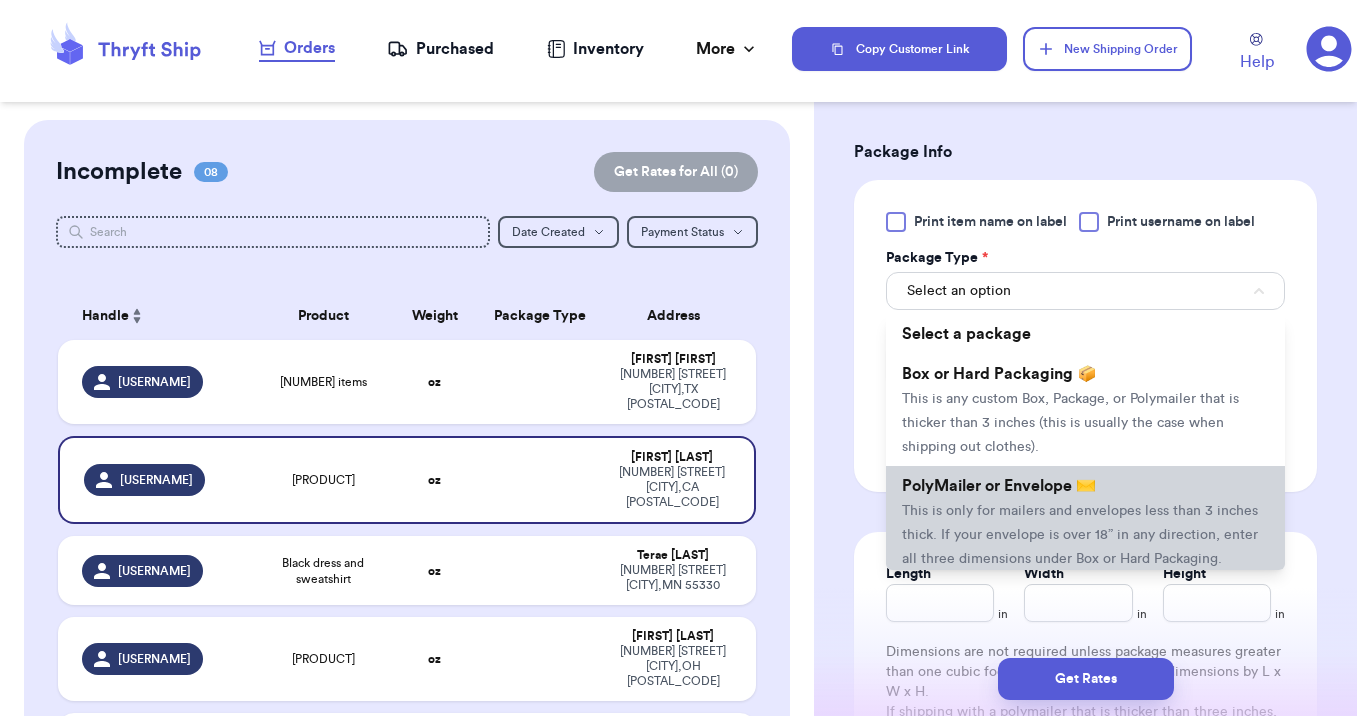 click on "This is only for mailers and envelopes less than 3 inches thick. If your envelope is over 18” in any direction, enter all three dimensions under Box or Hard Packaging." at bounding box center (1080, 535) 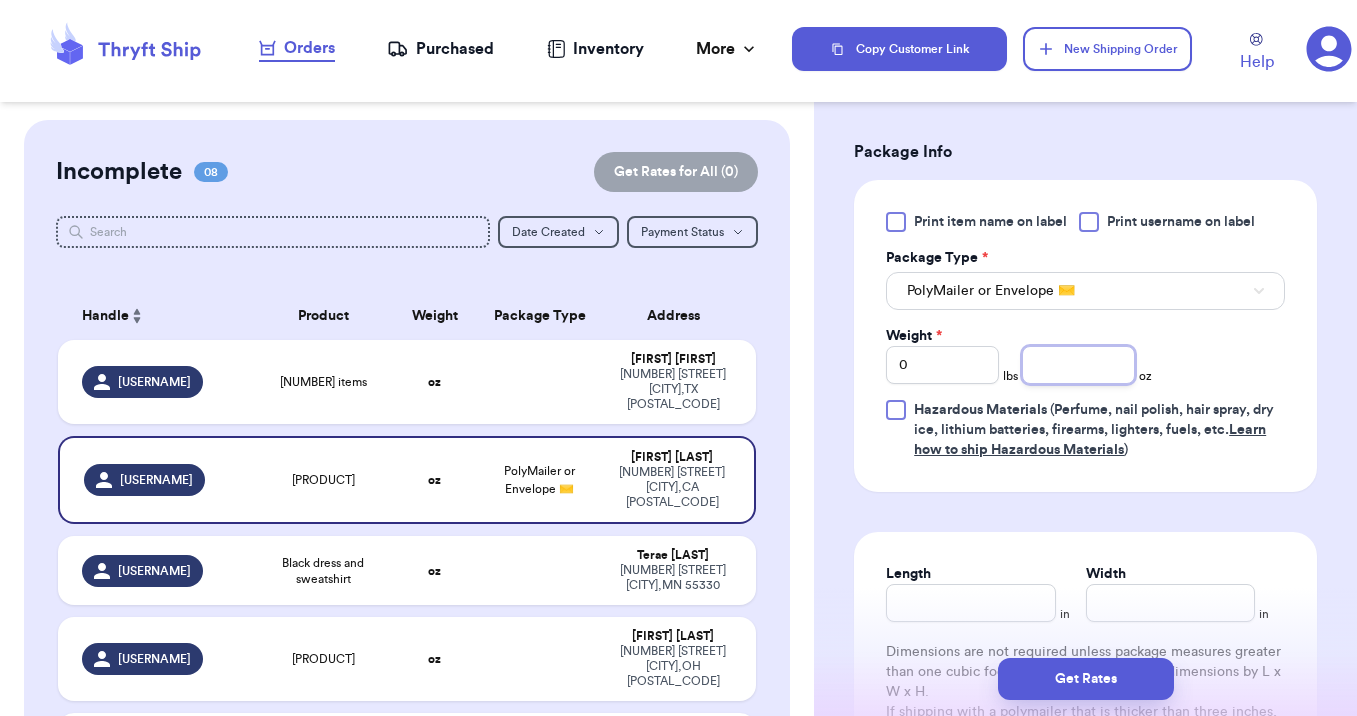 click at bounding box center (1078, 365) 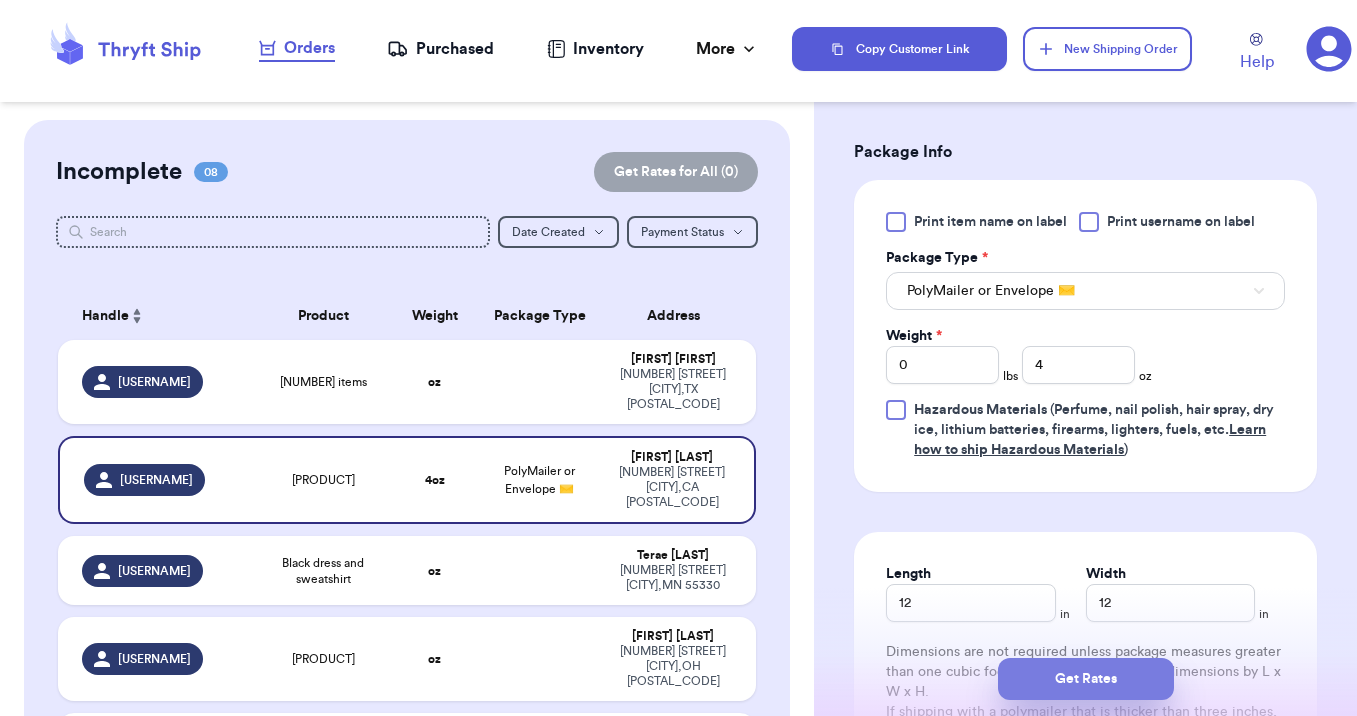 click on "Get Rates" at bounding box center [1086, 679] 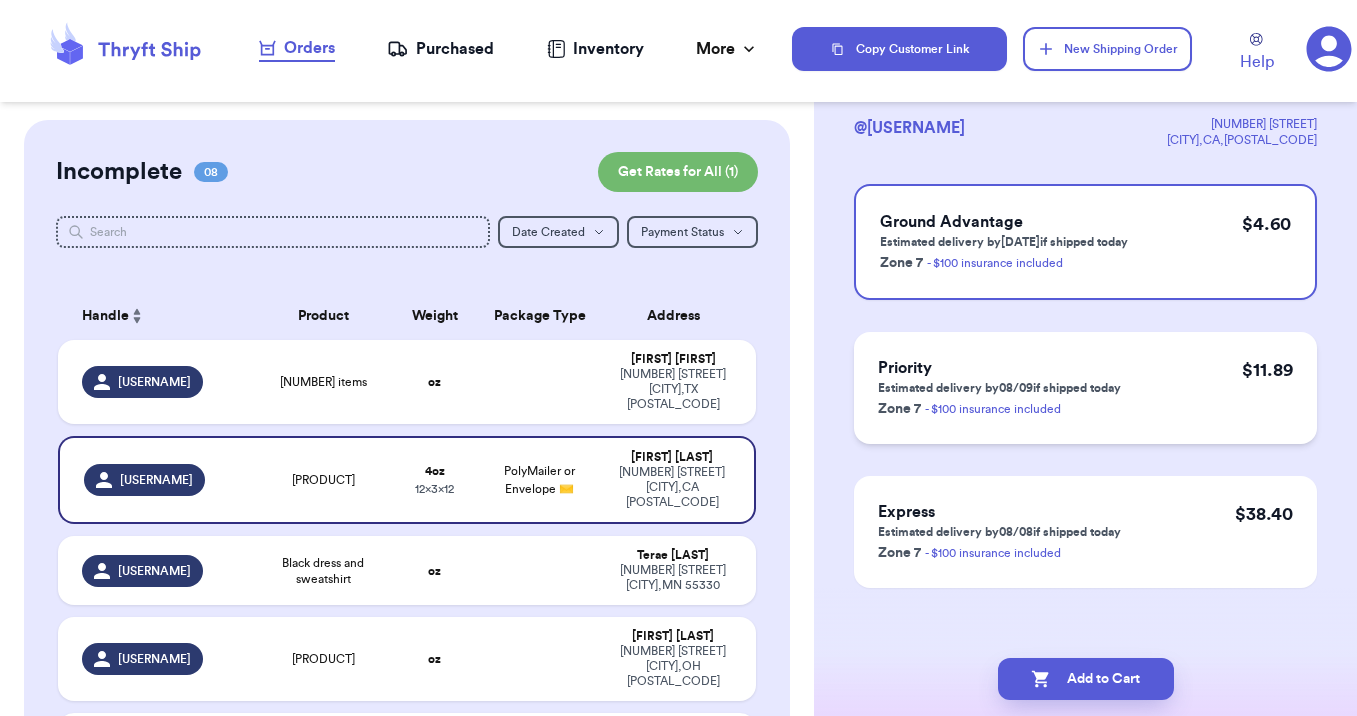 scroll, scrollTop: 148, scrollLeft: 0, axis: vertical 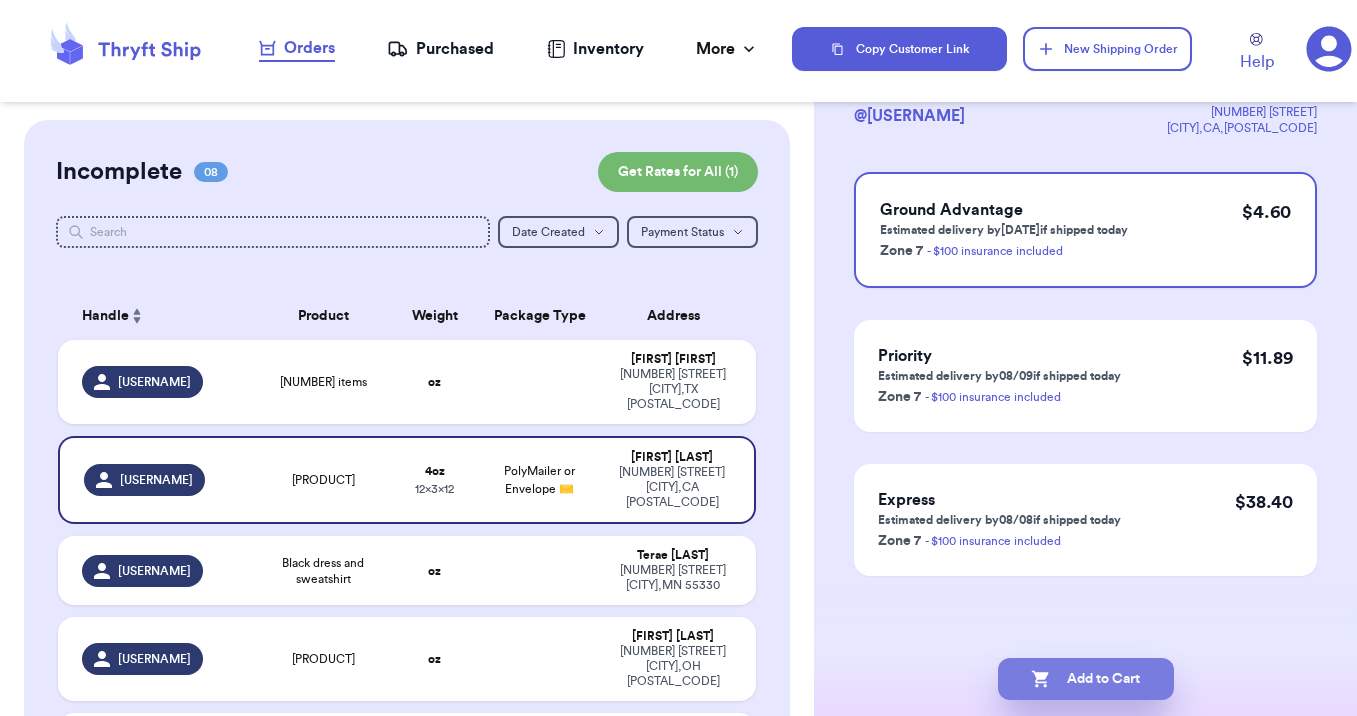 click on "Add to Cart" at bounding box center (1086, 679) 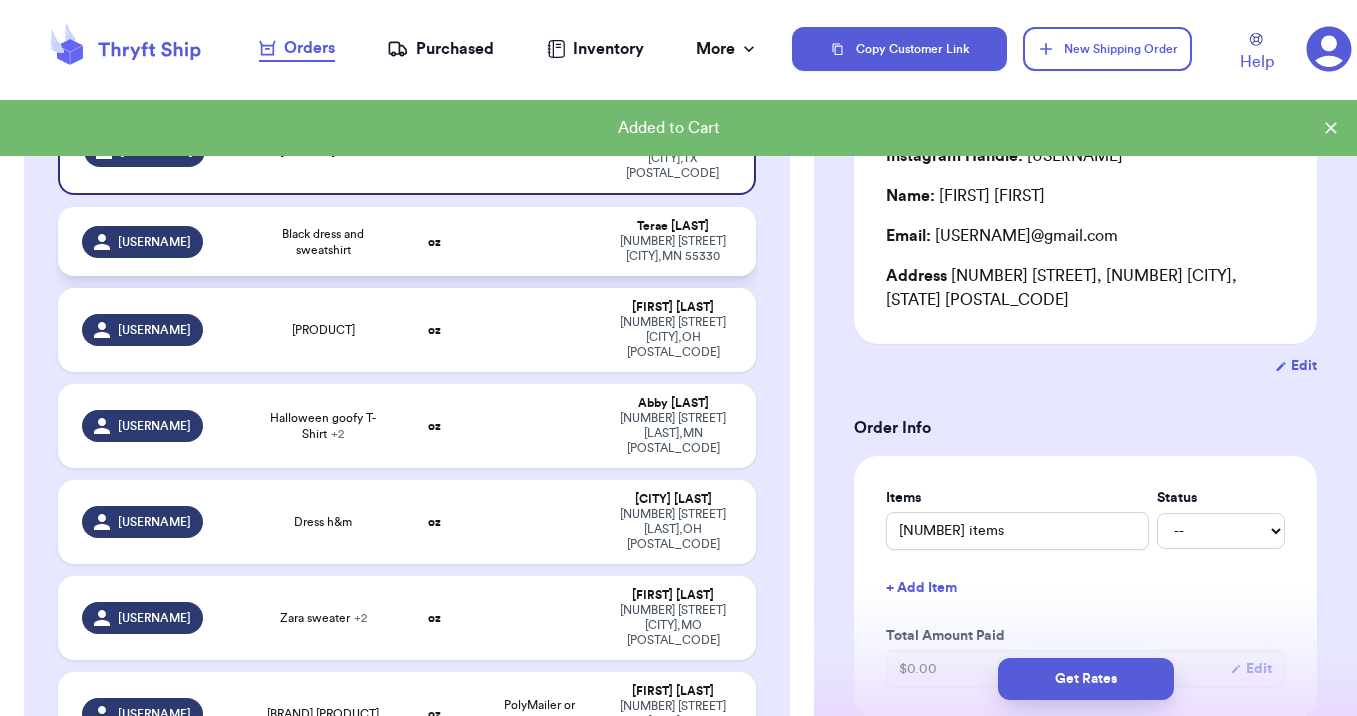 scroll, scrollTop: 235, scrollLeft: 0, axis: vertical 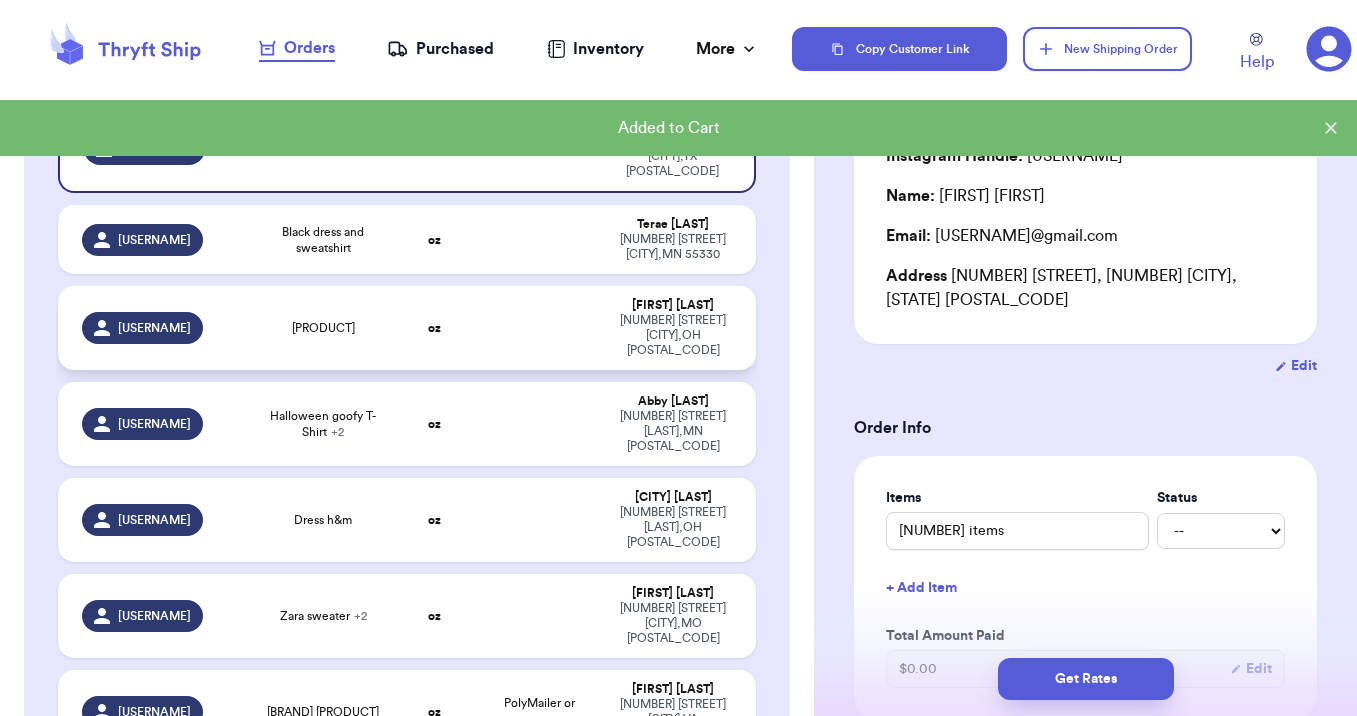 click at bounding box center [540, 328] 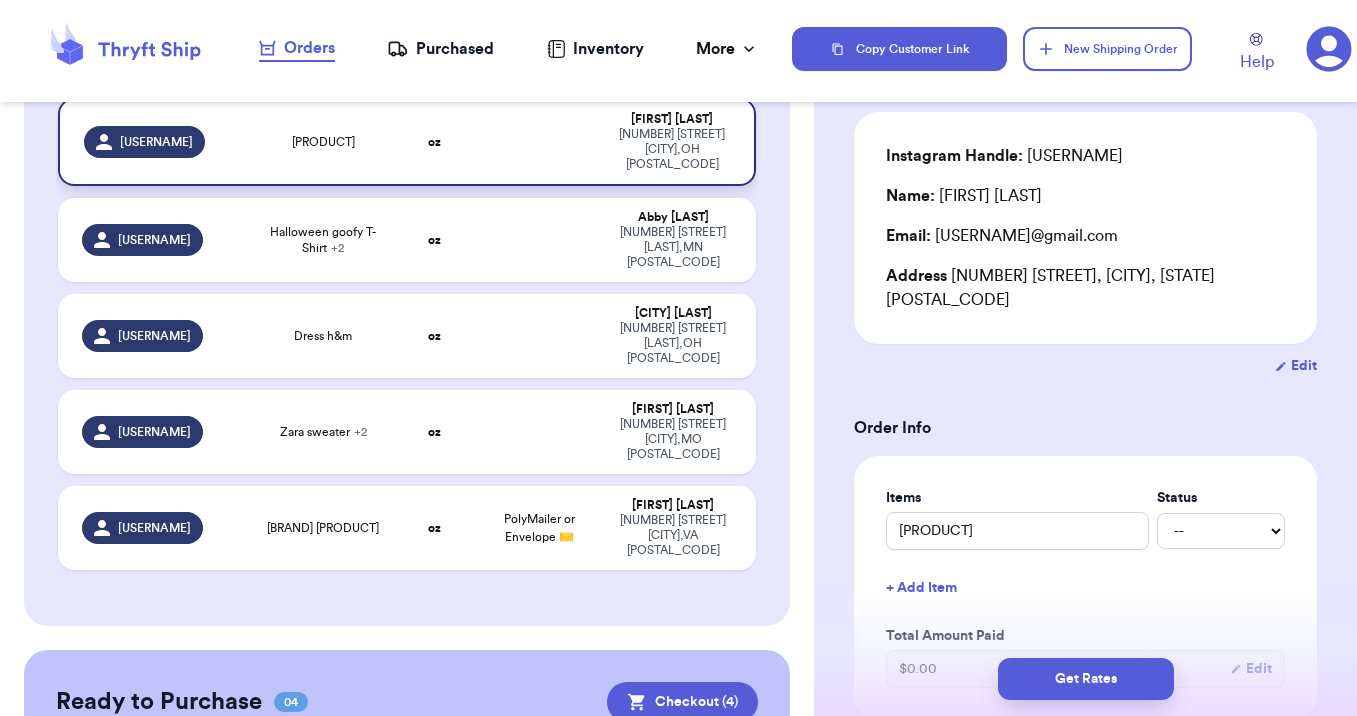scroll, scrollTop: 432, scrollLeft: 0, axis: vertical 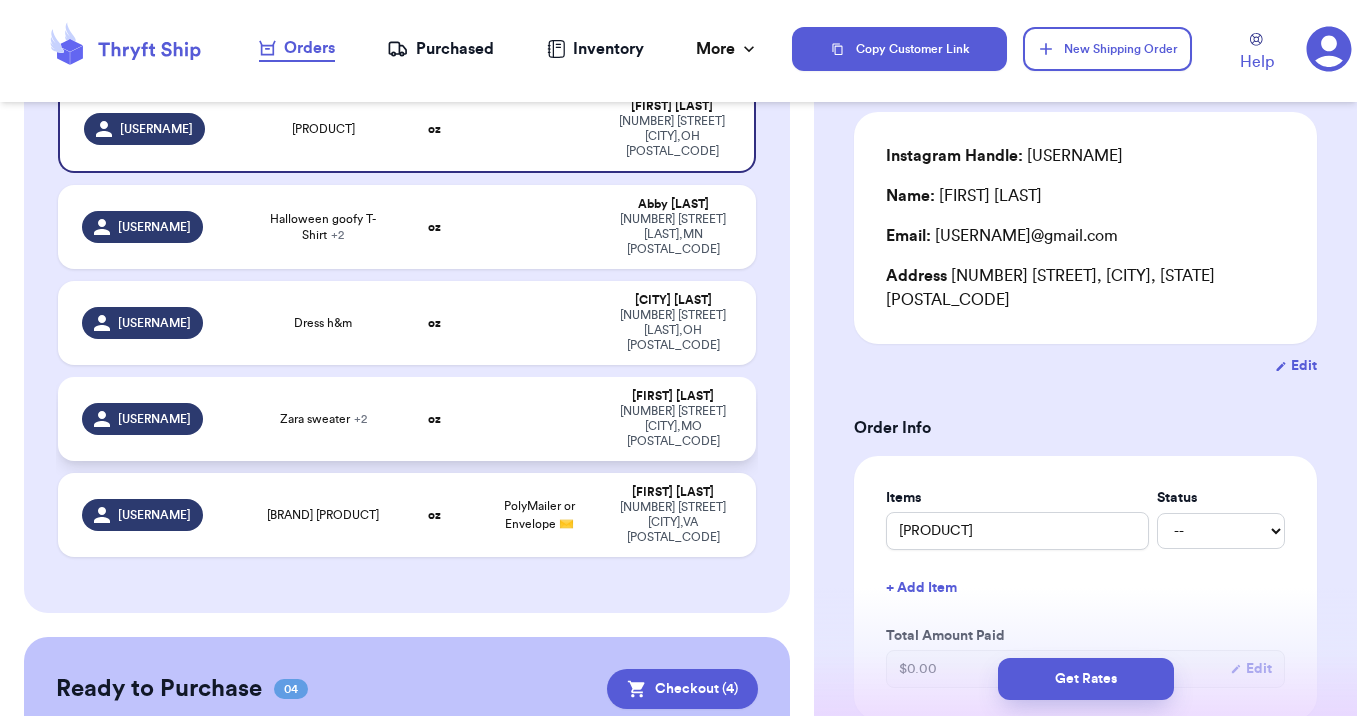 click at bounding box center [540, 419] 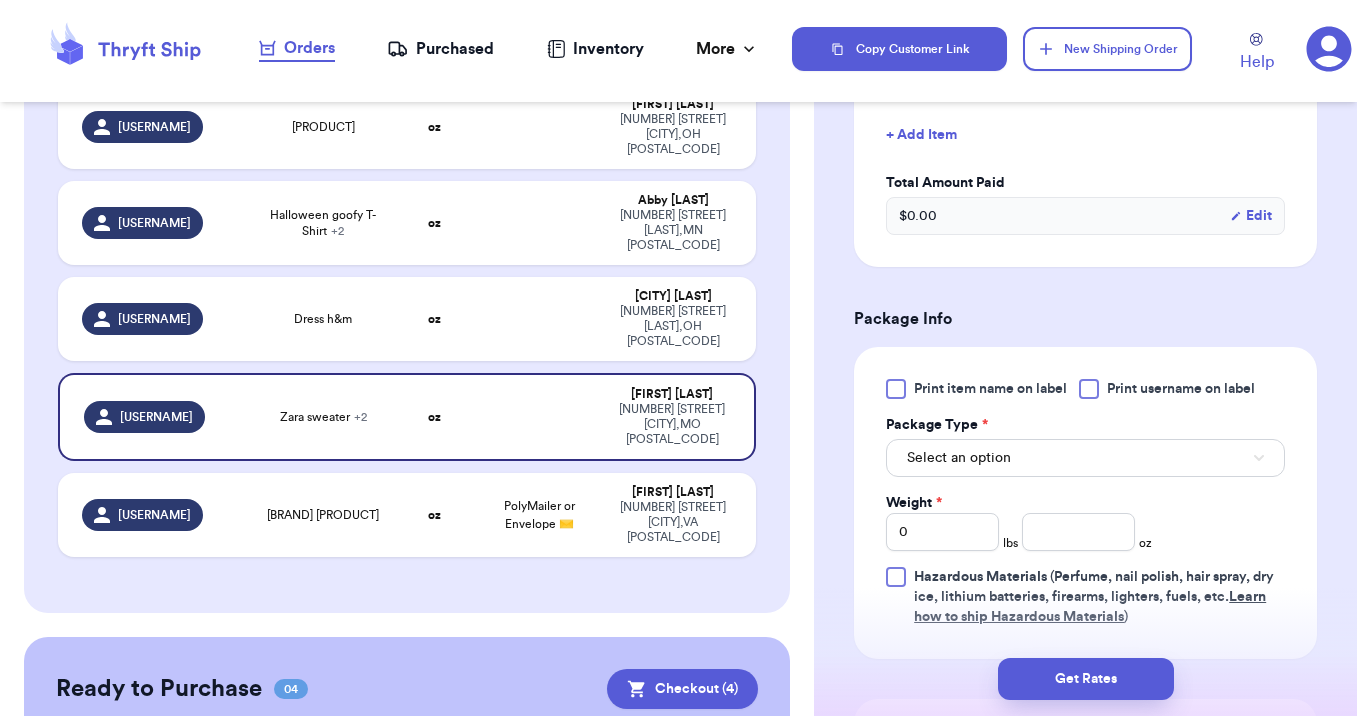 scroll, scrollTop: 899, scrollLeft: 0, axis: vertical 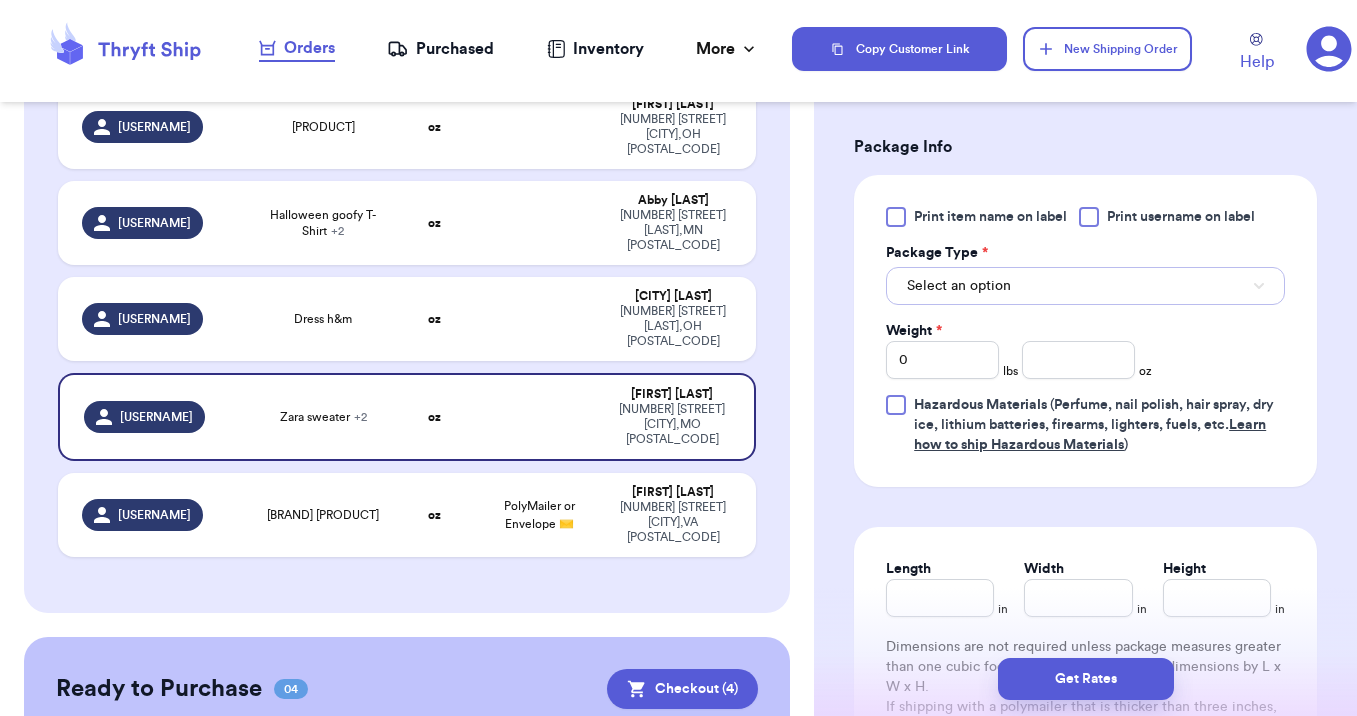 click on "Select an option" at bounding box center (1085, 286) 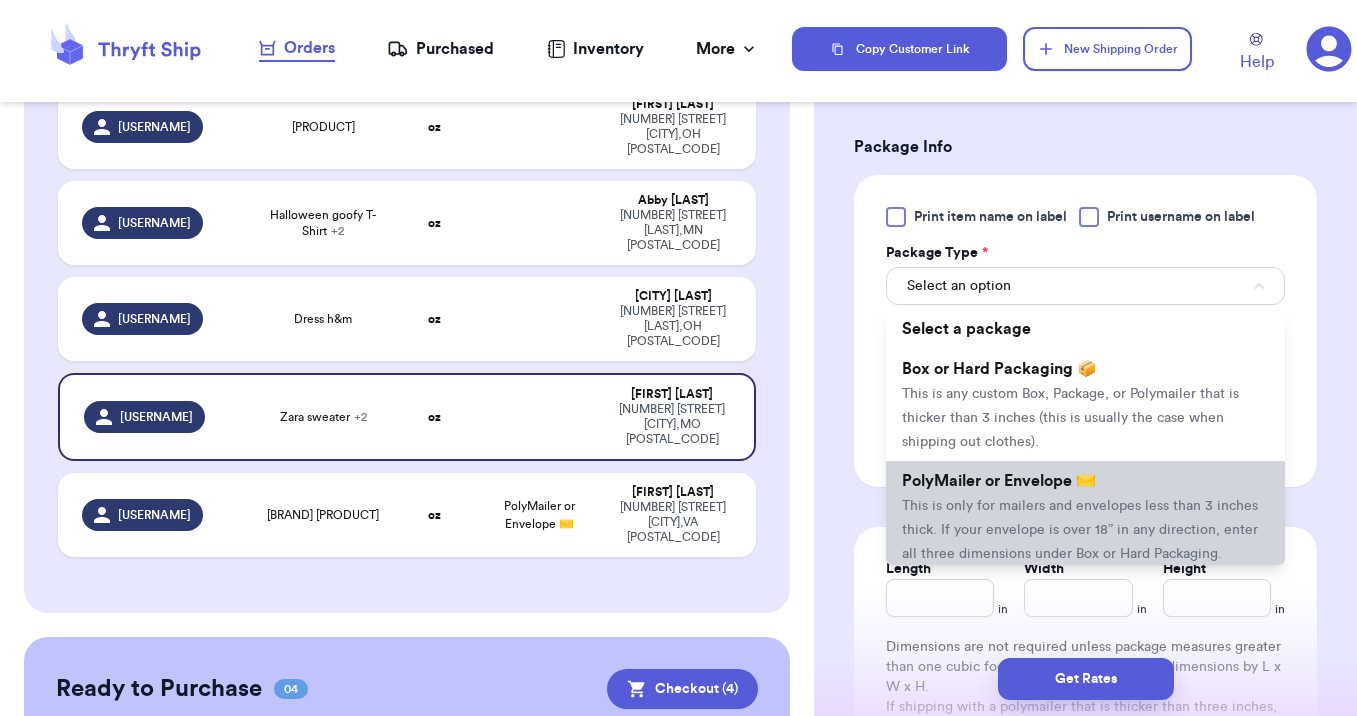 click on "PolyMailer or Envelope ✉️ This is only for mailers and envelopes less than 3 inches thick. If your envelope is over 18” in any direction, enter all three dimensions under Box or Hard Packaging." at bounding box center [1085, 517] 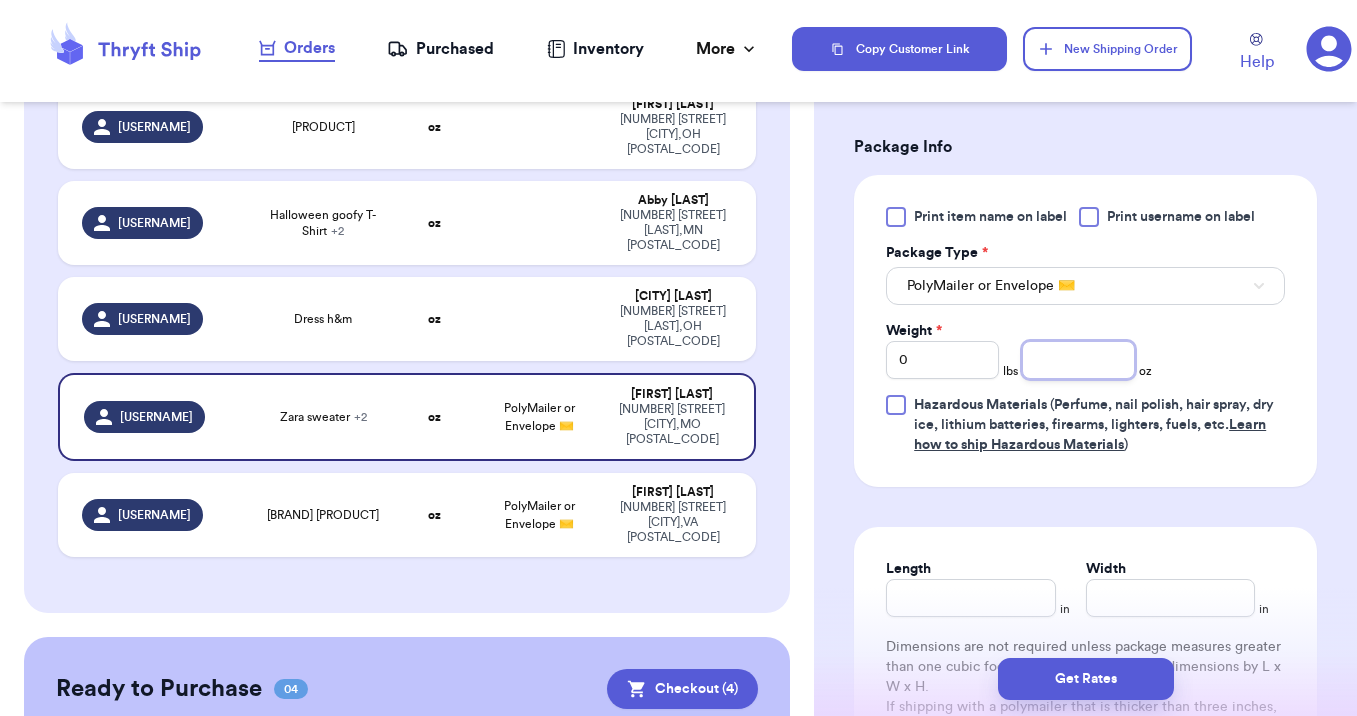 click at bounding box center [1078, 360] 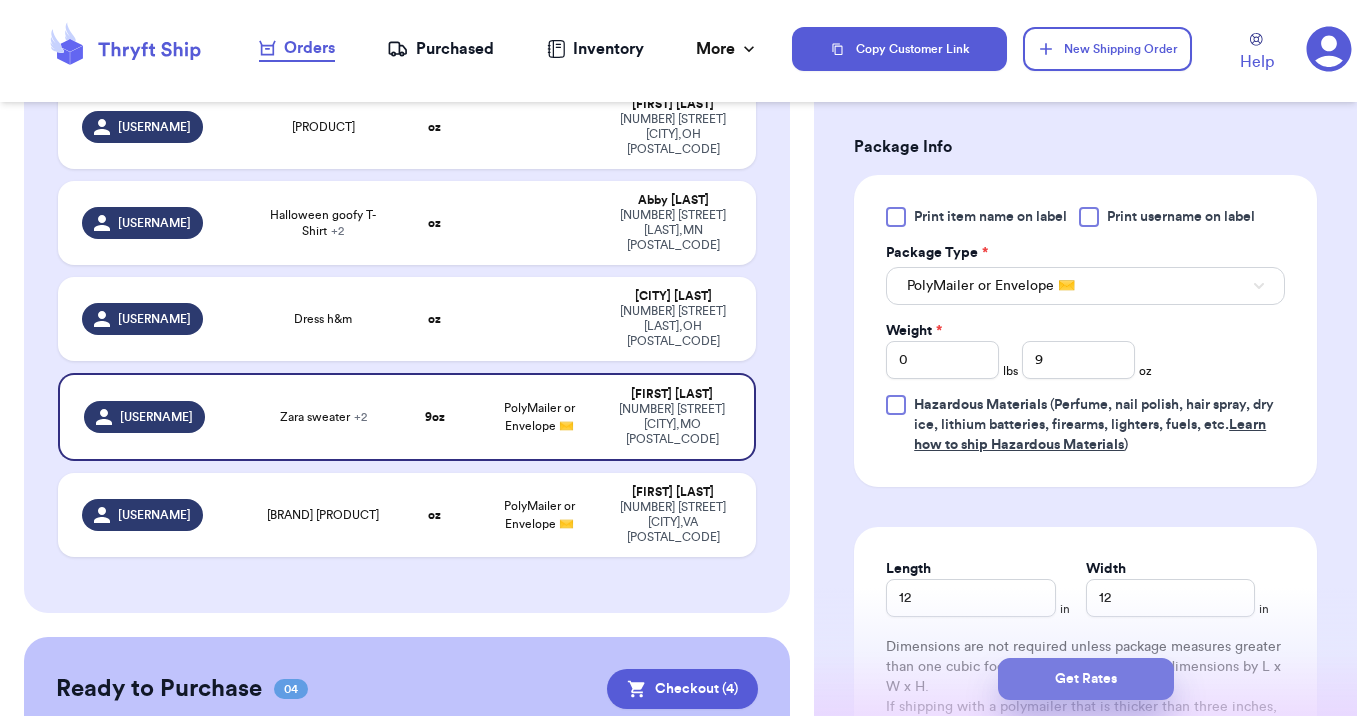 click on "Get Rates" at bounding box center (1086, 679) 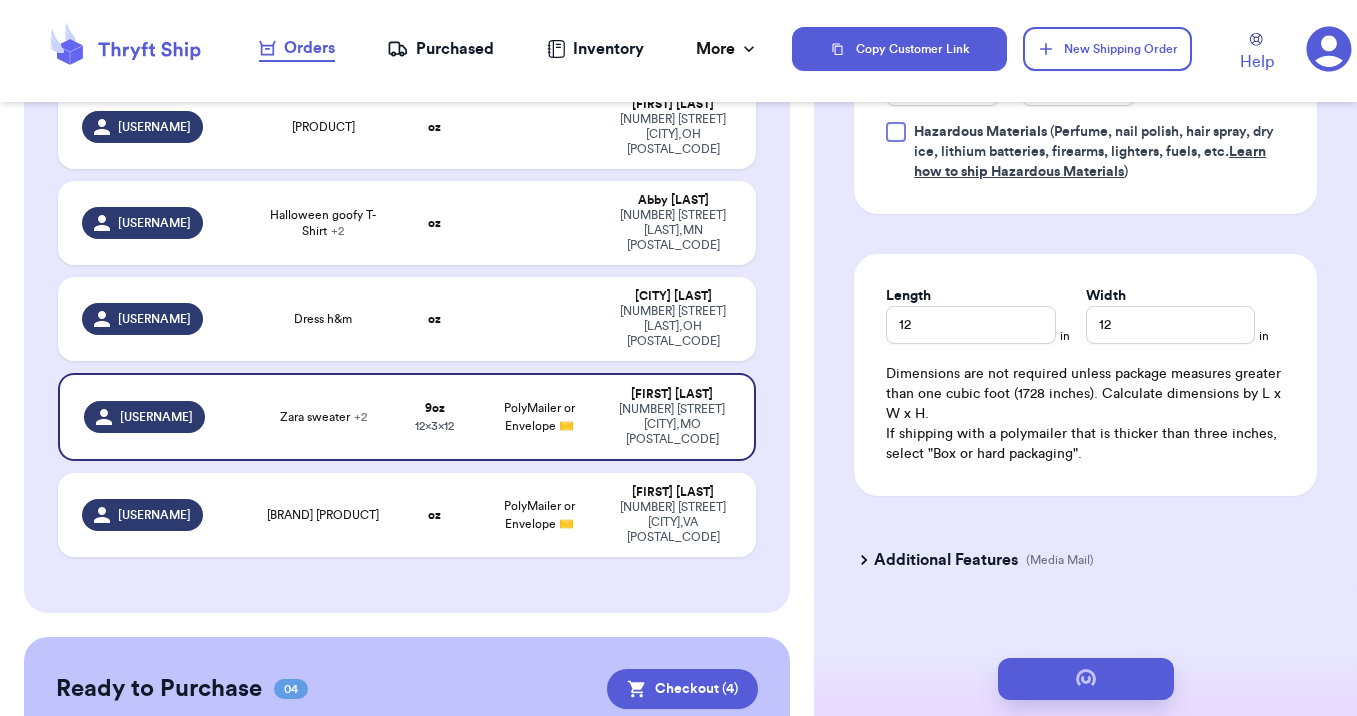 scroll, scrollTop: 0, scrollLeft: 0, axis: both 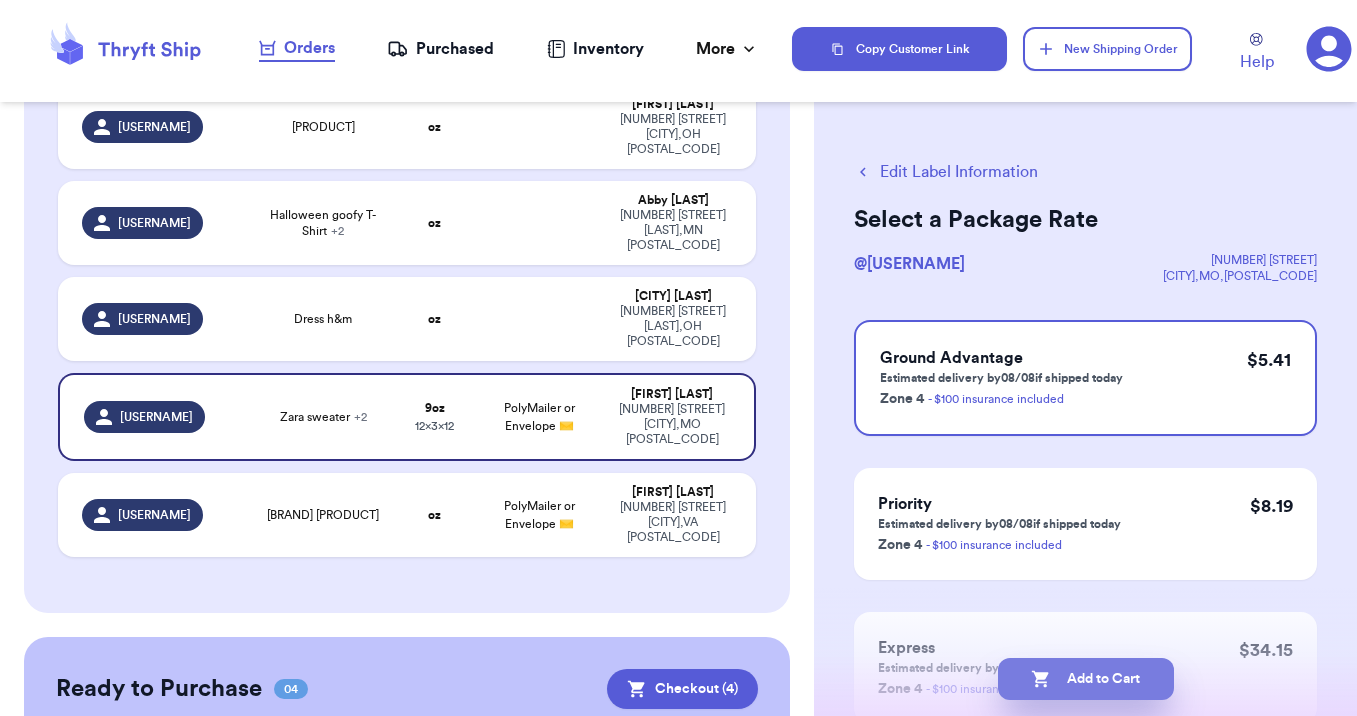 click 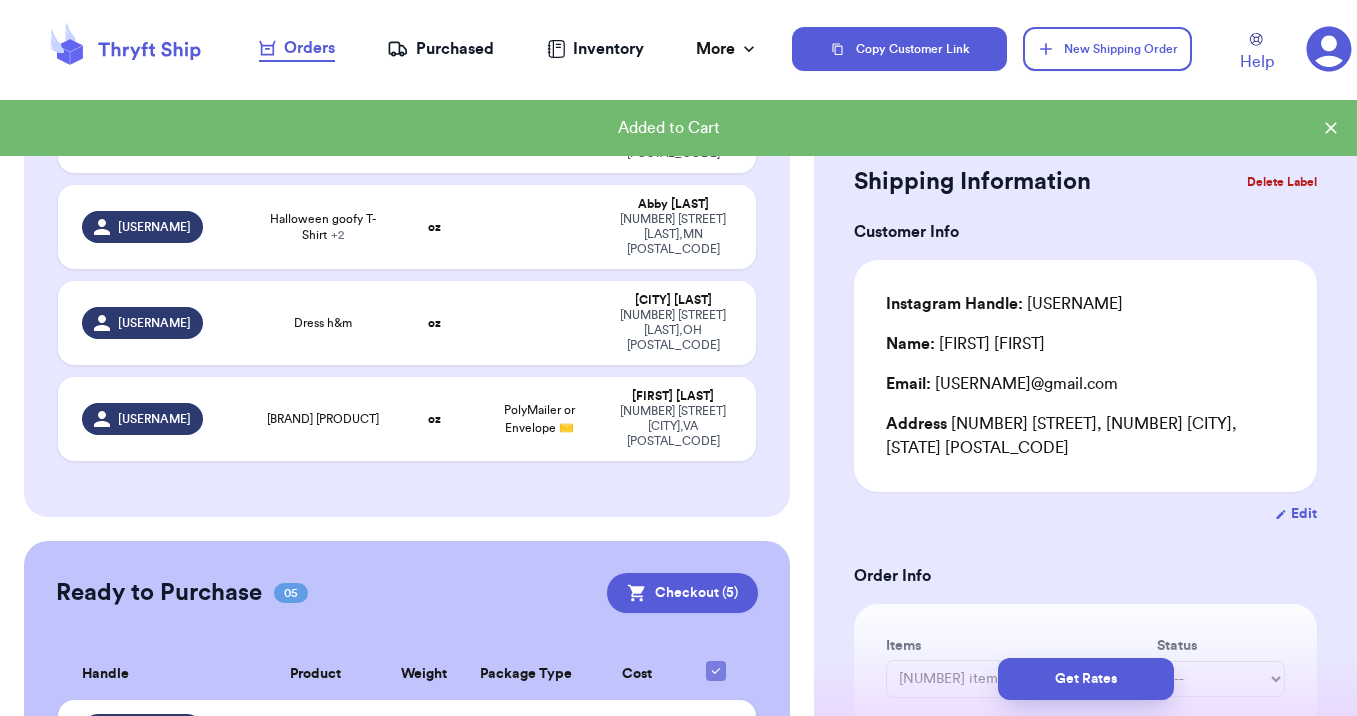 scroll, scrollTop: 436, scrollLeft: 0, axis: vertical 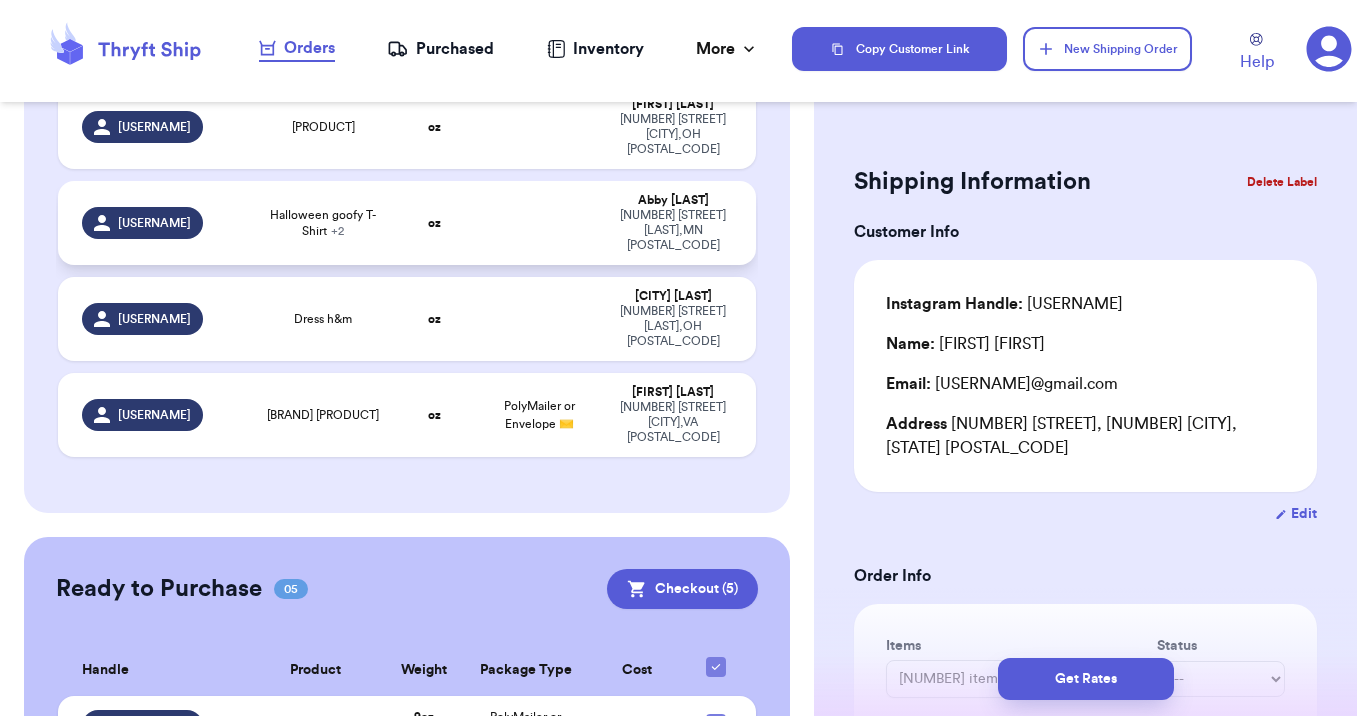 click at bounding box center [540, 223] 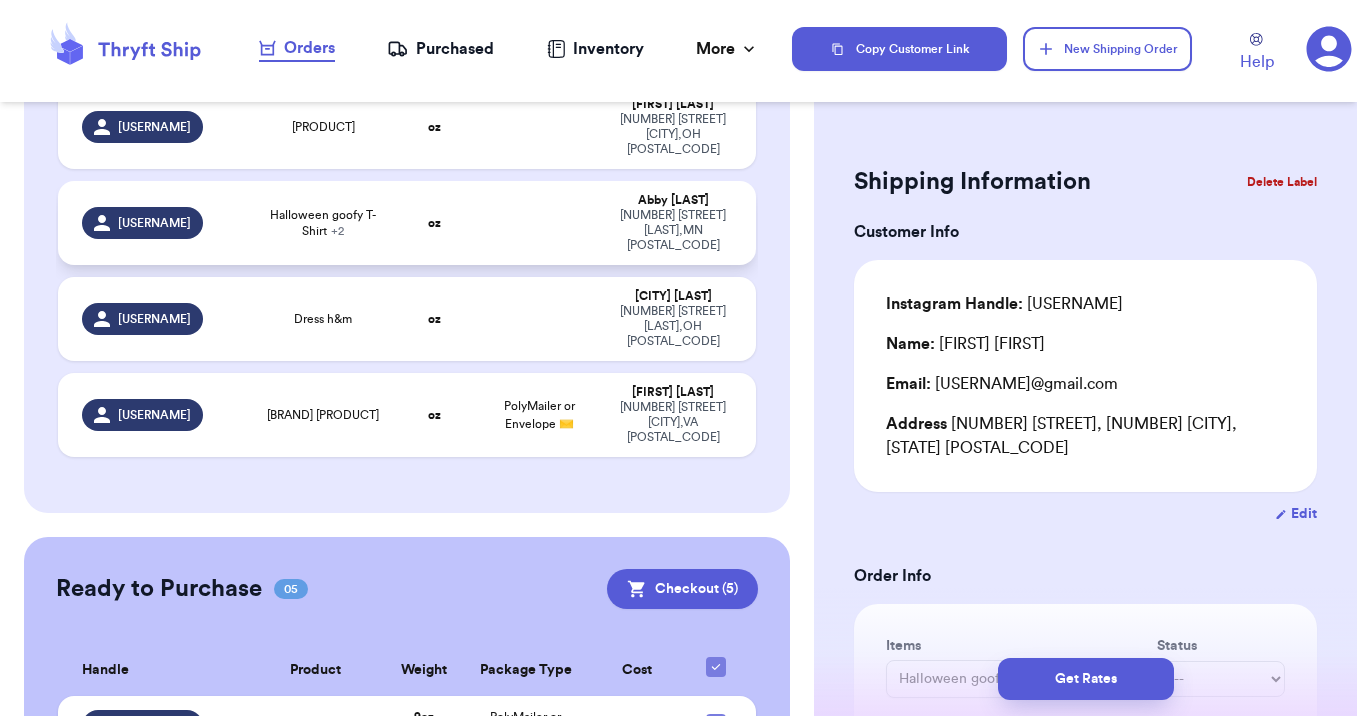 scroll, scrollTop: 432, scrollLeft: 0, axis: vertical 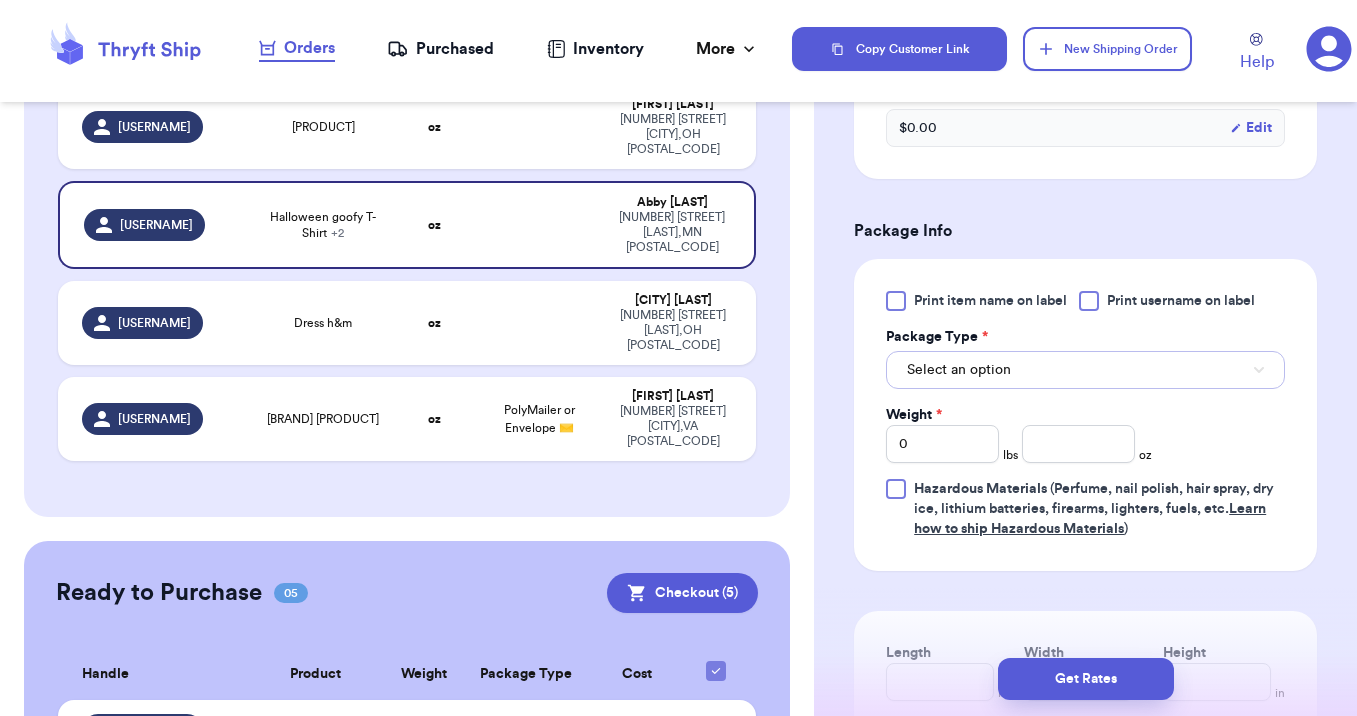 click on "Select an option" at bounding box center (1085, 370) 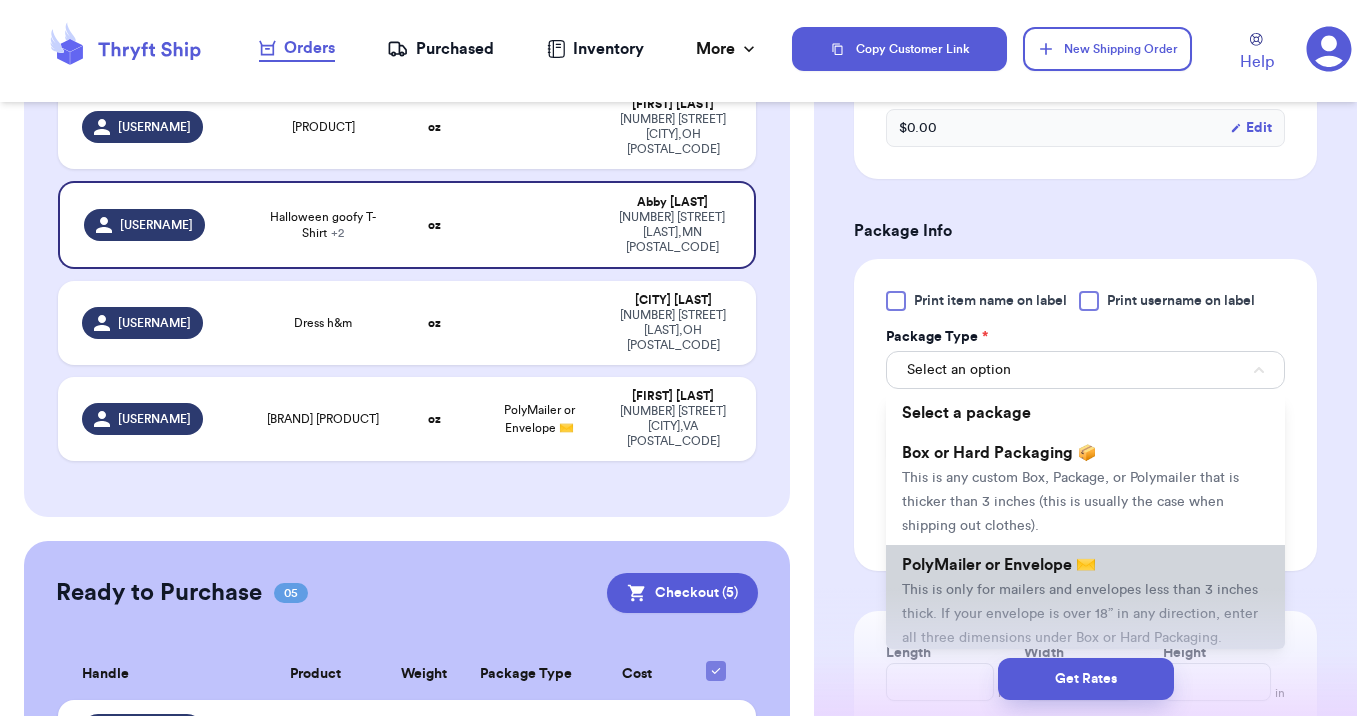 click on "This is only for mailers and envelopes less than 3 inches thick. If your envelope is over 18” in any direction, enter all three dimensions under Box or Hard Packaging." at bounding box center [1080, 614] 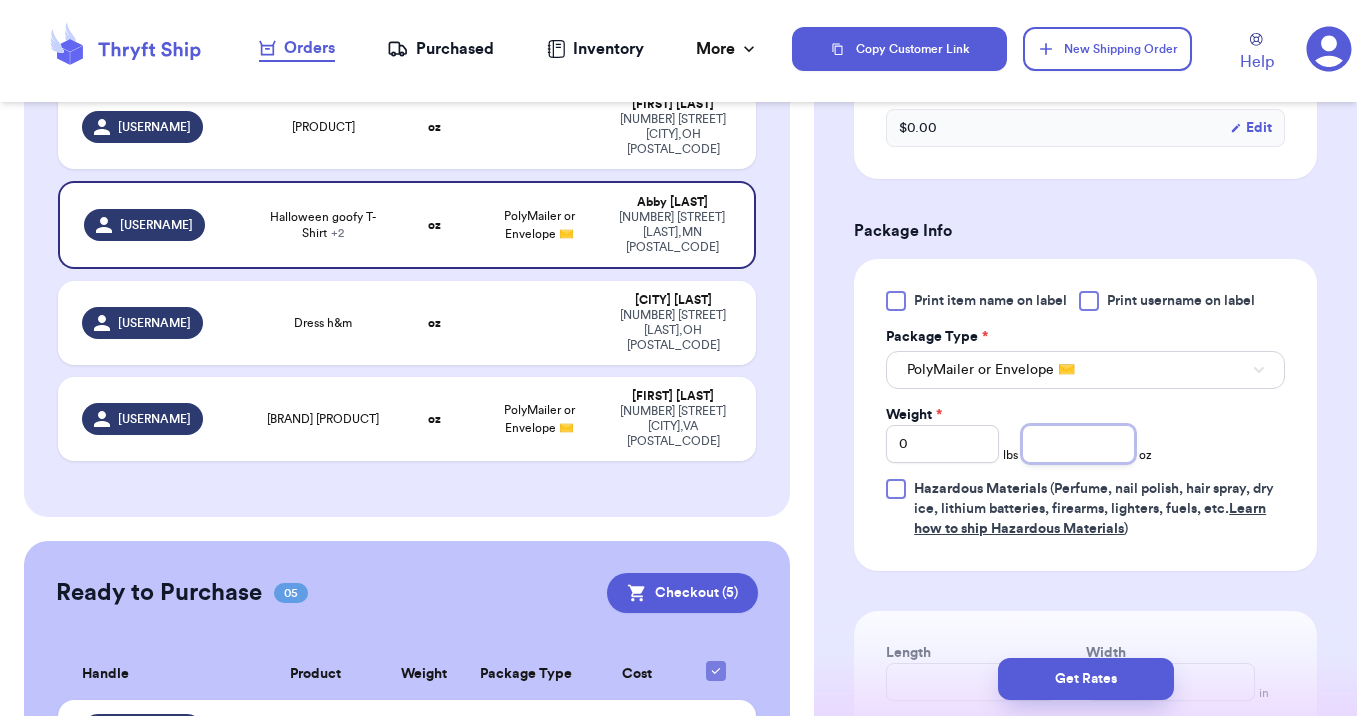 click at bounding box center (1078, 444) 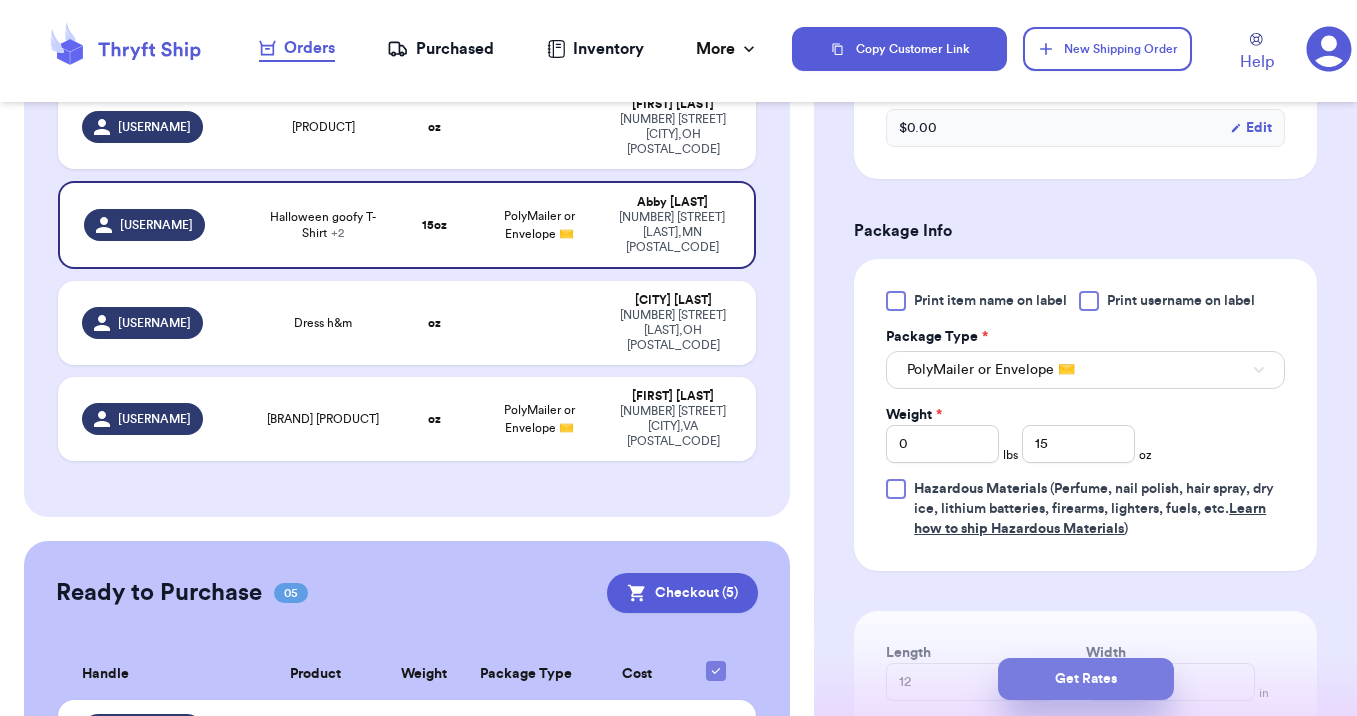click on "Get Rates" at bounding box center (1086, 679) 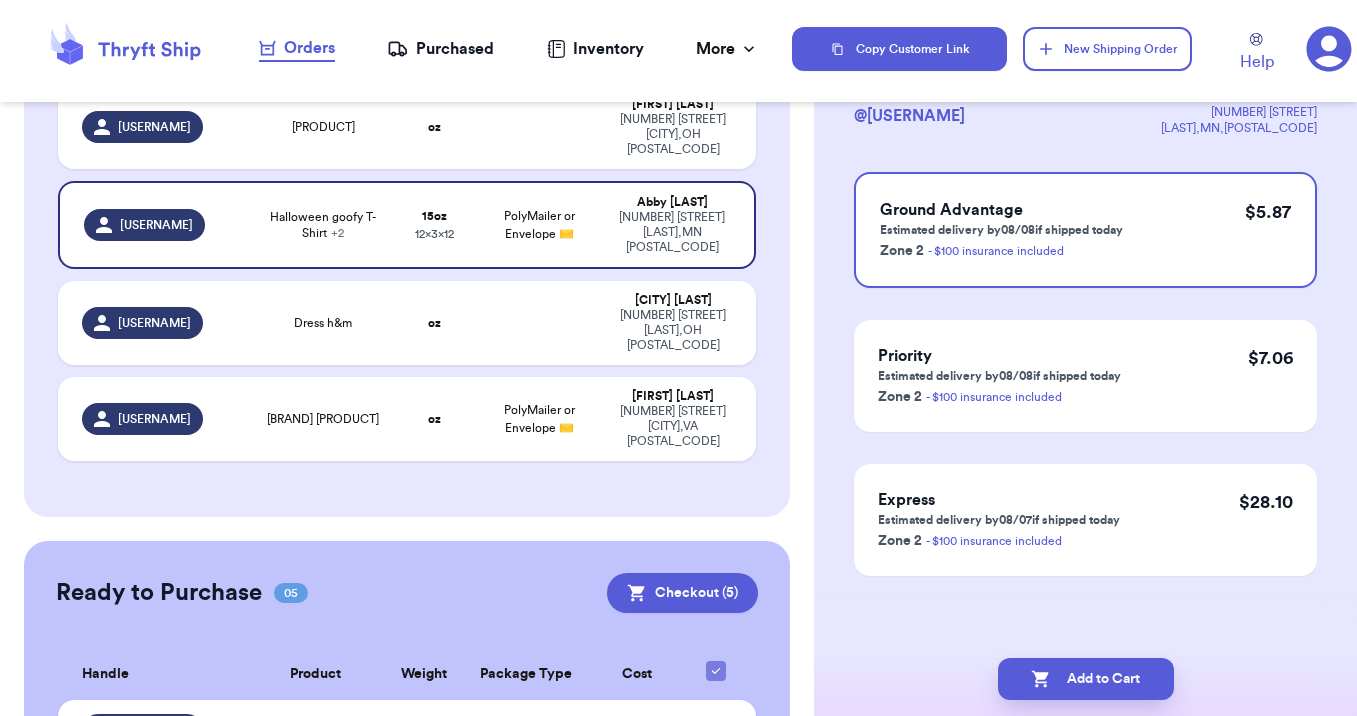 scroll, scrollTop: 0, scrollLeft: 0, axis: both 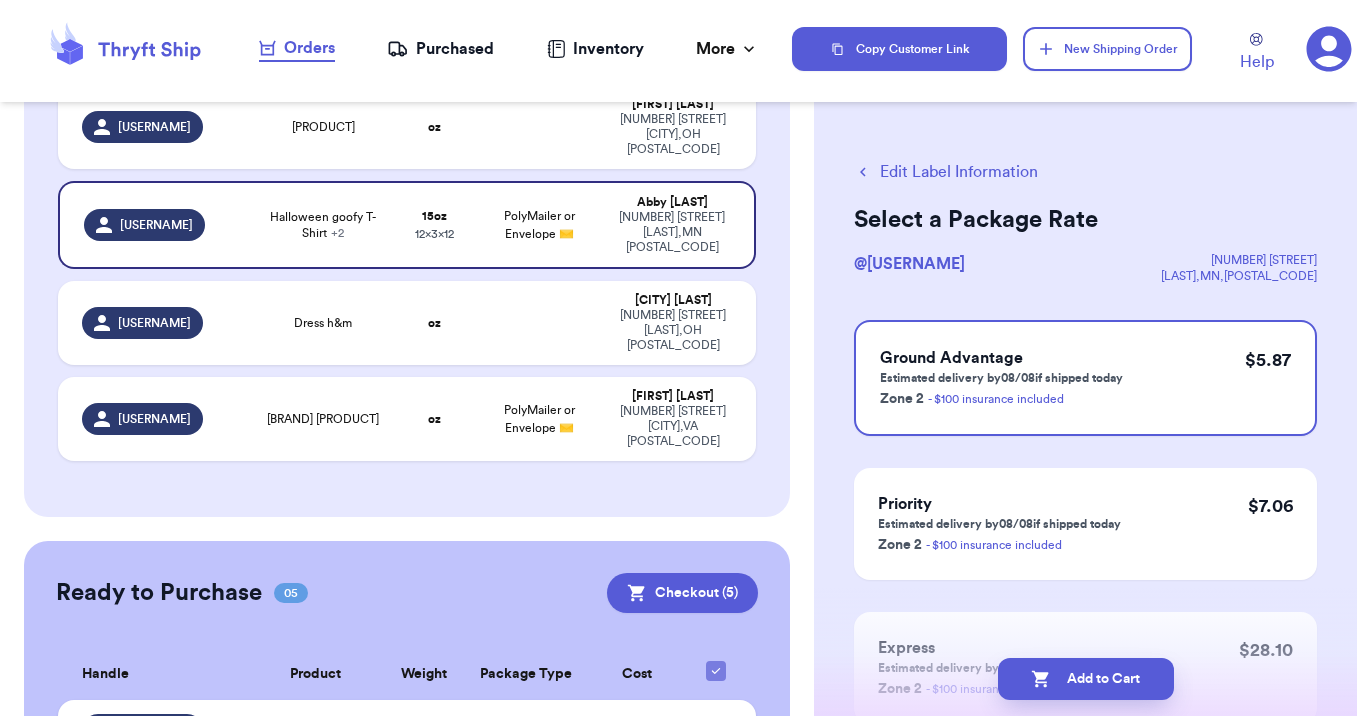 click on "Add to Cart" at bounding box center (1086, 679) 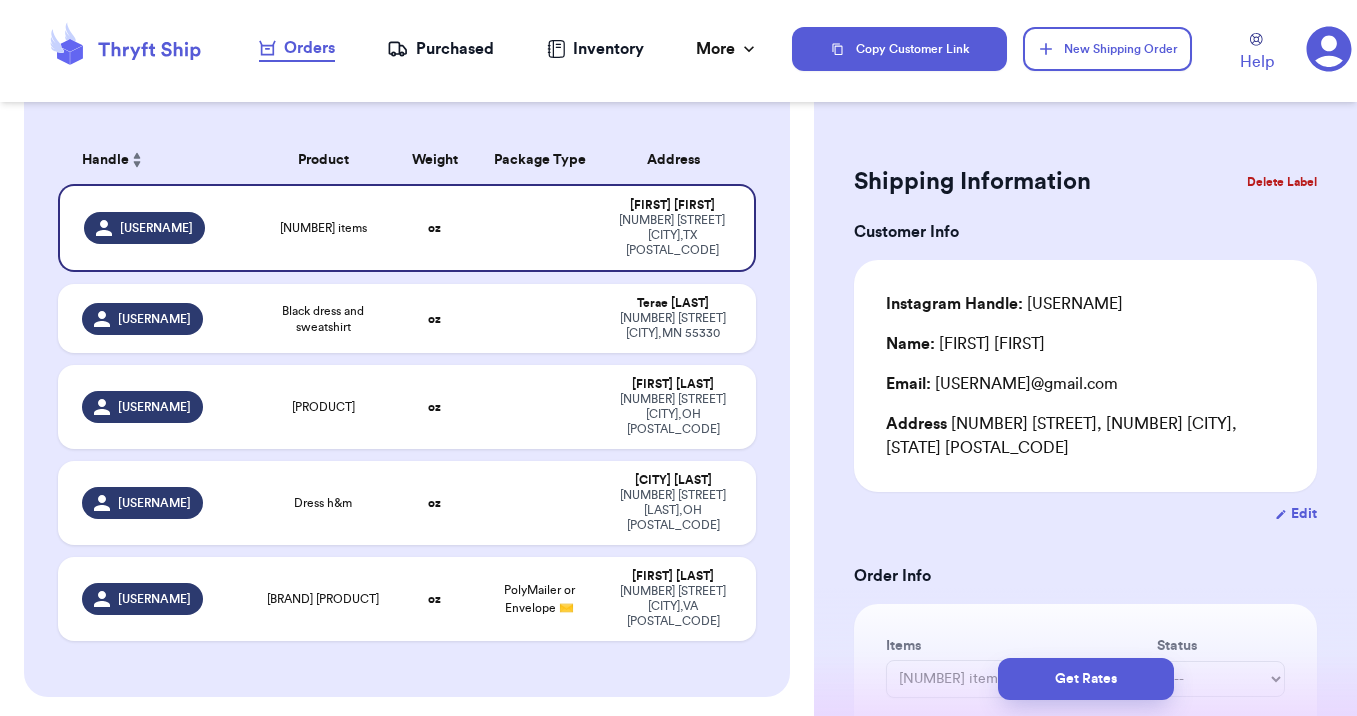 scroll, scrollTop: 129, scrollLeft: 0, axis: vertical 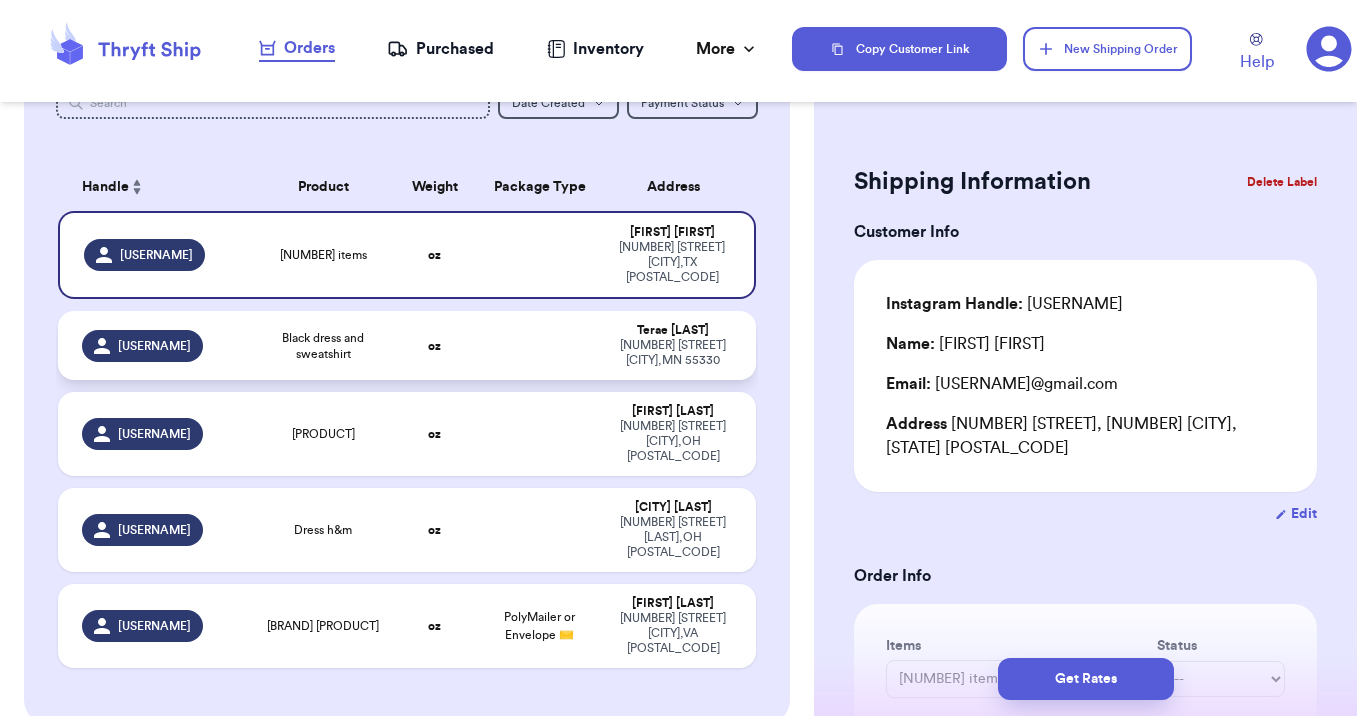 click at bounding box center (540, 345) 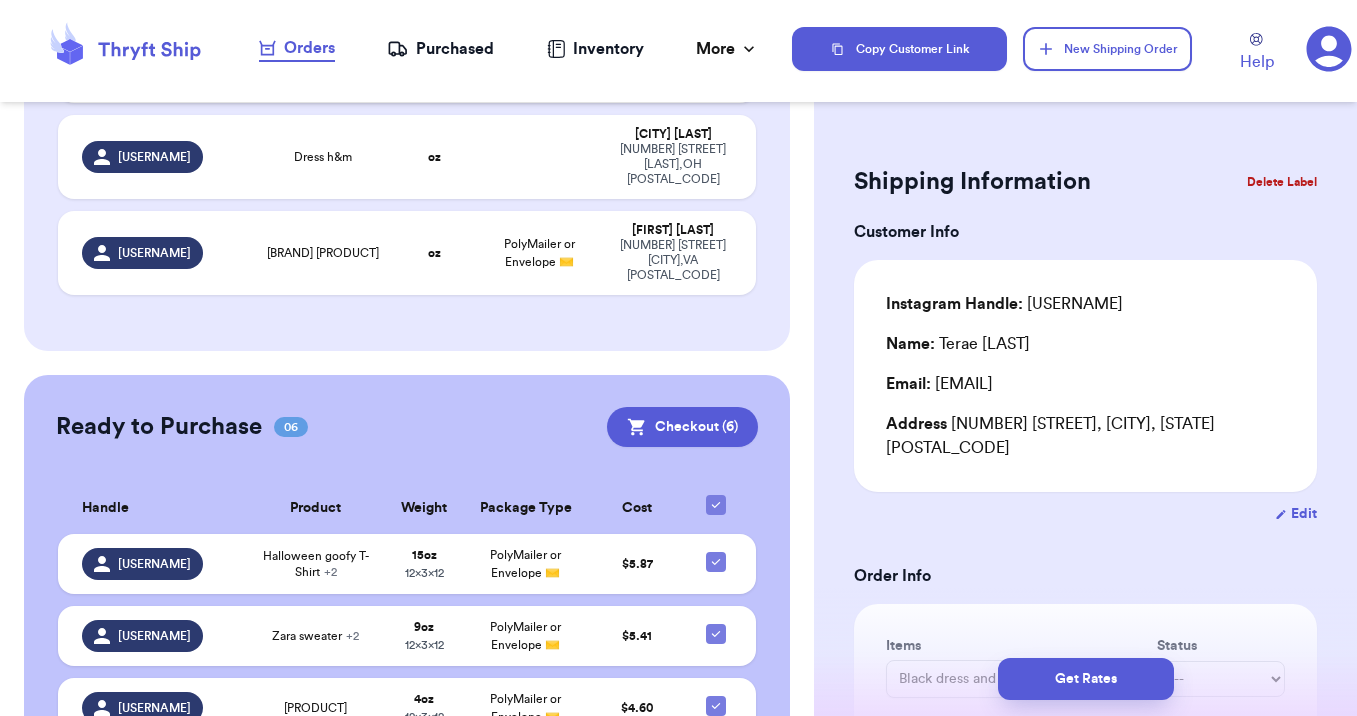 scroll, scrollTop: 773, scrollLeft: 0, axis: vertical 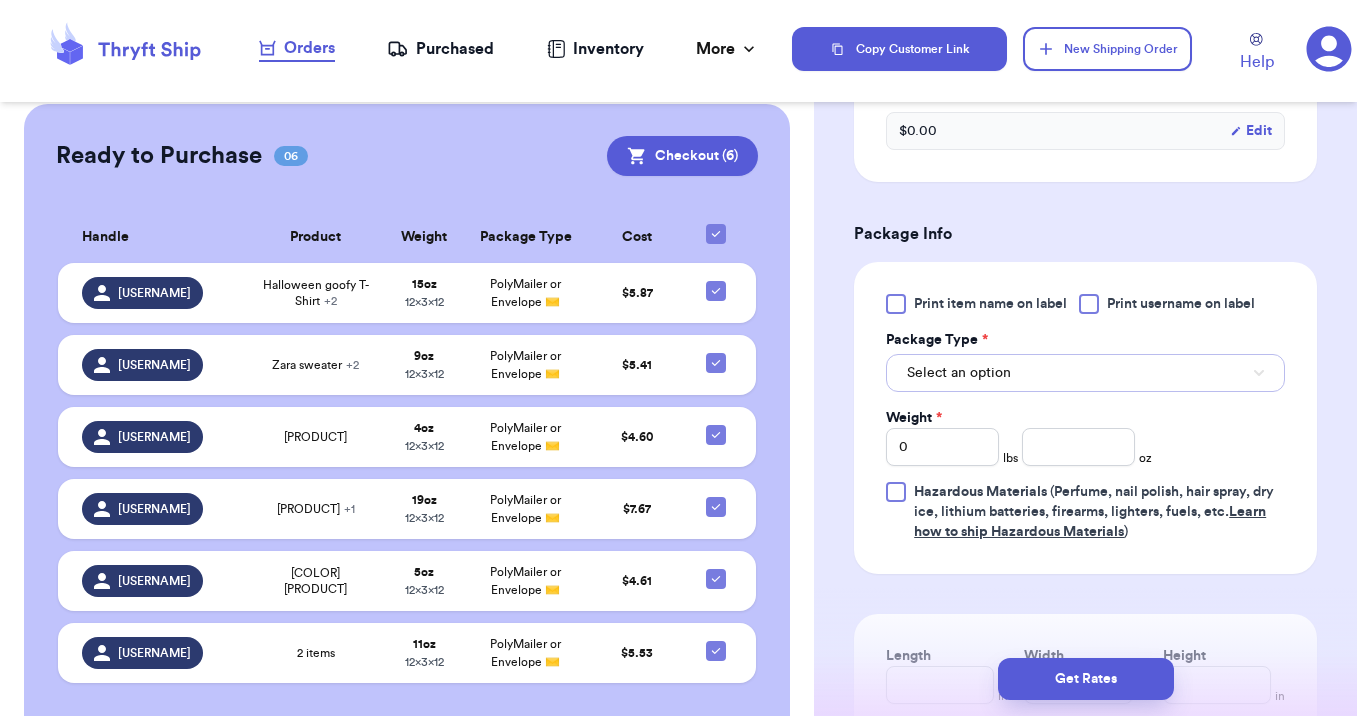 click on "Select an option" at bounding box center [1085, 373] 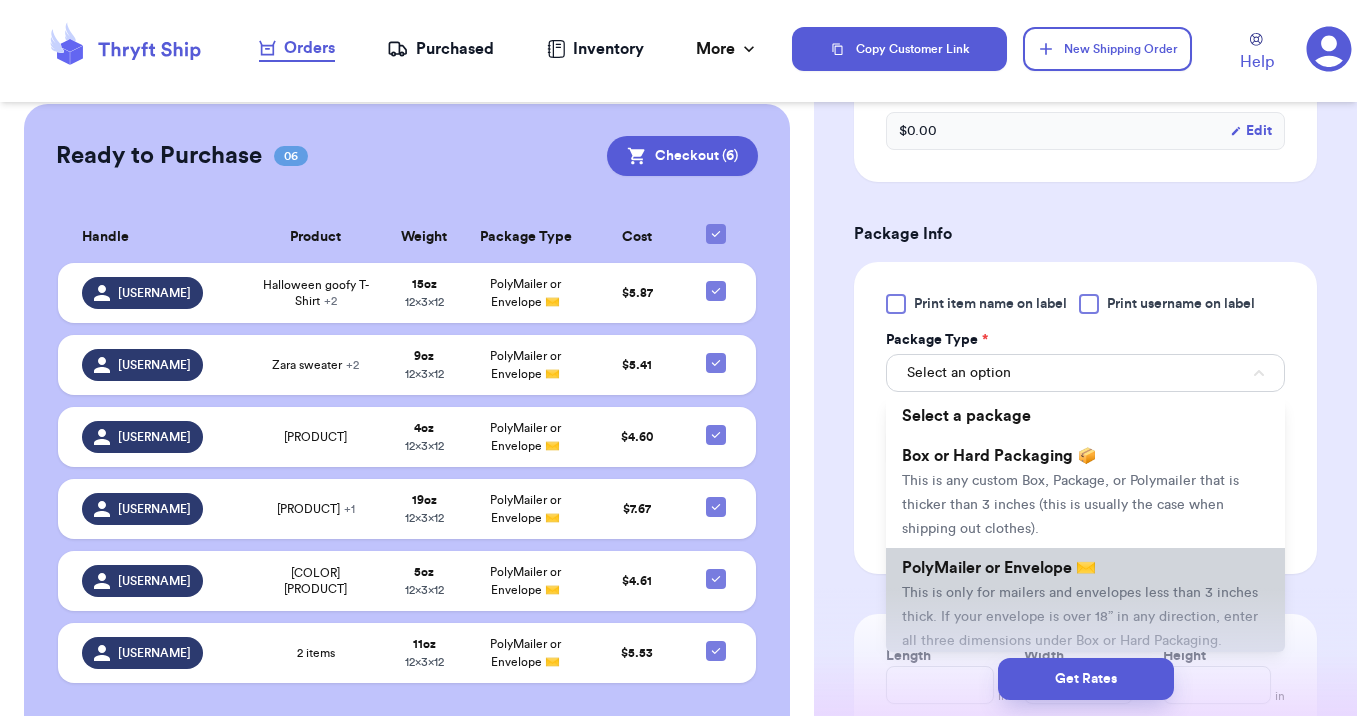click on "This is only for mailers and envelopes less than 3 inches thick. If your envelope is over 18” in any direction, enter all three dimensions under Box or Hard Packaging." at bounding box center (1080, 617) 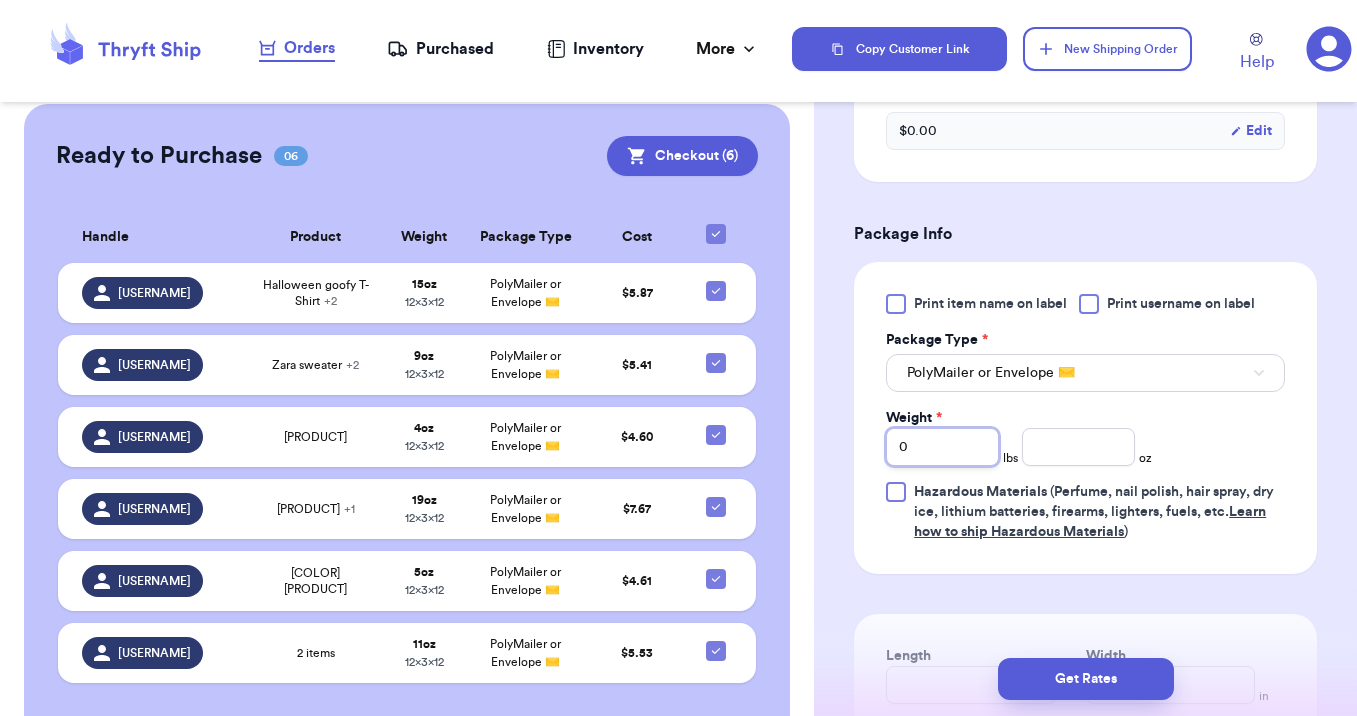click on "0" at bounding box center (942, 447) 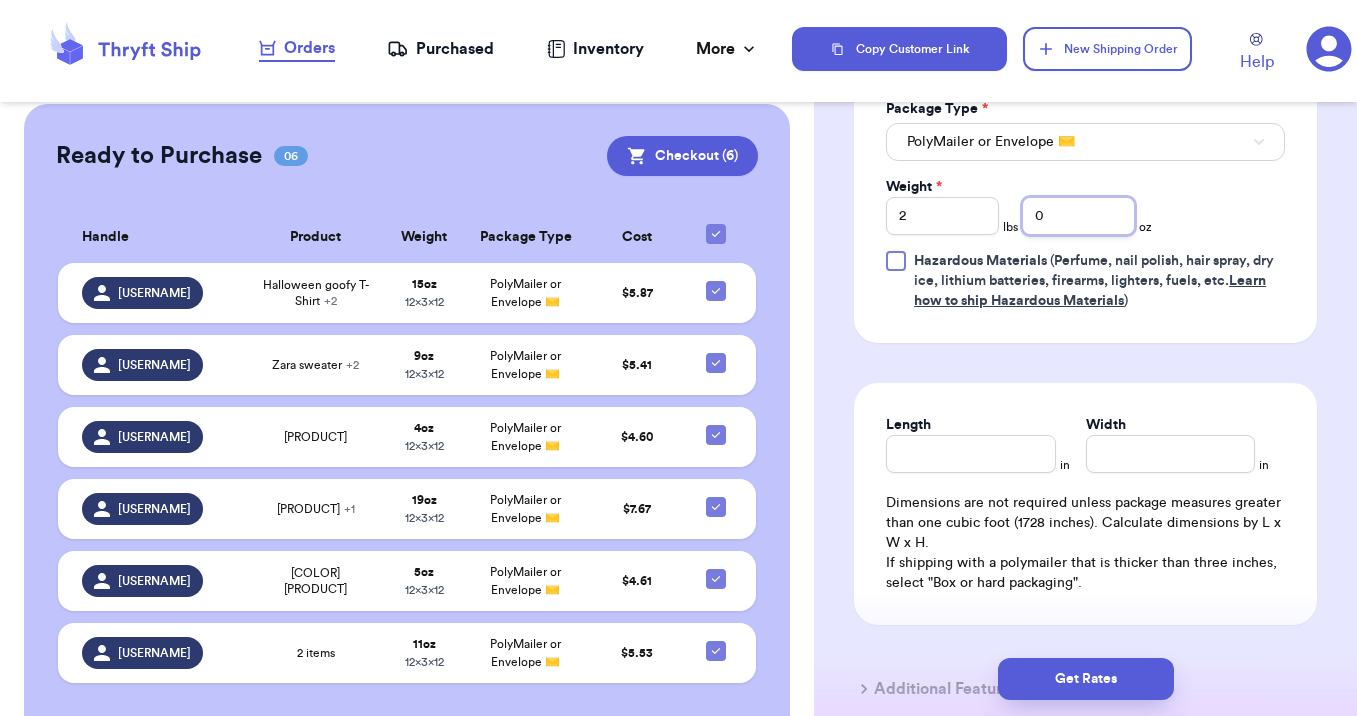 scroll, scrollTop: 922, scrollLeft: 0, axis: vertical 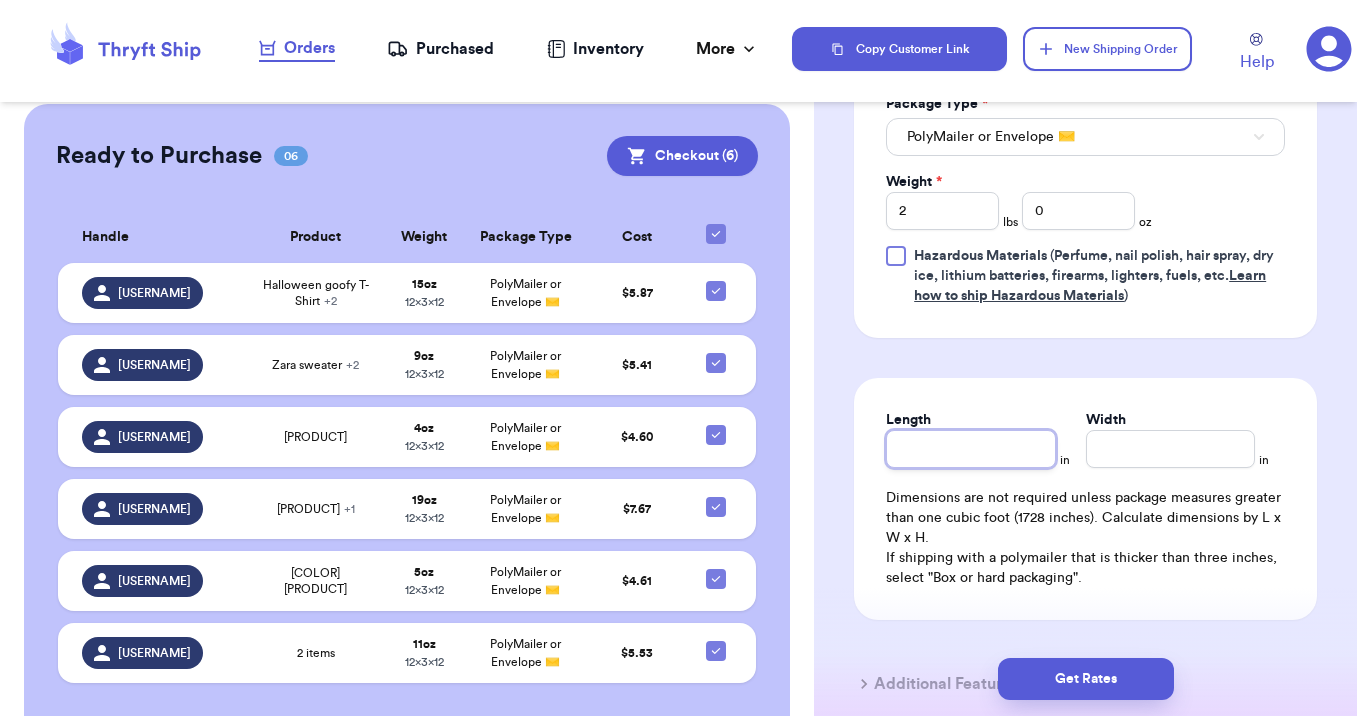 click on "Length" at bounding box center [970, 449] 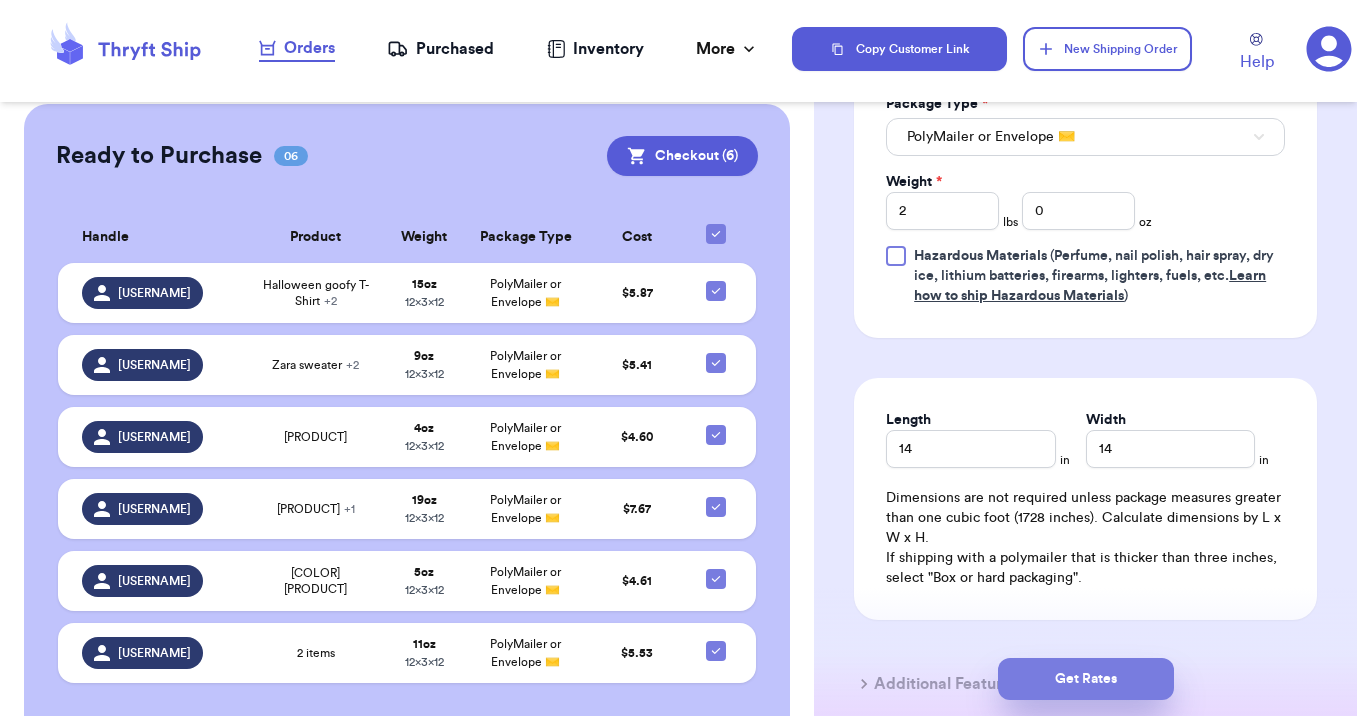 click on "Get Rates" at bounding box center (1086, 679) 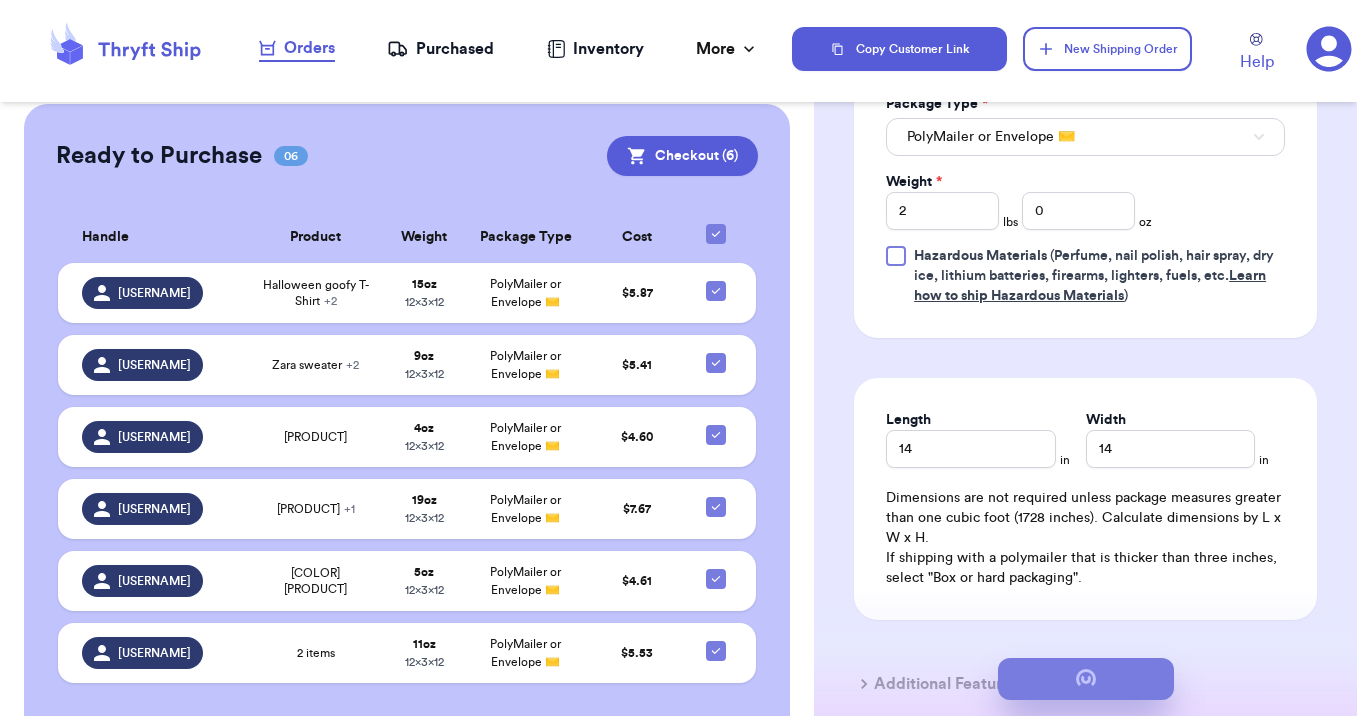 scroll, scrollTop: 0, scrollLeft: 0, axis: both 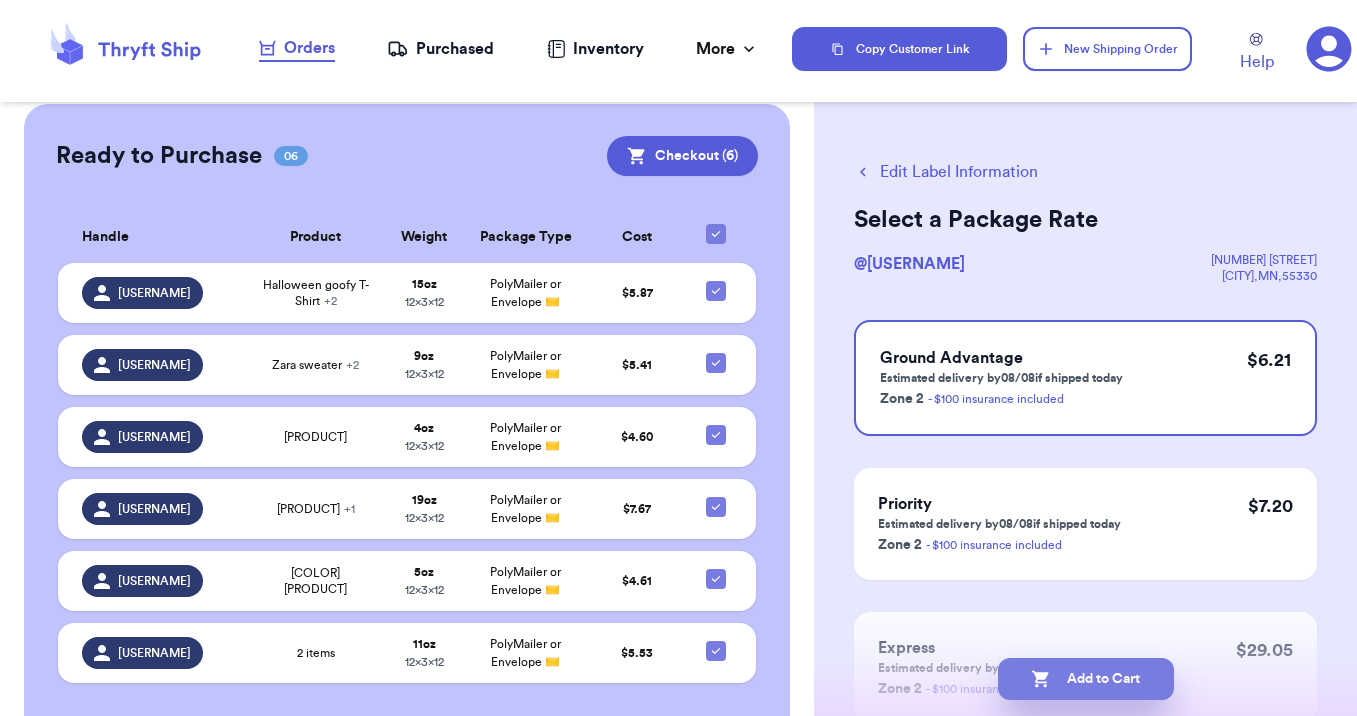 click 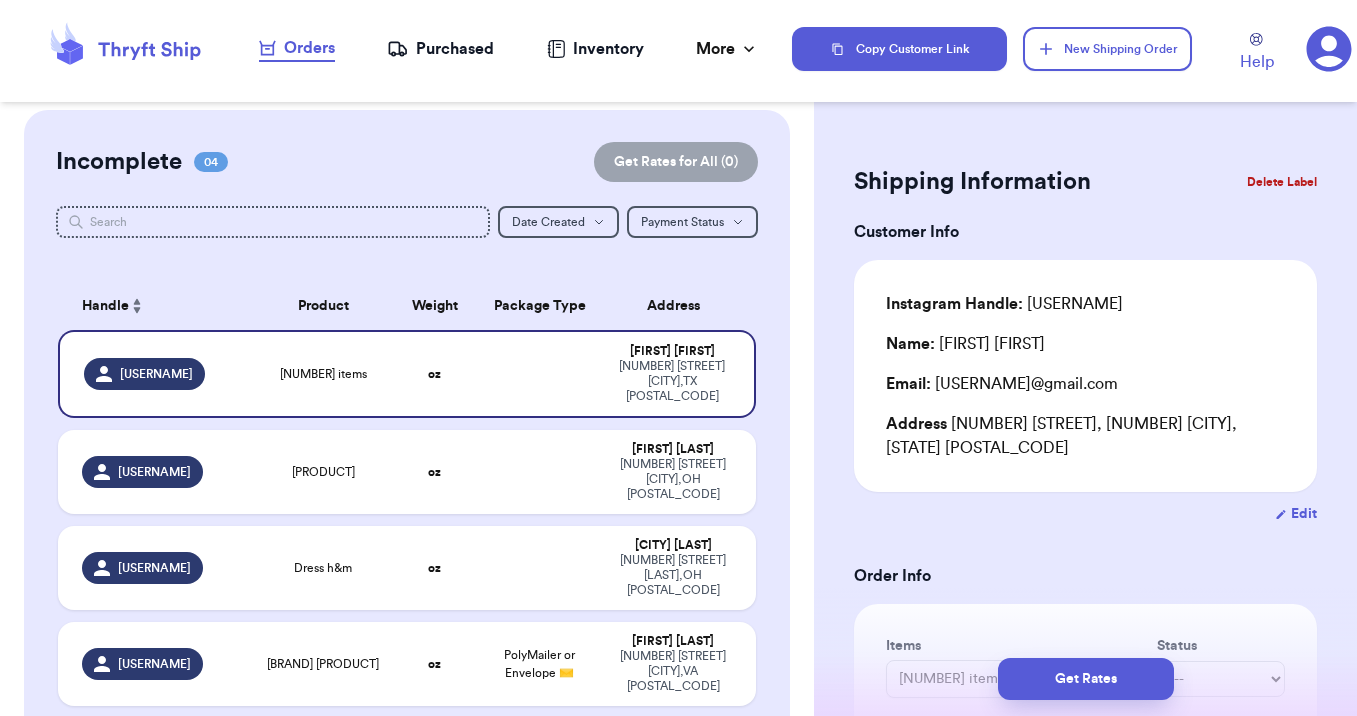scroll, scrollTop: 0, scrollLeft: 0, axis: both 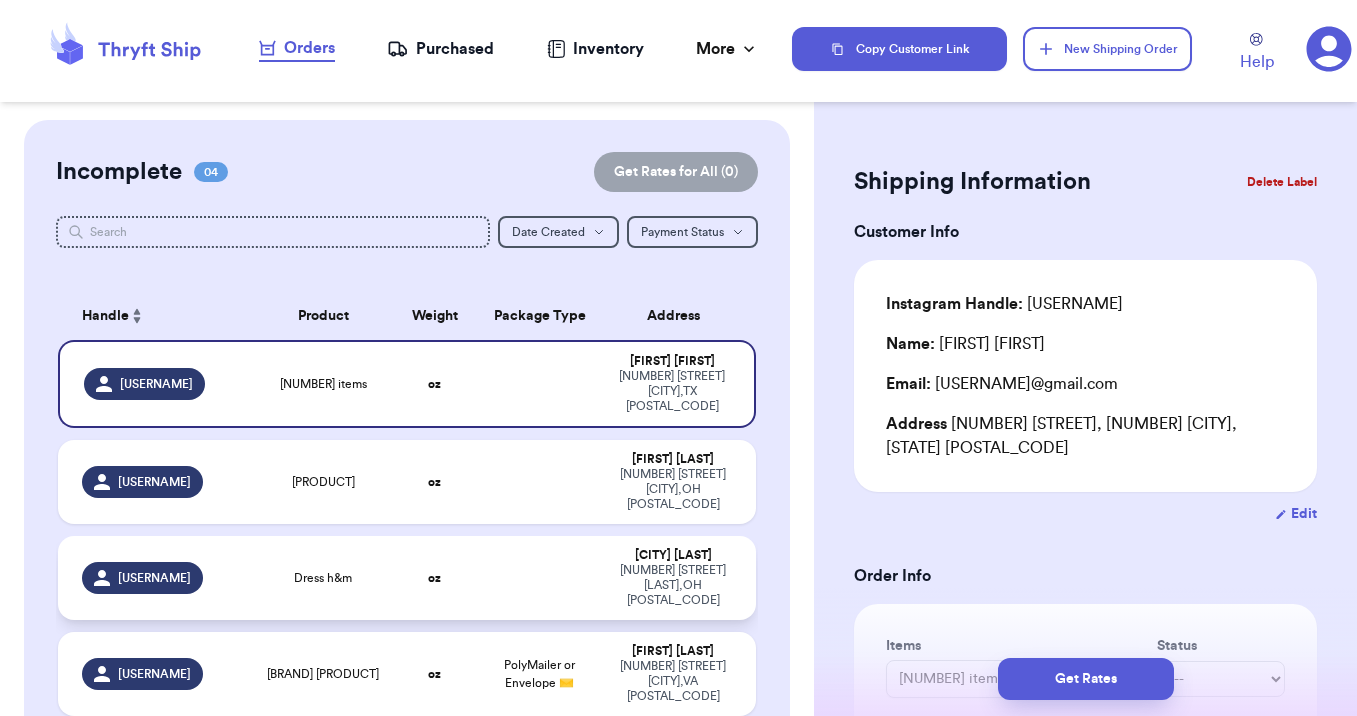 click at bounding box center (540, 578) 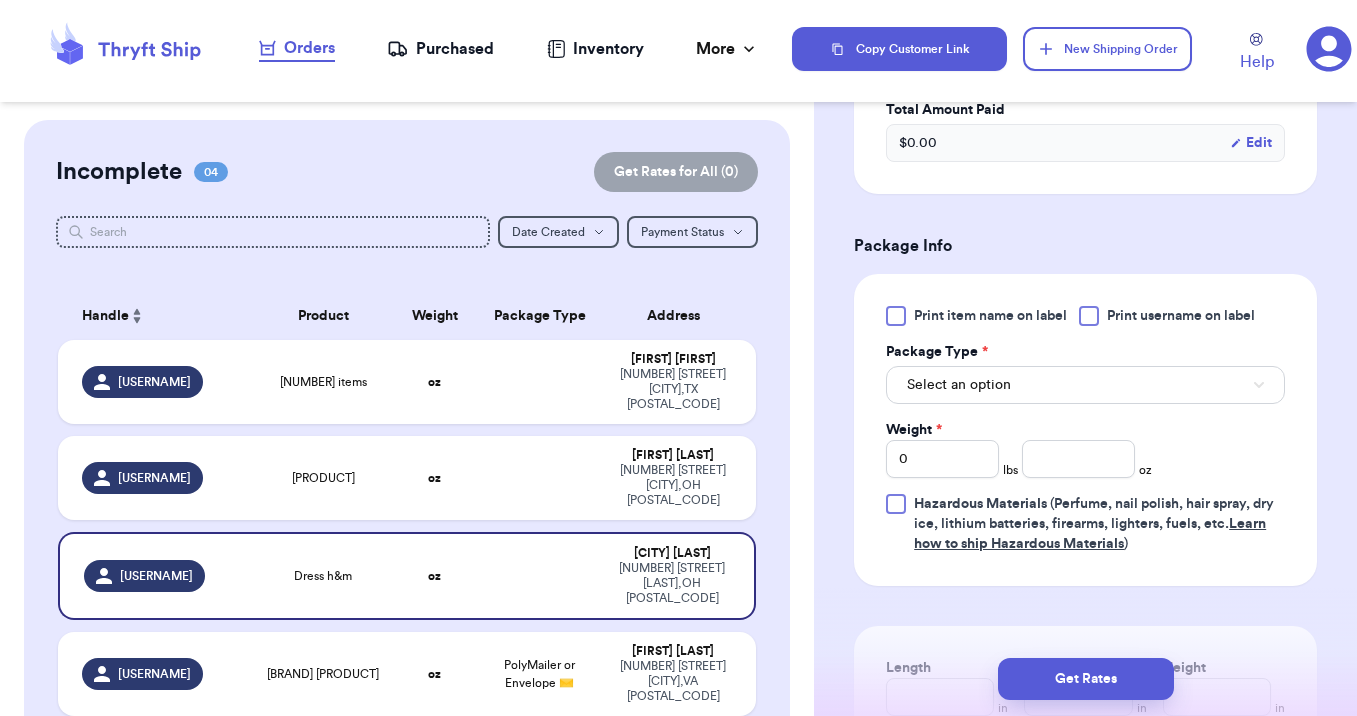 scroll, scrollTop: 675, scrollLeft: 0, axis: vertical 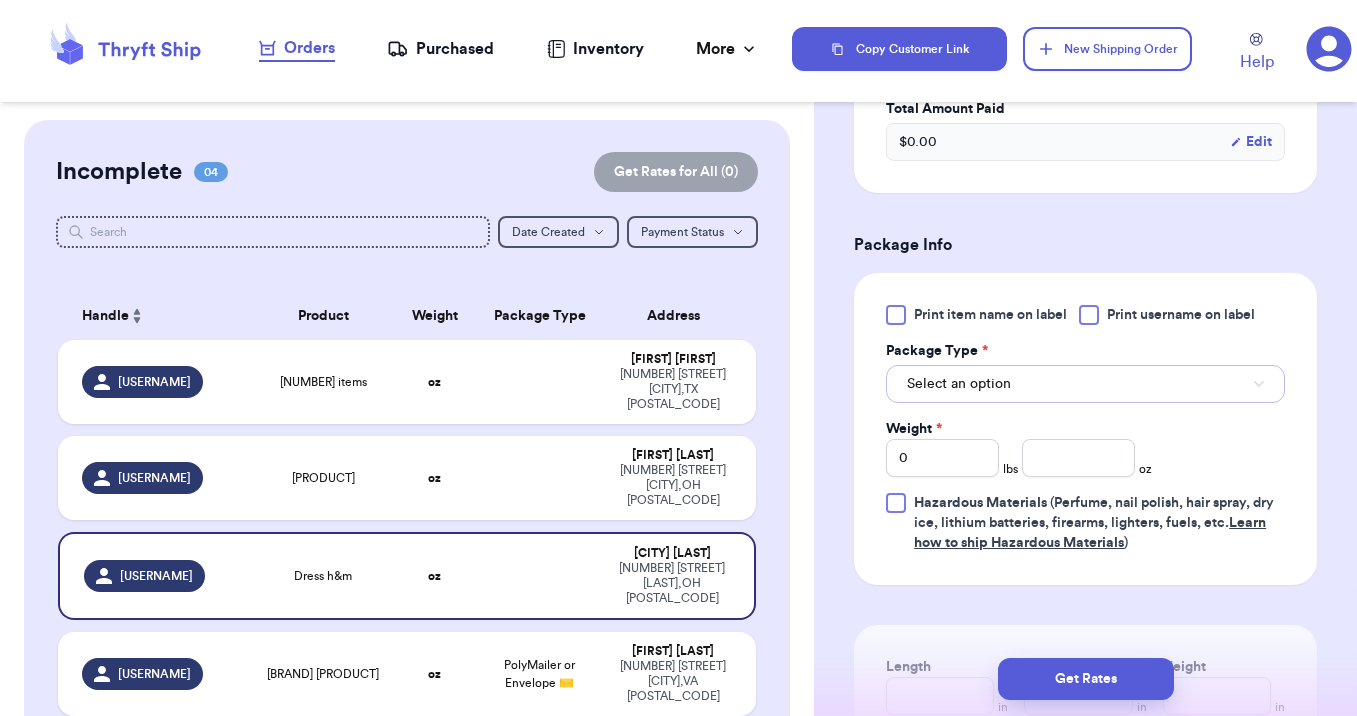click on "Select an option" at bounding box center [1085, 384] 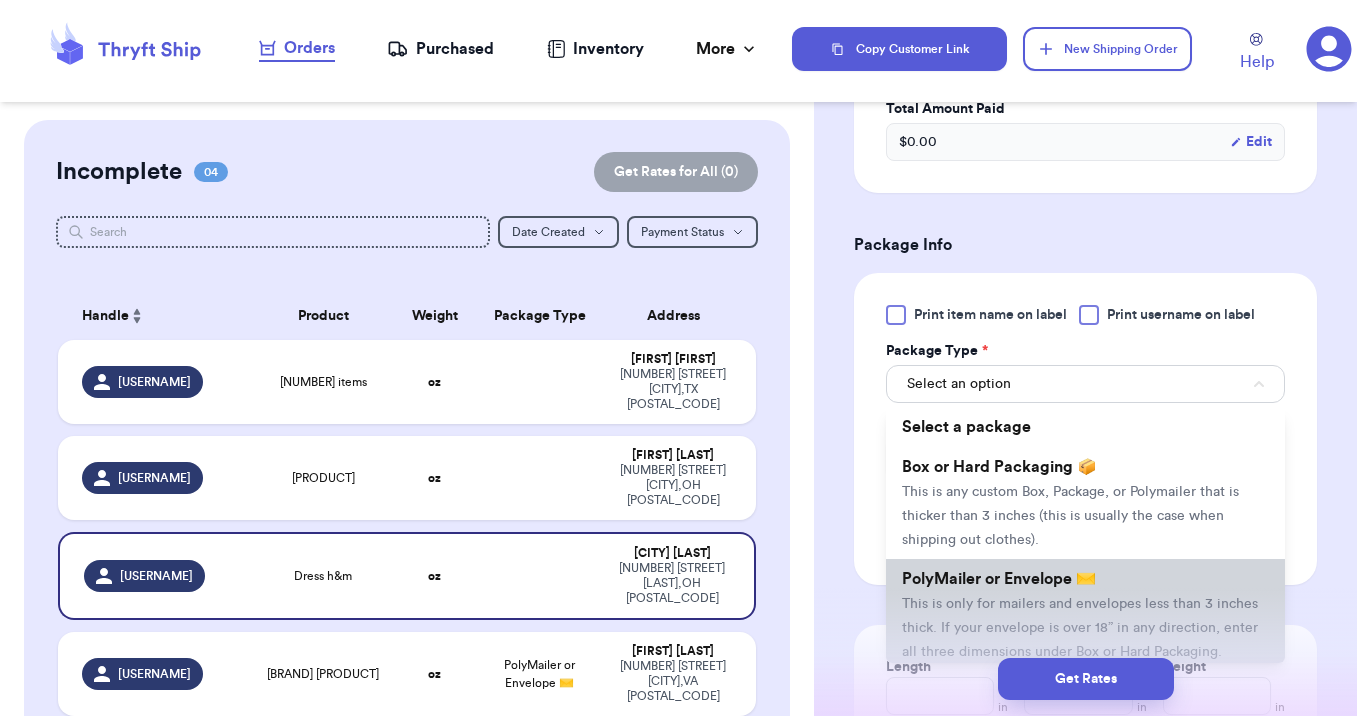 click on "PolyMailer or Envelope ✉️ This is only for mailers and envelopes less than 3 inches thick. If your envelope is over 18” in any direction, enter all three dimensions under Box or Hard Packaging." at bounding box center [1085, 615] 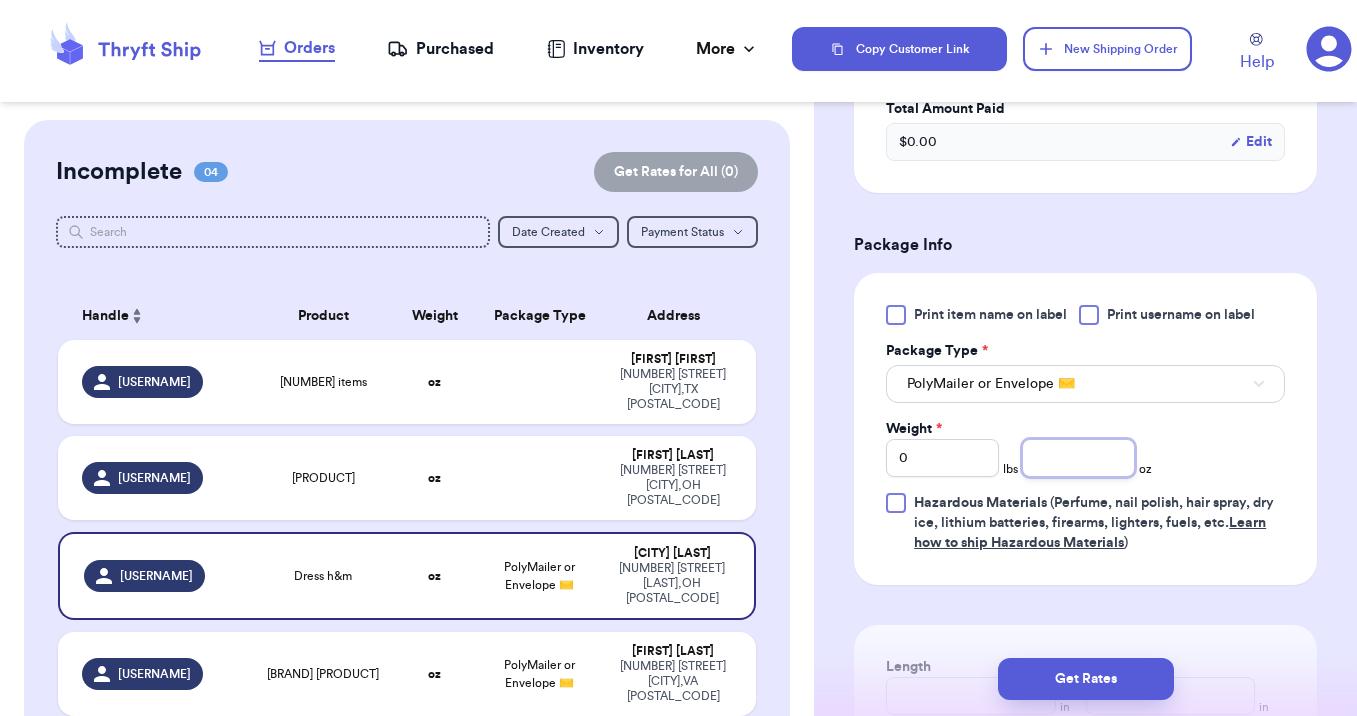 click at bounding box center [1078, 458] 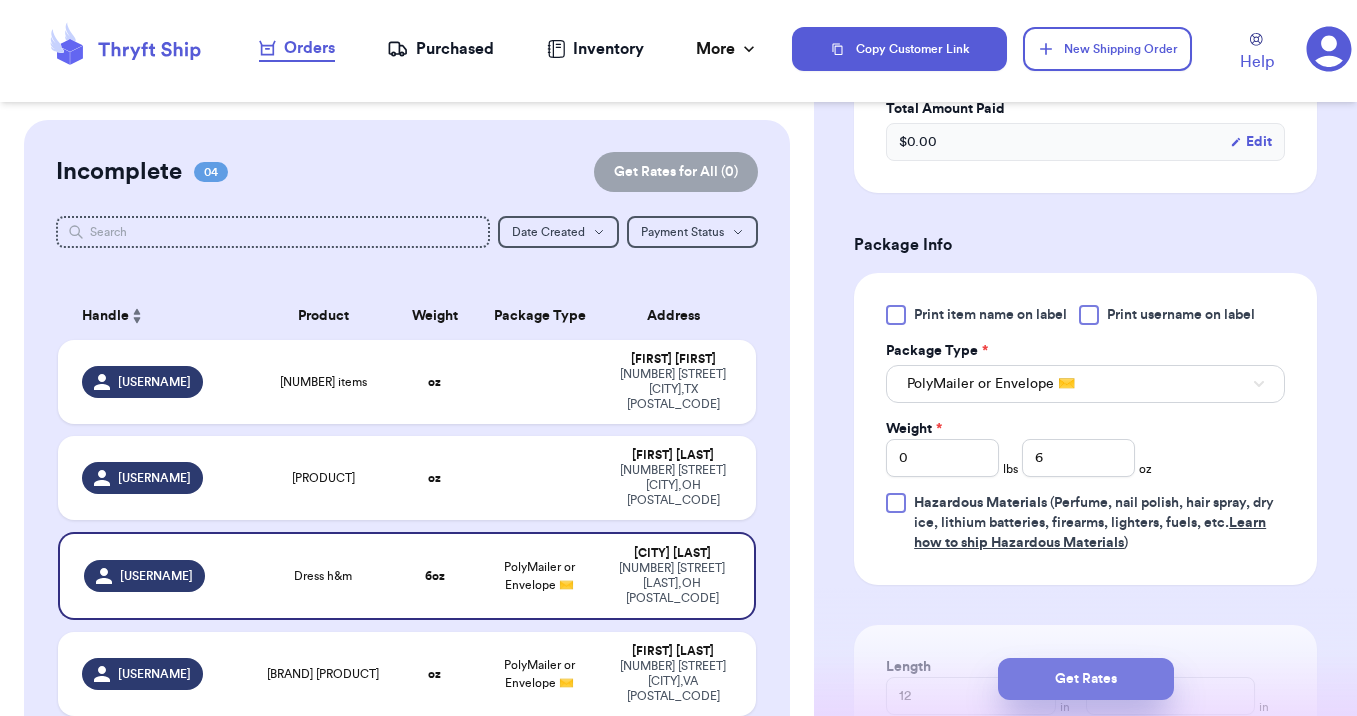 click on "Get Rates" at bounding box center (1086, 679) 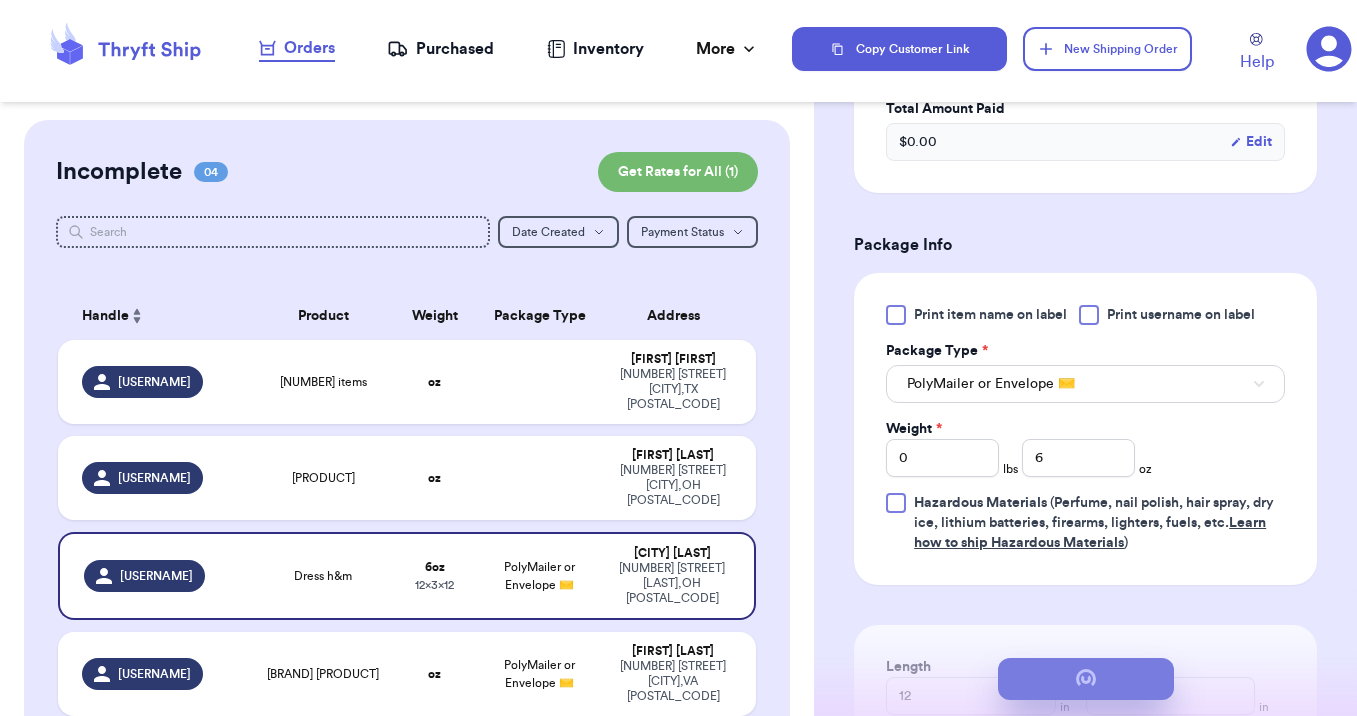 scroll, scrollTop: 0, scrollLeft: 0, axis: both 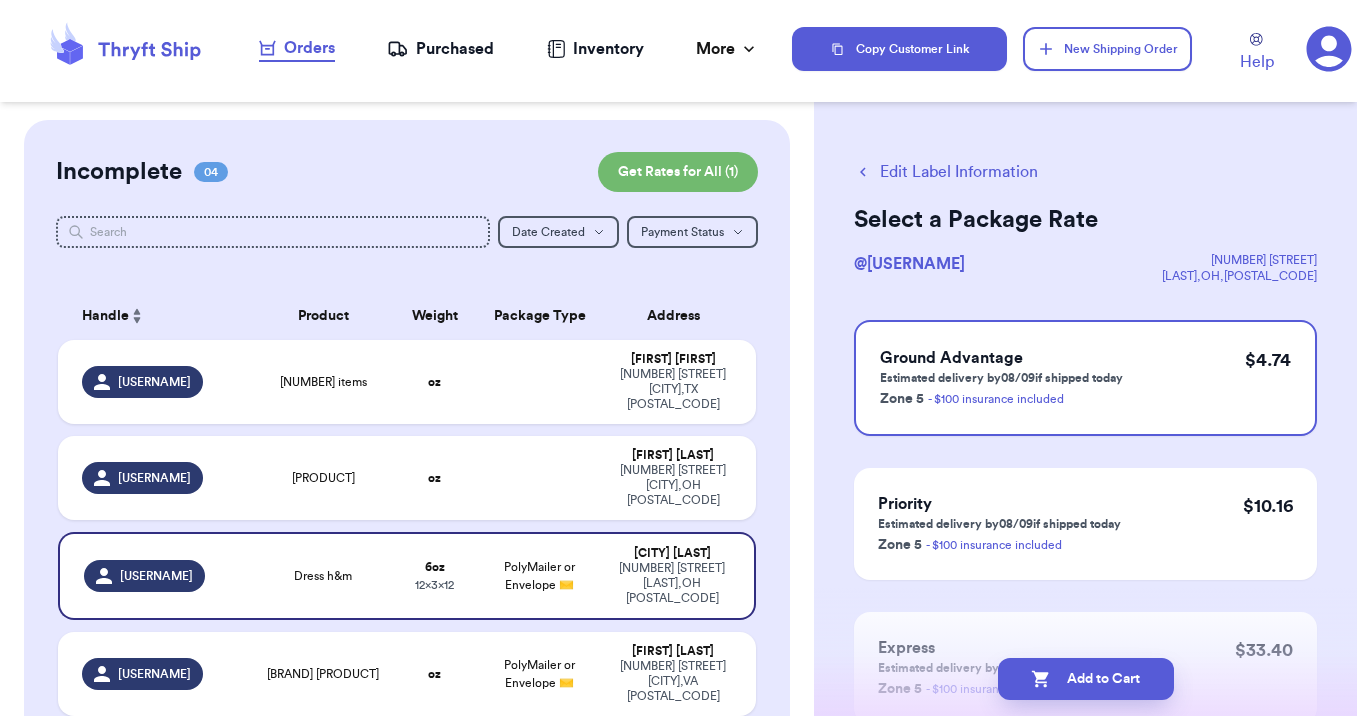 click 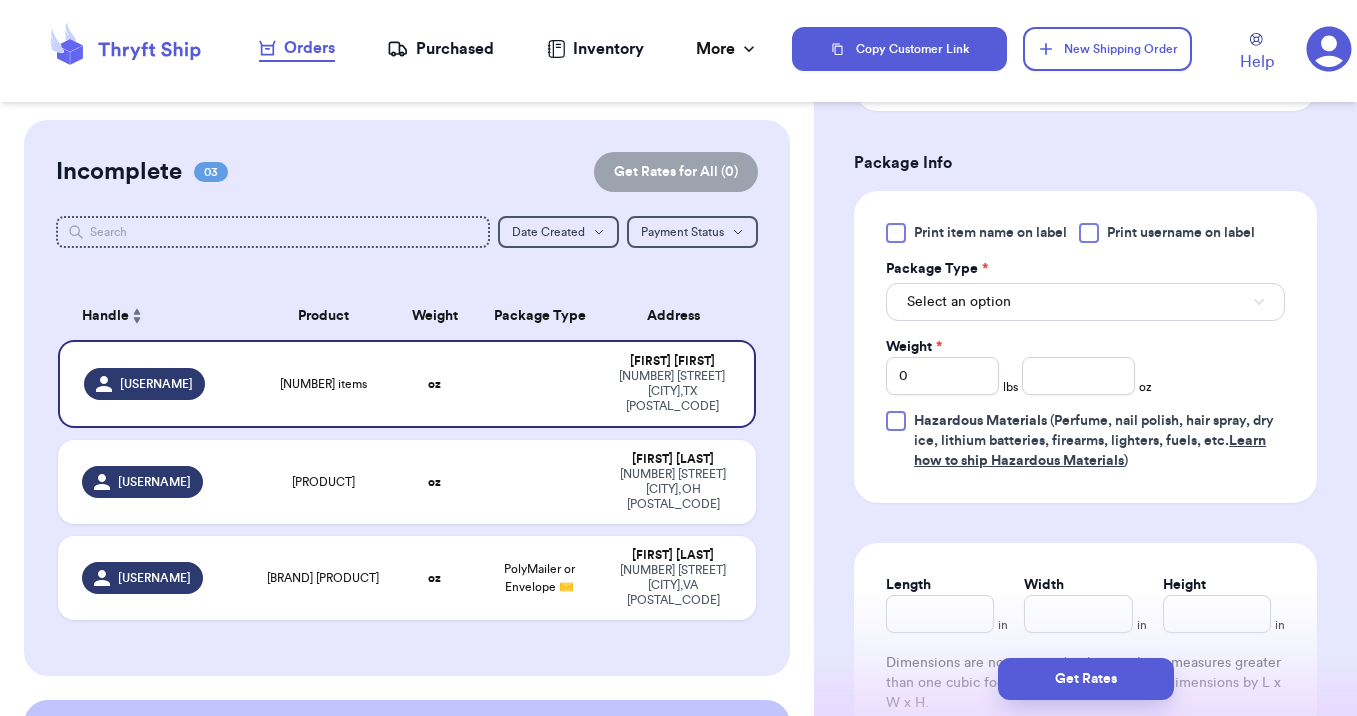 scroll, scrollTop: 775, scrollLeft: 0, axis: vertical 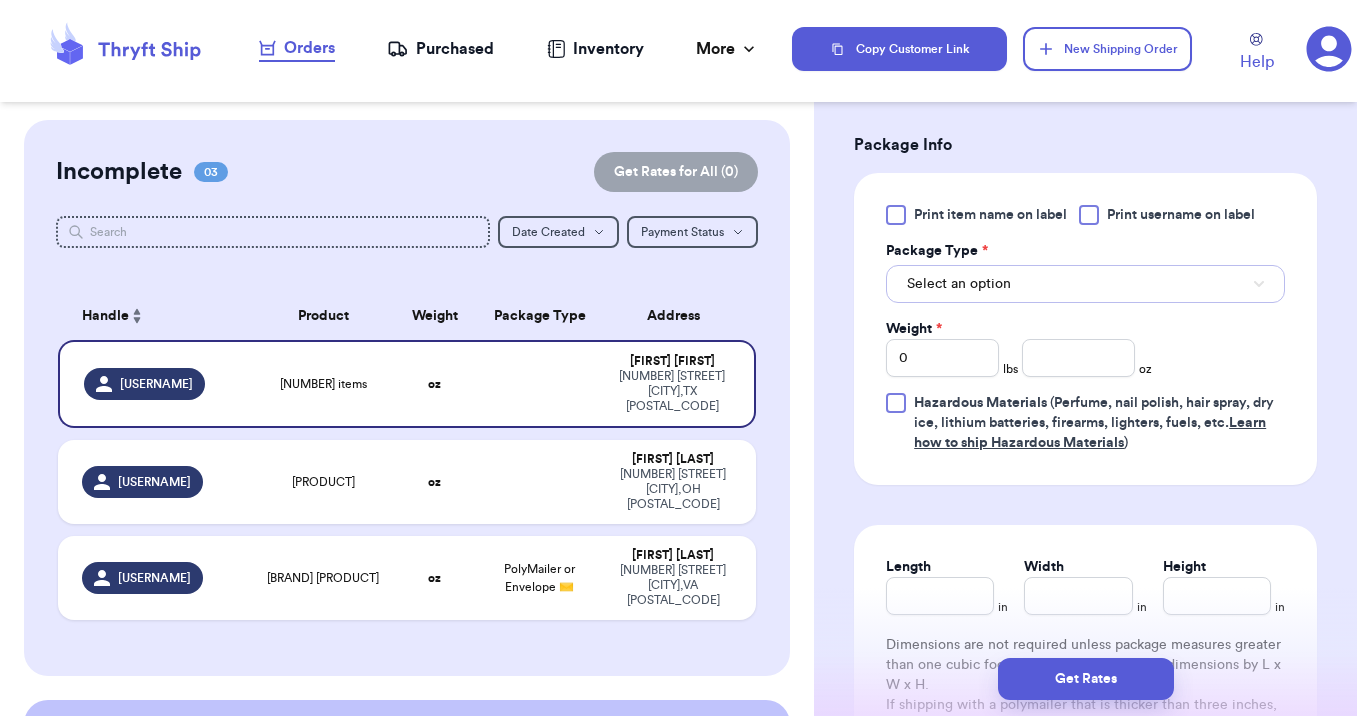 click on "Select an option" at bounding box center (1085, 284) 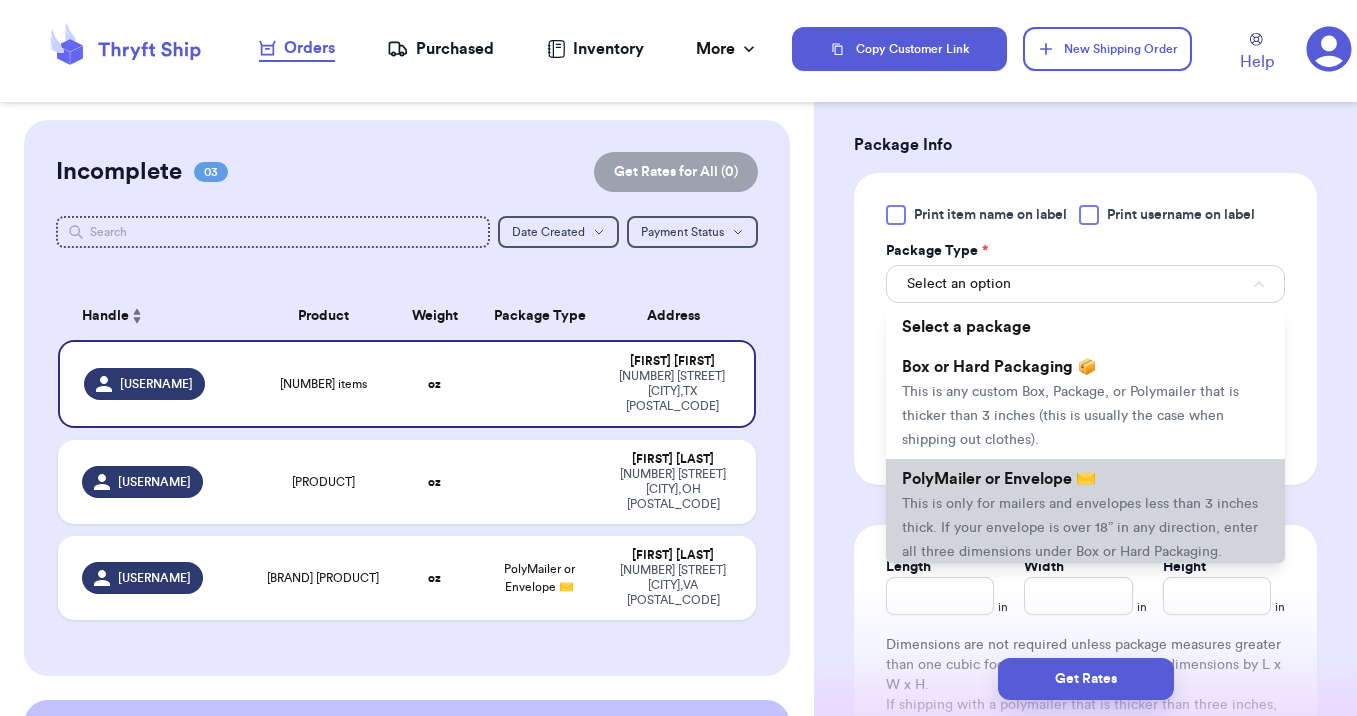 click on "This is only for mailers and envelopes less than 3 inches thick. If your envelope is over 18” in any direction, enter all three dimensions under Box or Hard Packaging." at bounding box center [1080, 528] 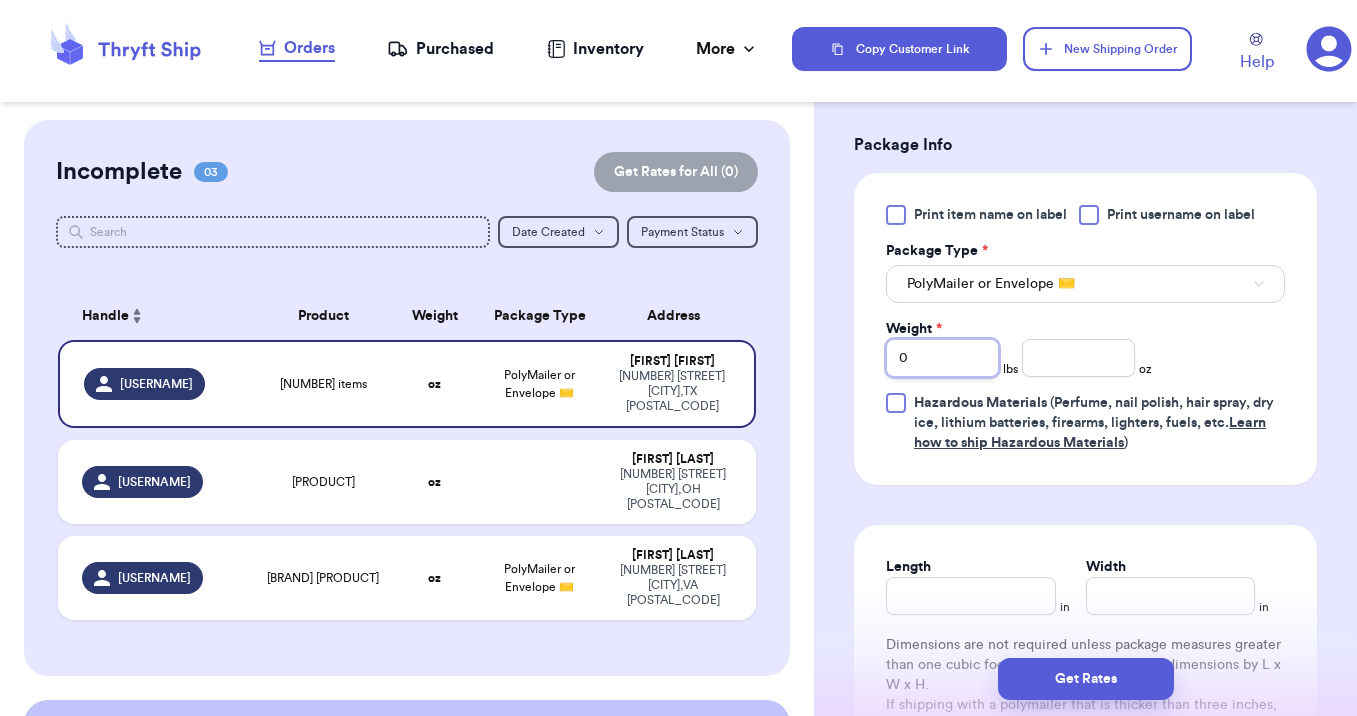 click on "0" at bounding box center [942, 358] 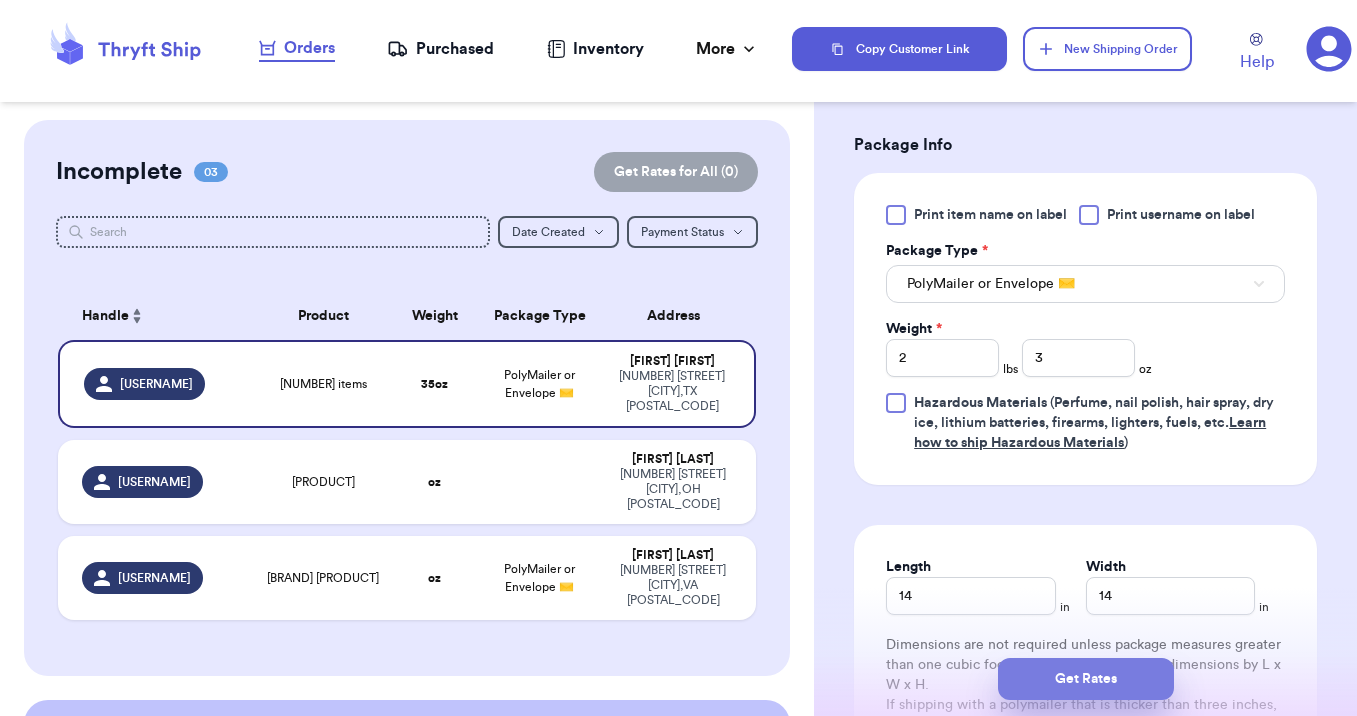 click on "Get Rates" at bounding box center (1086, 679) 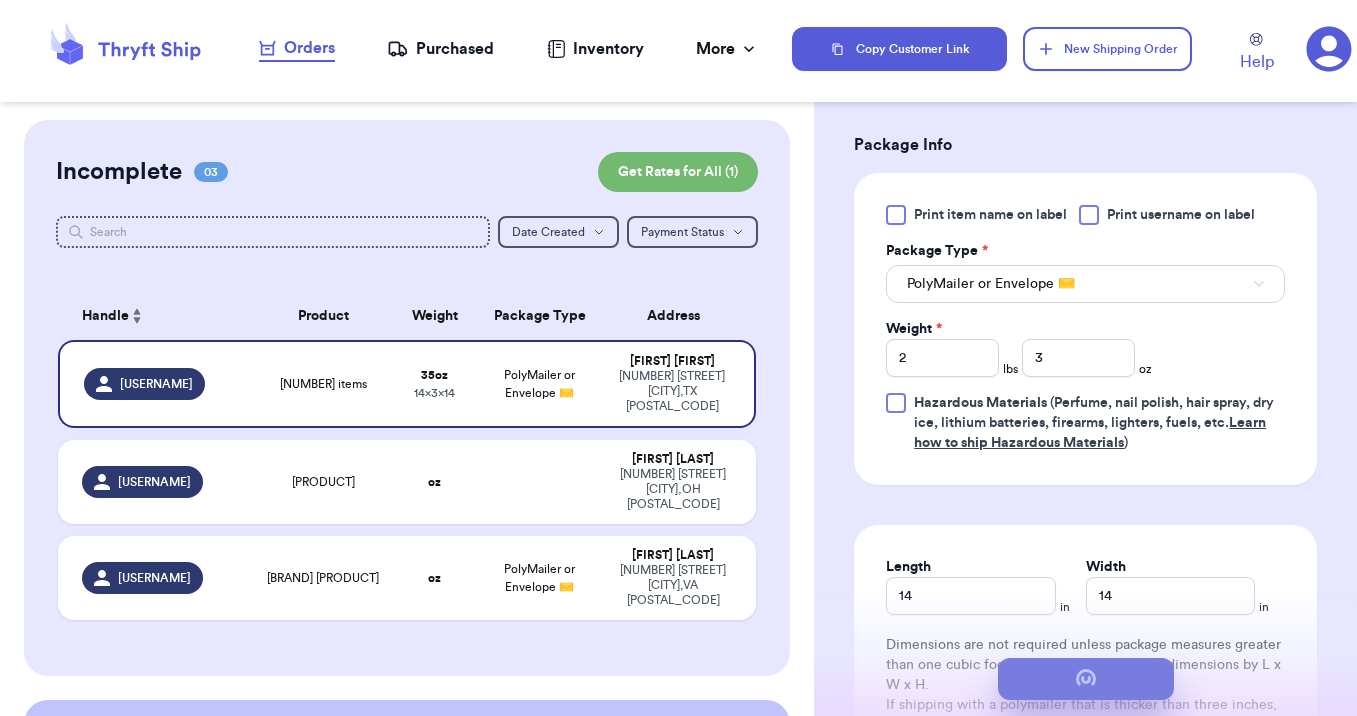 scroll, scrollTop: 0, scrollLeft: 0, axis: both 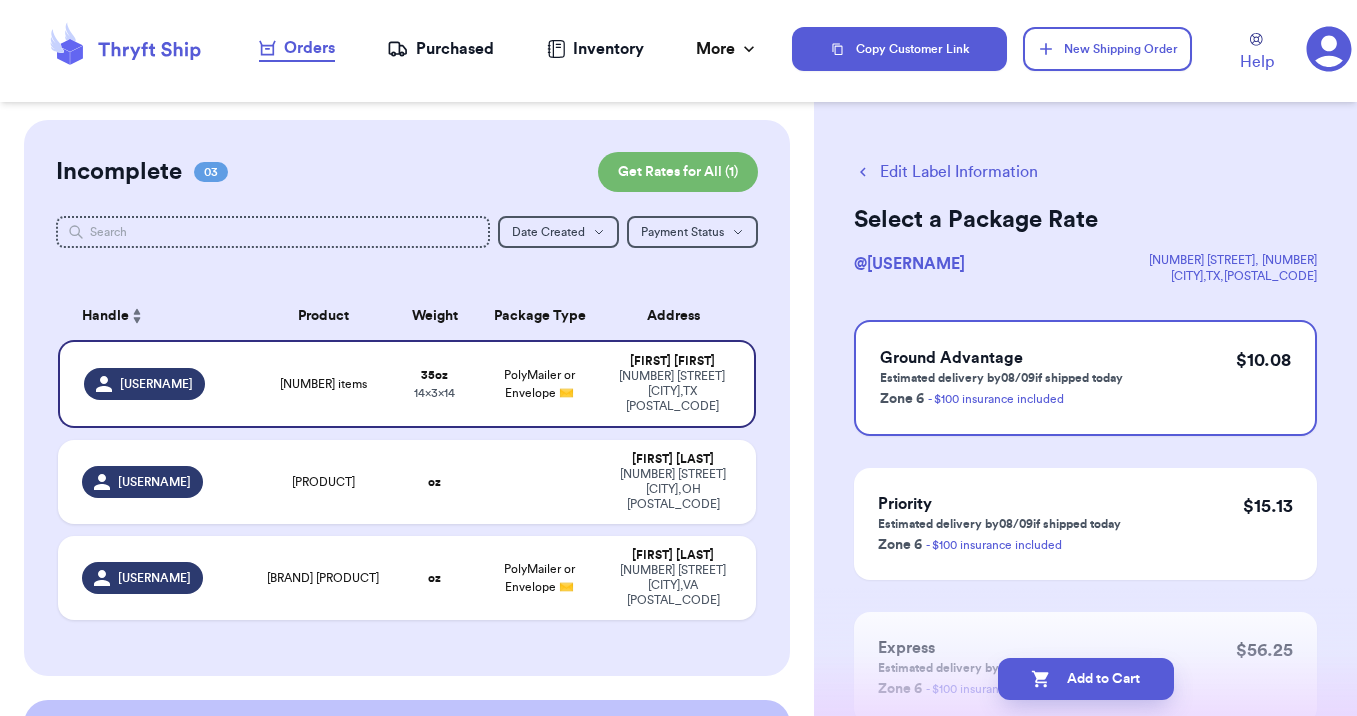 click on "Add to Cart" at bounding box center [1086, 679] 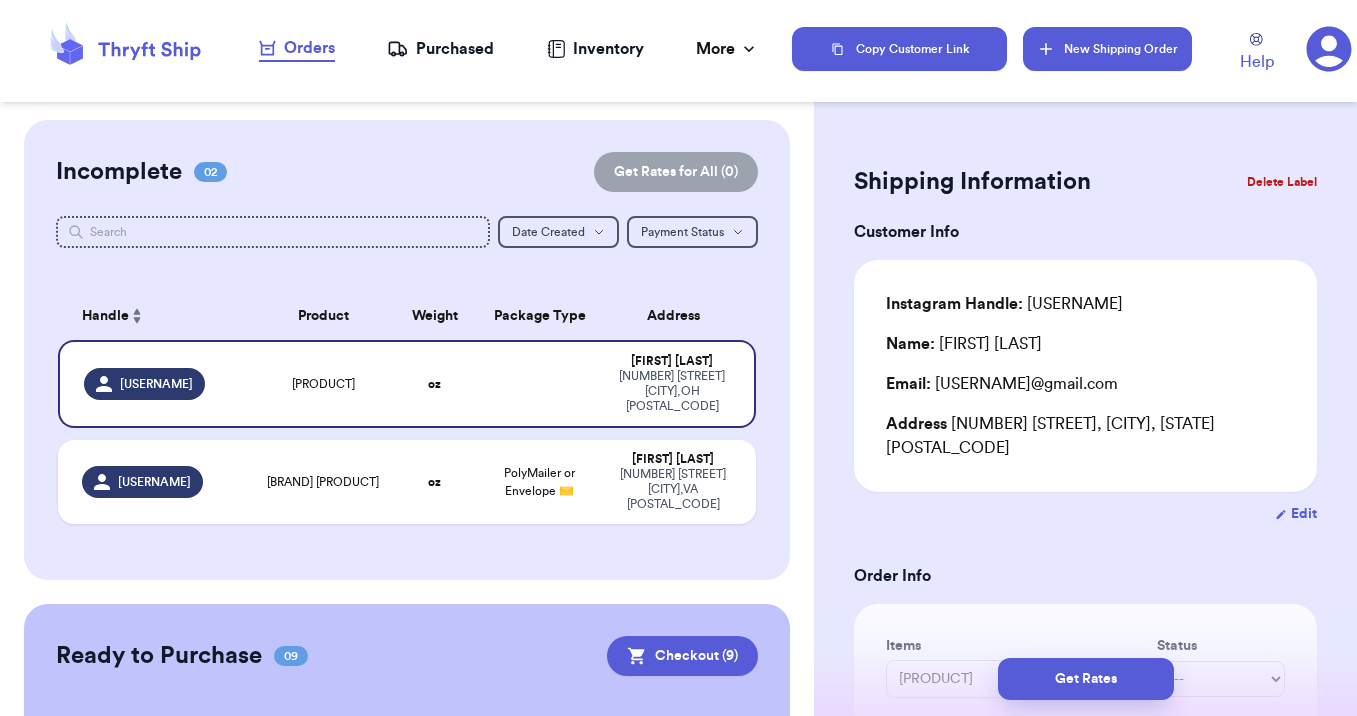click on "New Shipping Order" at bounding box center [1107, 49] 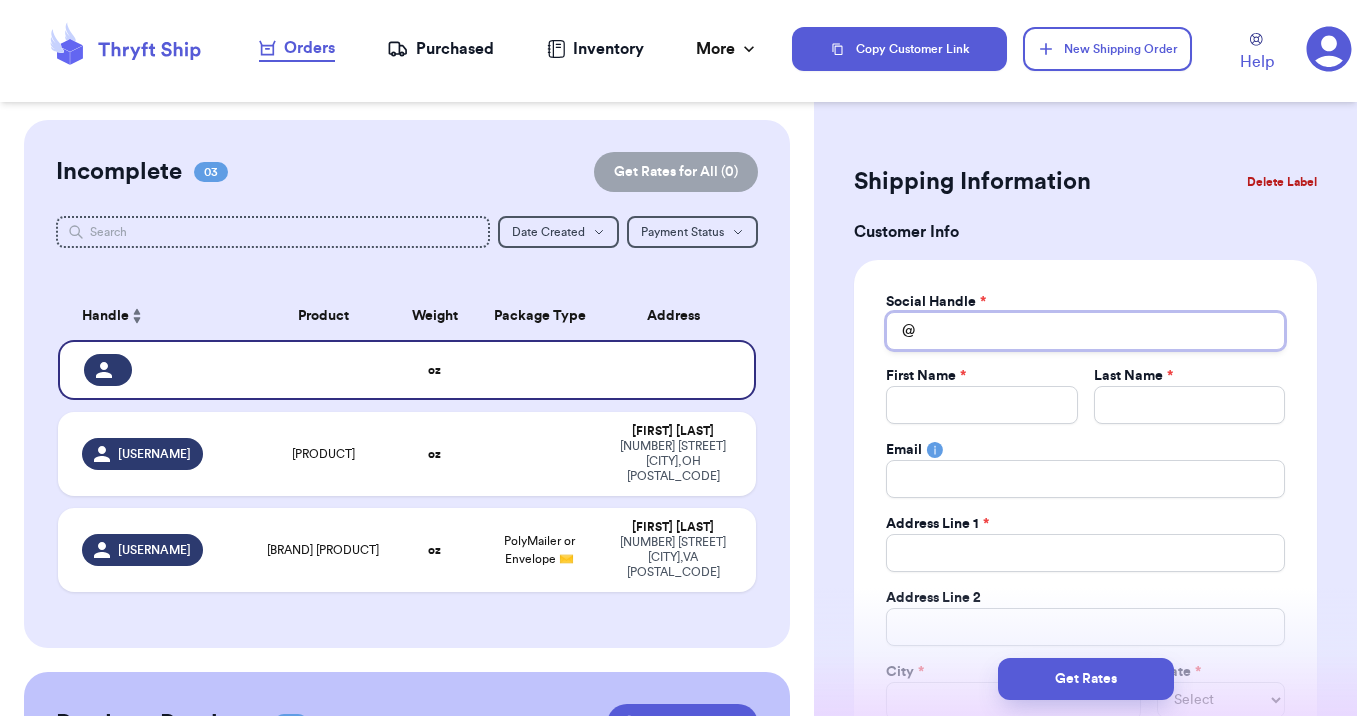 click on "Total Amount Paid" at bounding box center [1085, 331] 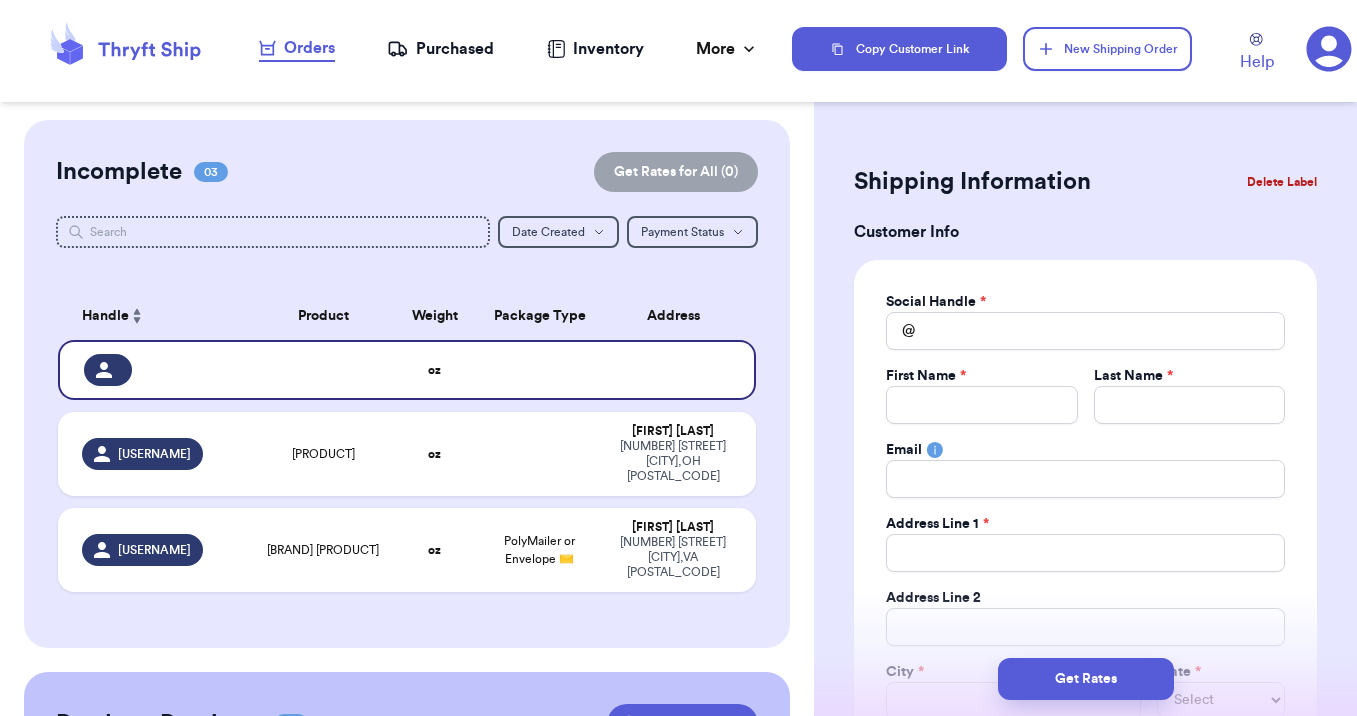 click on "Delete Label" at bounding box center [1282, 182] 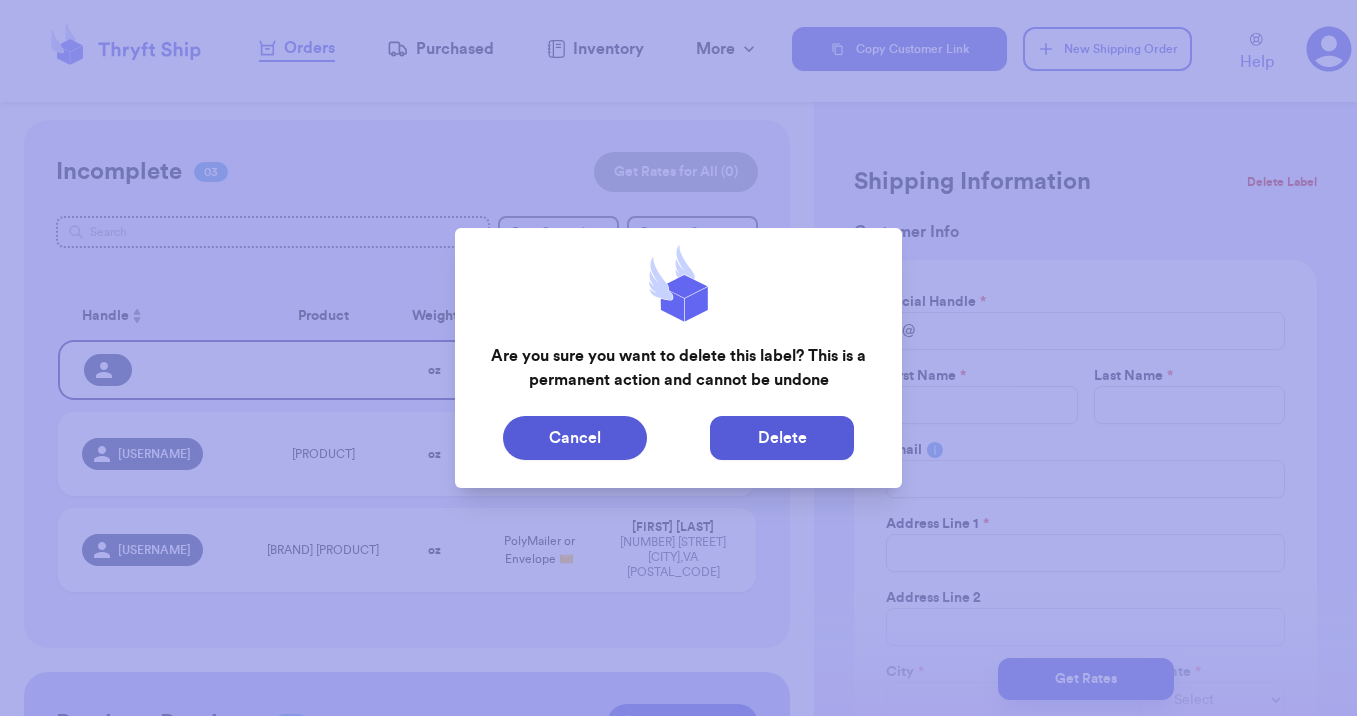 click on "Delete" at bounding box center (782, 438) 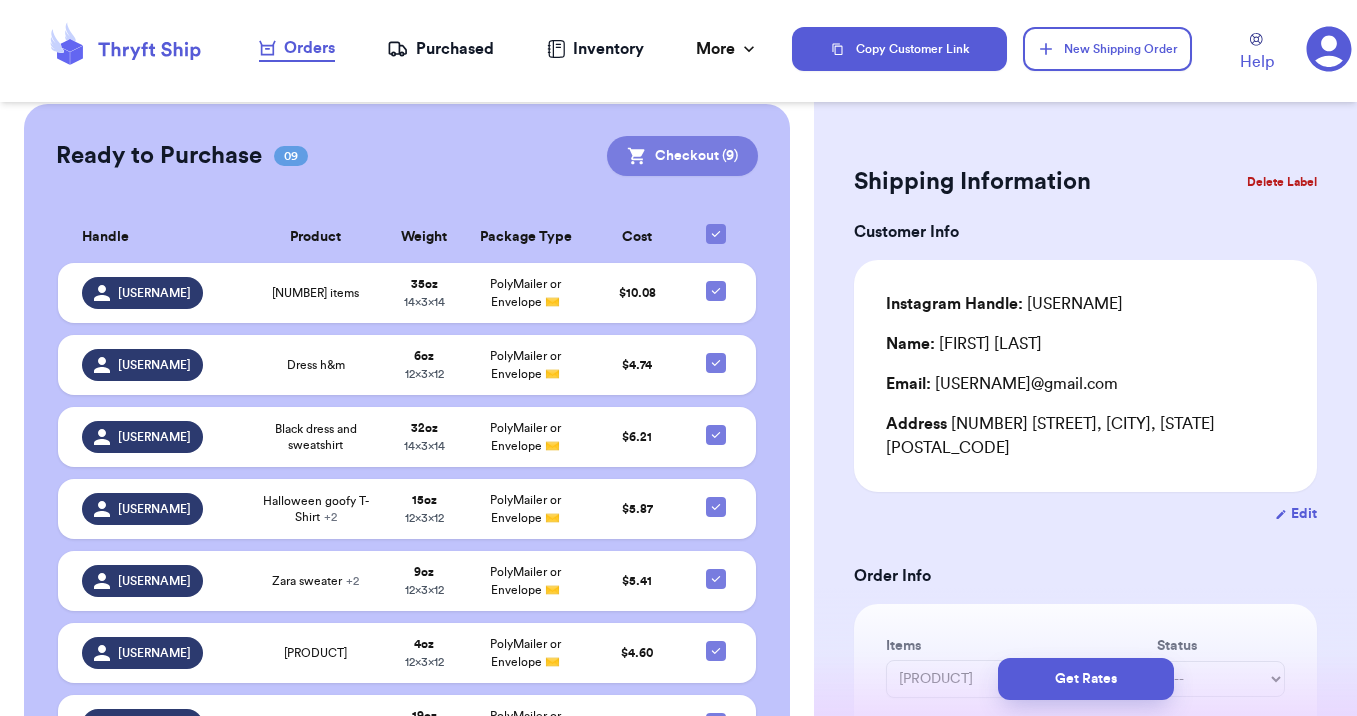click on "Checkout ( 9 )" at bounding box center [682, 156] 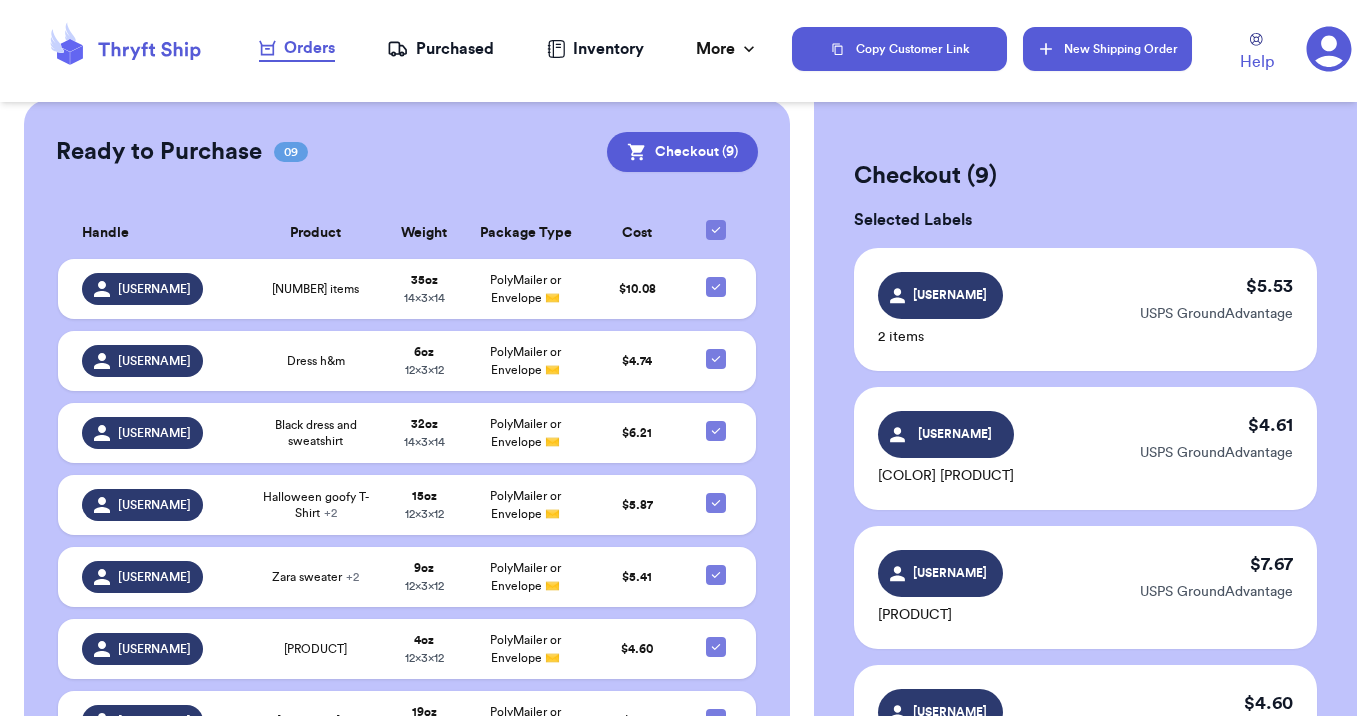 scroll, scrollTop: 496, scrollLeft: 0, axis: vertical 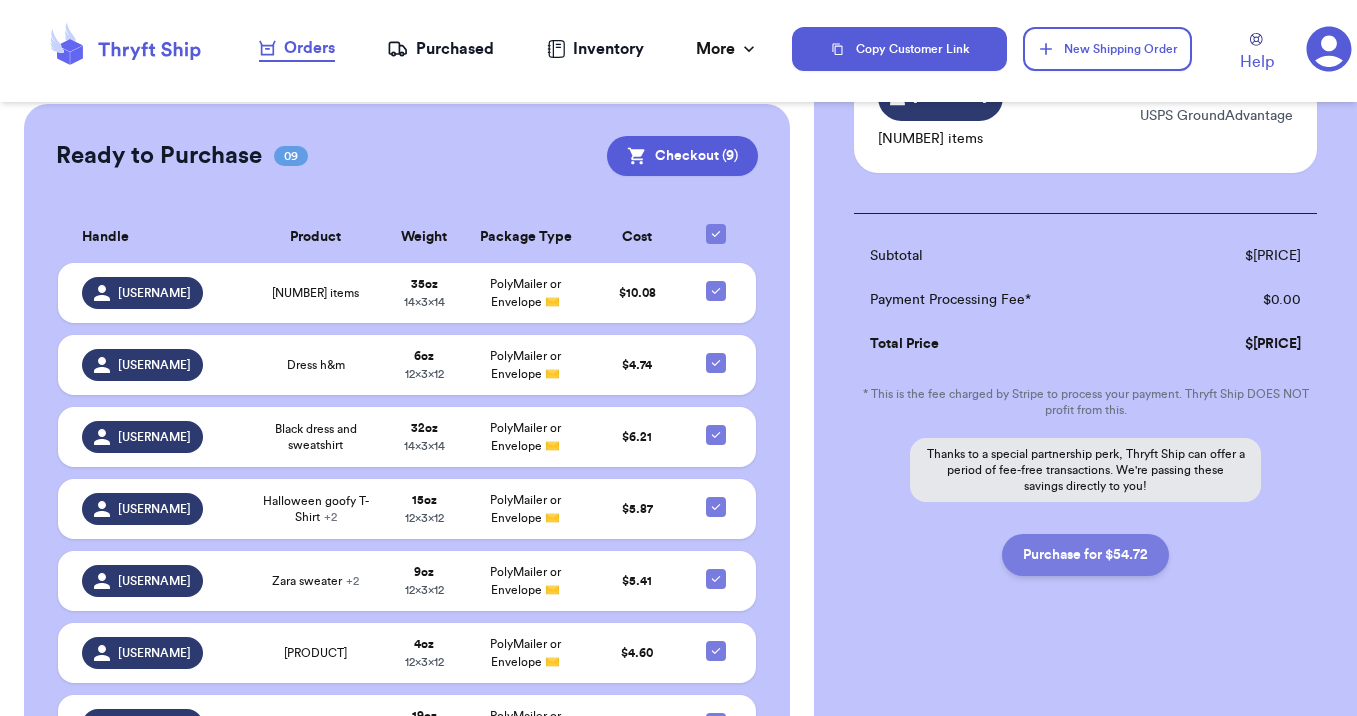 click on "Purchase for $54.72" at bounding box center [1085, 555] 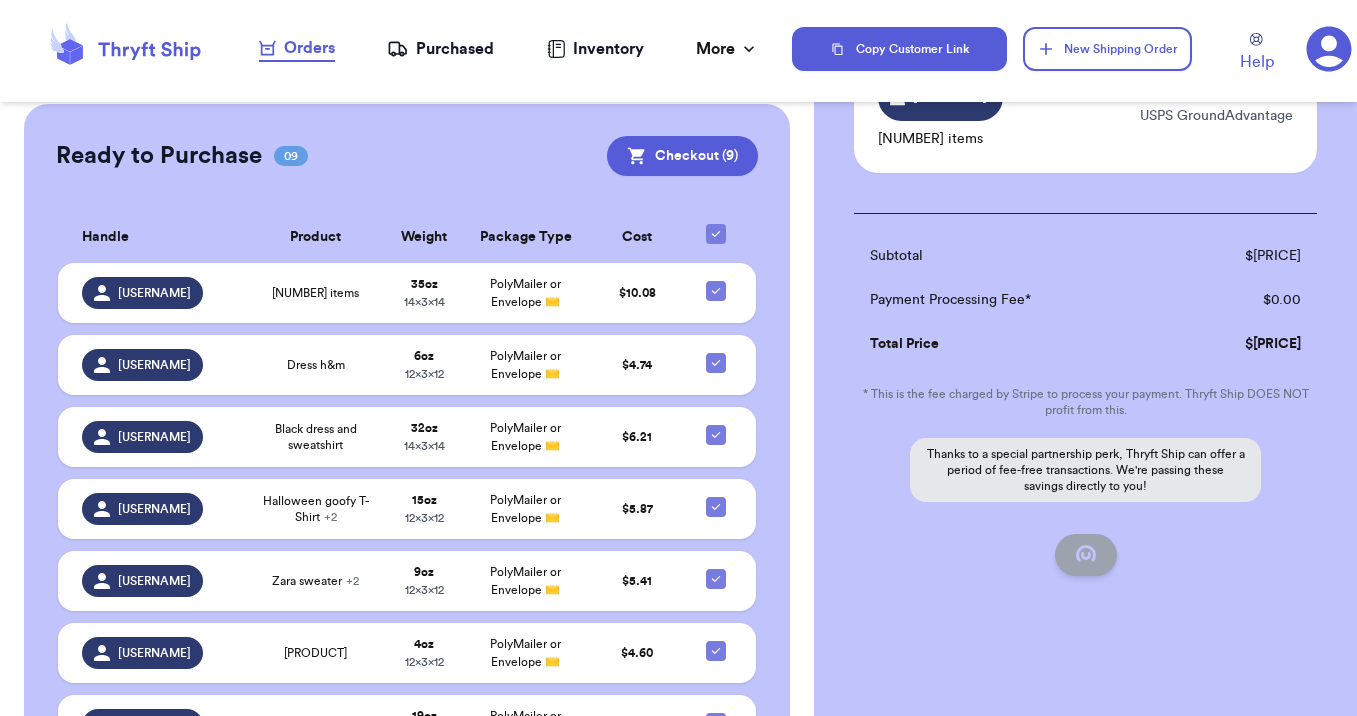scroll, scrollTop: 233, scrollLeft: 0, axis: vertical 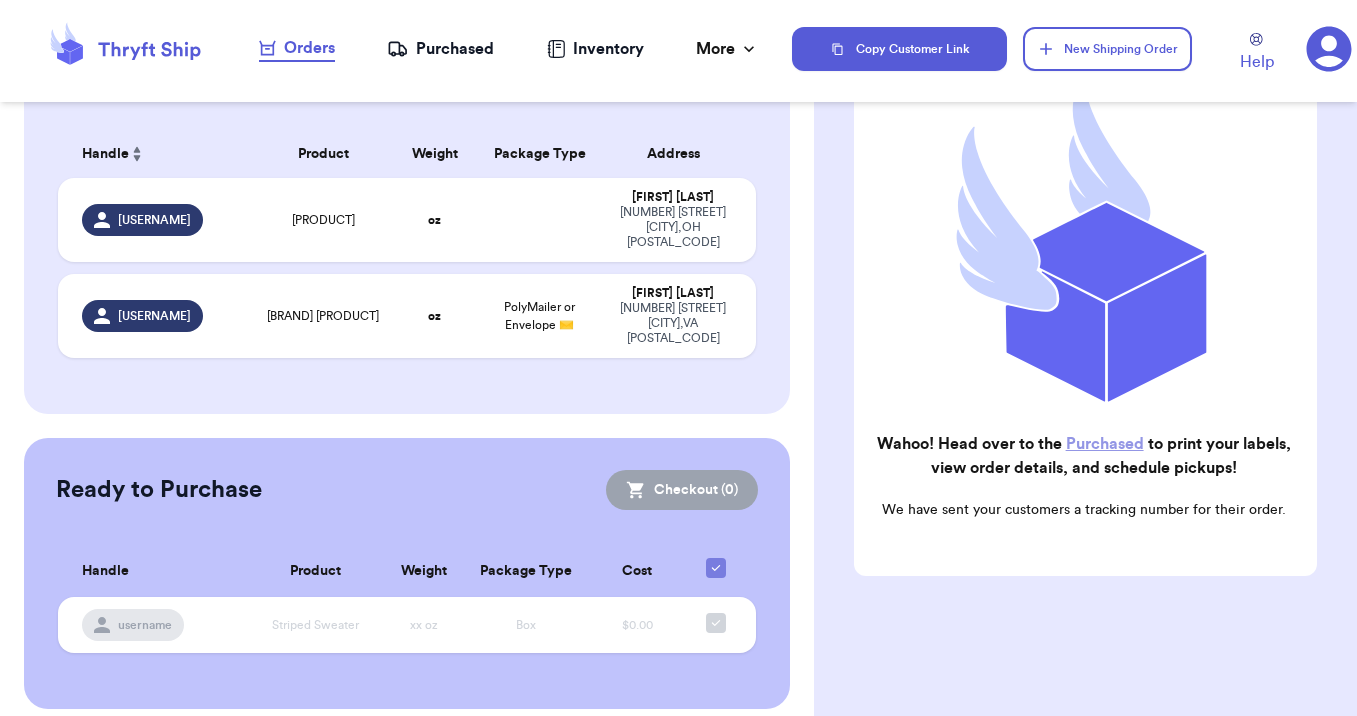click on "Purchased" at bounding box center (440, 49) 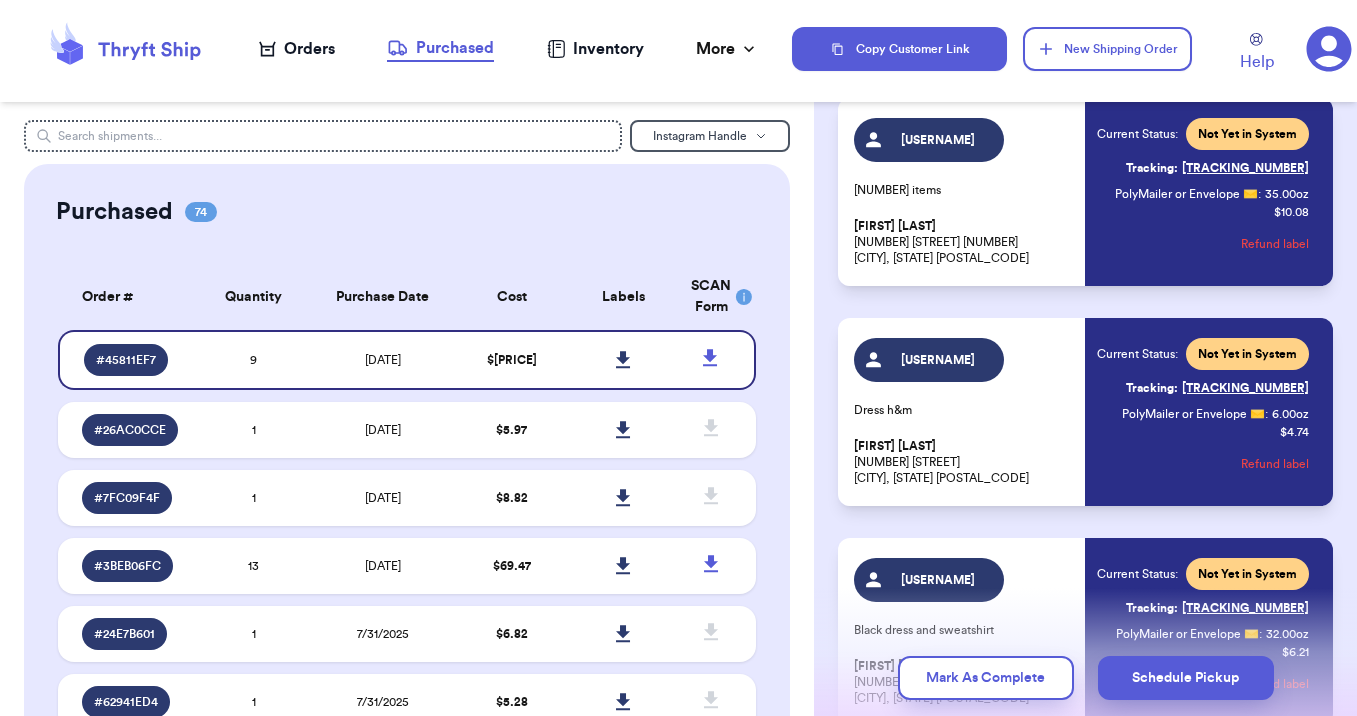 scroll, scrollTop: 0, scrollLeft: 0, axis: both 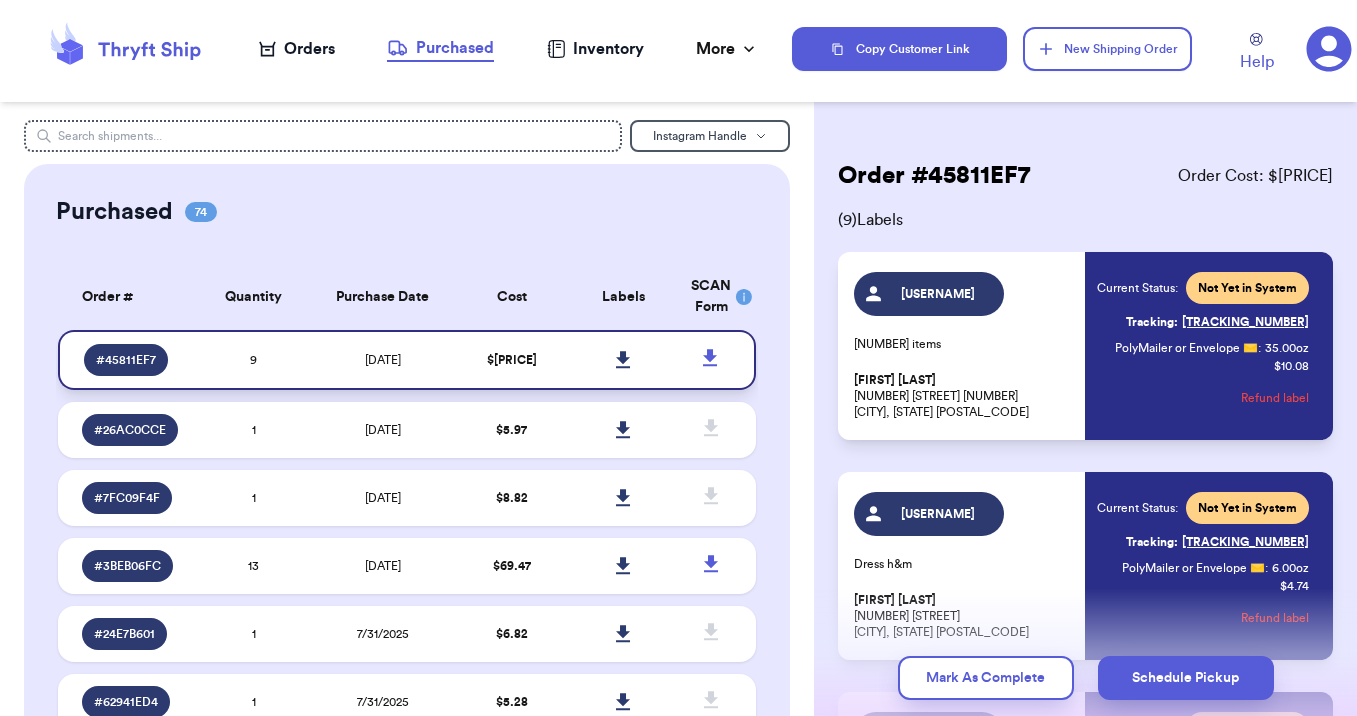 click 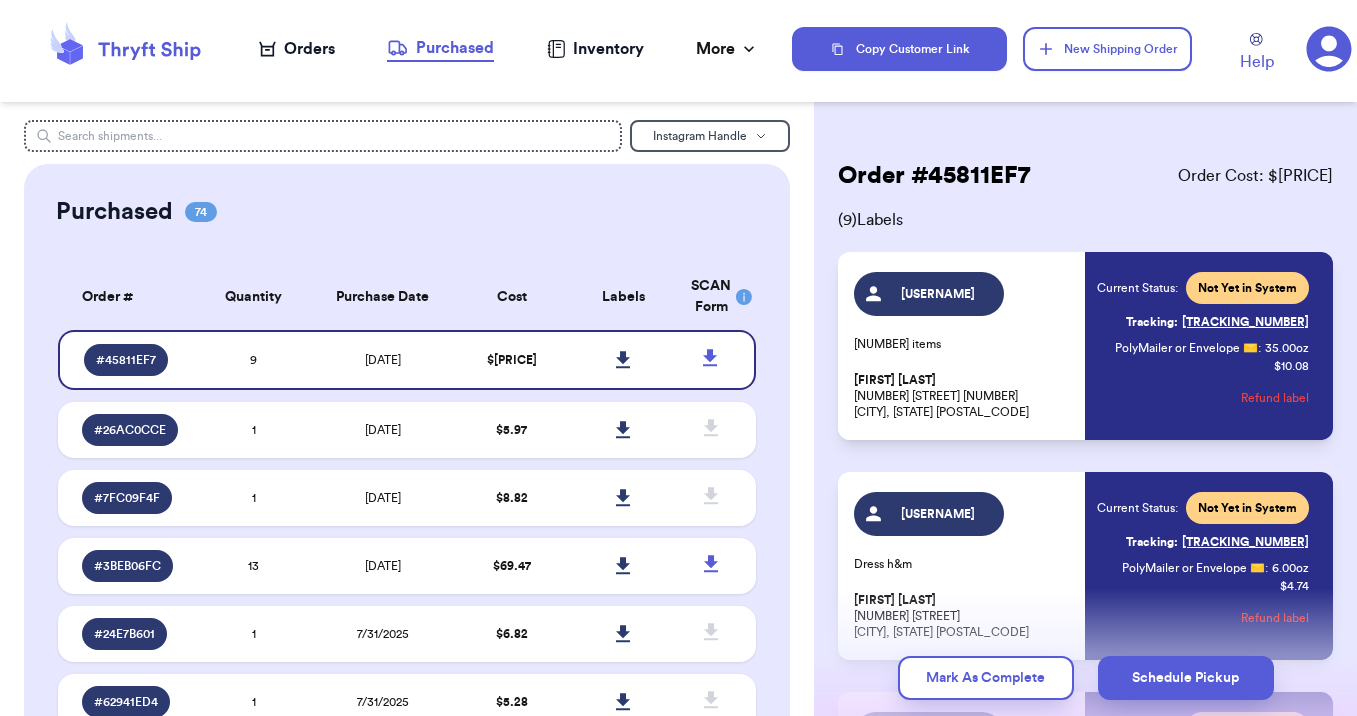 click on "Orders" at bounding box center (297, 49) 